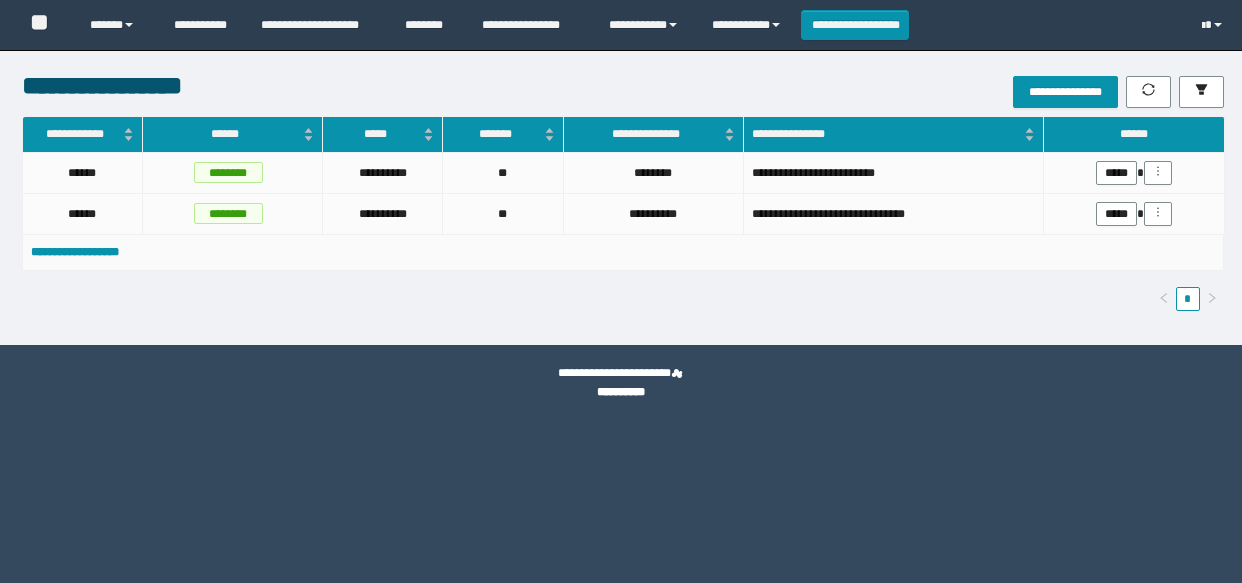 scroll, scrollTop: 0, scrollLeft: 0, axis: both 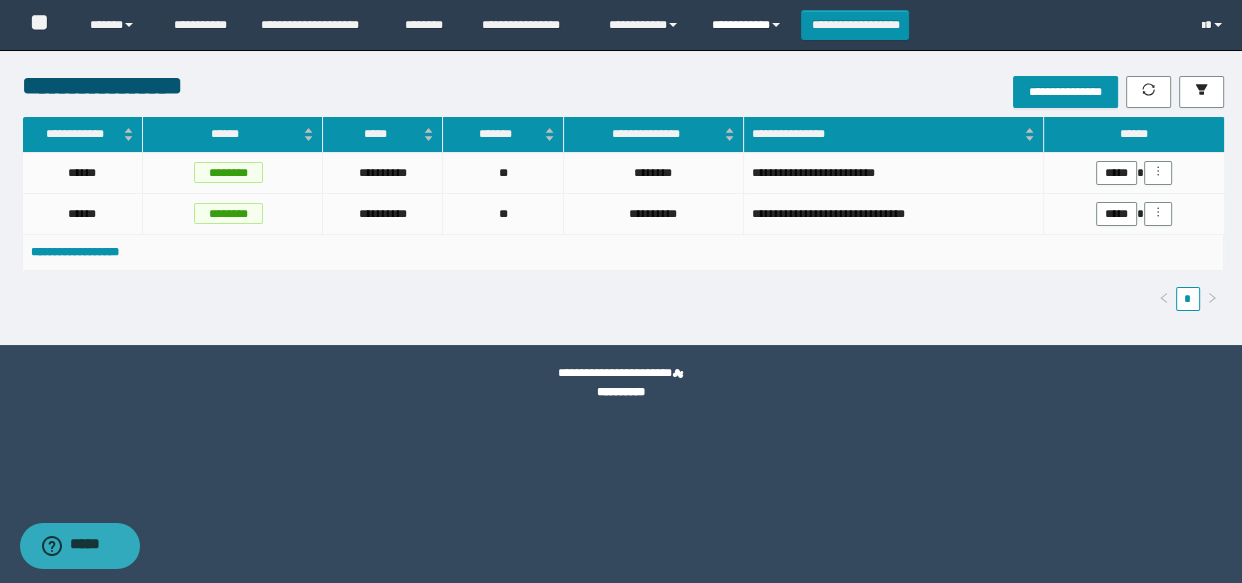 click on "**********" at bounding box center [749, 25] 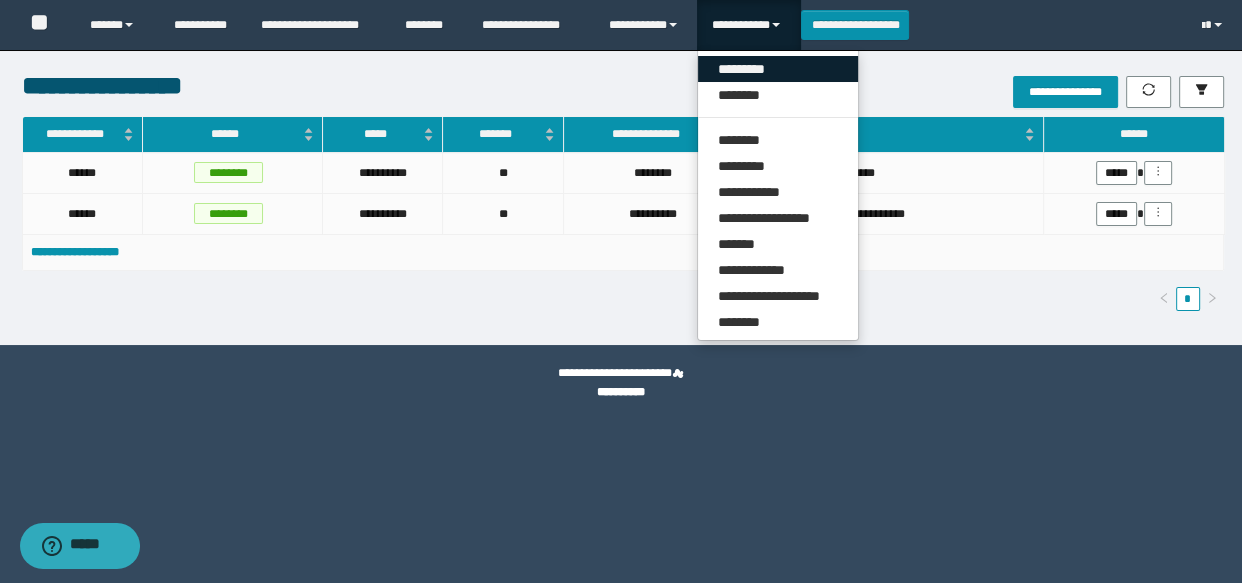click on "*********" at bounding box center [778, 69] 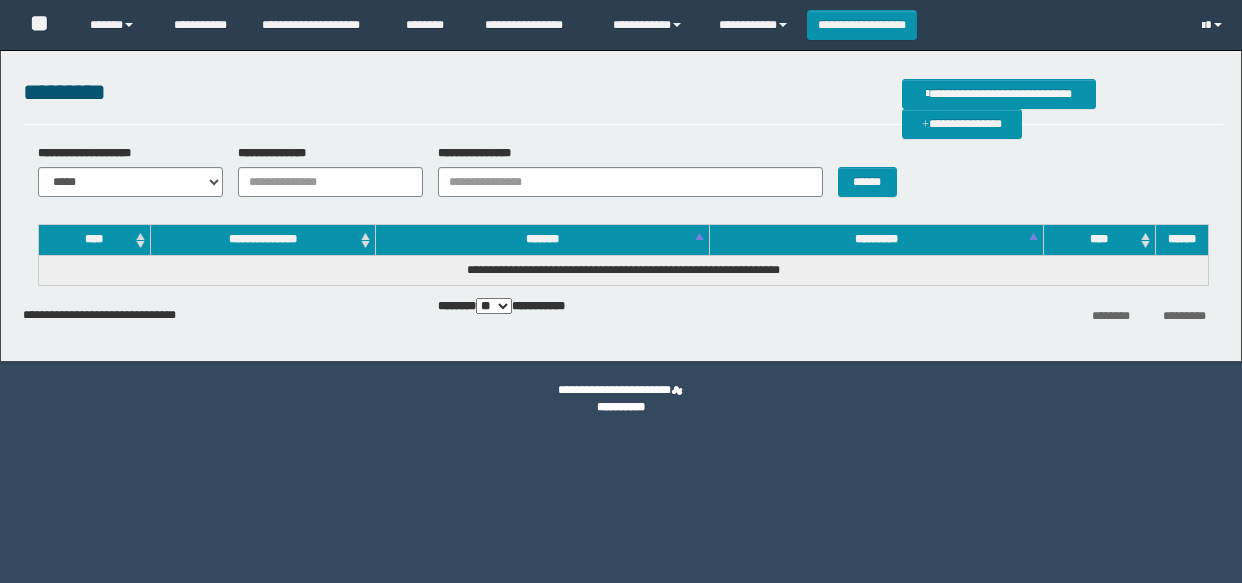 scroll, scrollTop: 0, scrollLeft: 0, axis: both 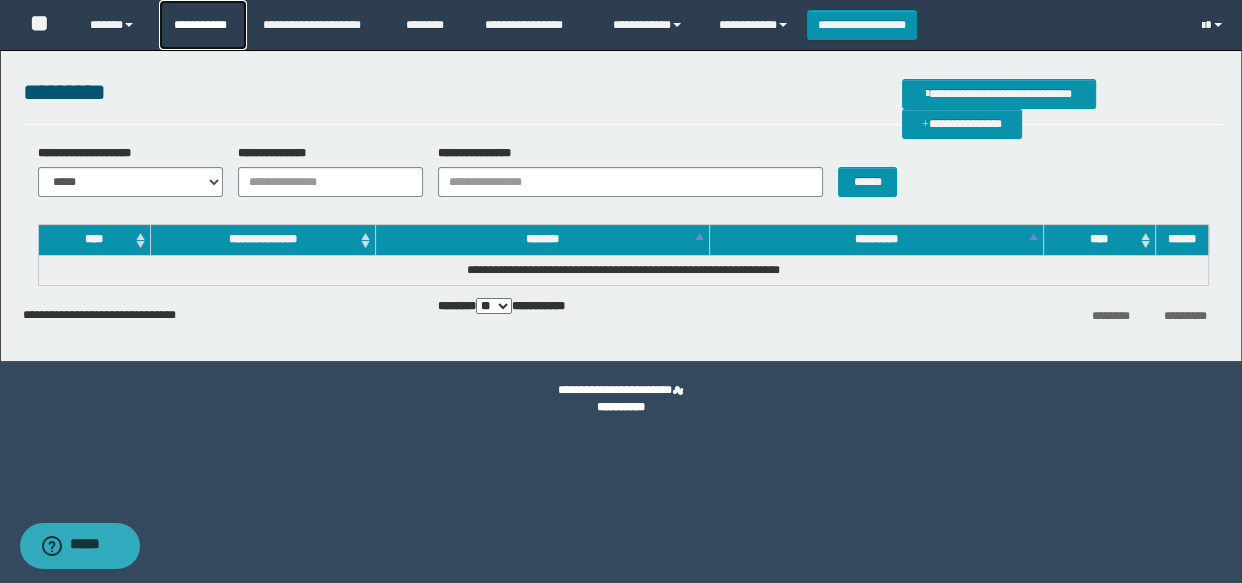 click on "**********" at bounding box center (203, 25) 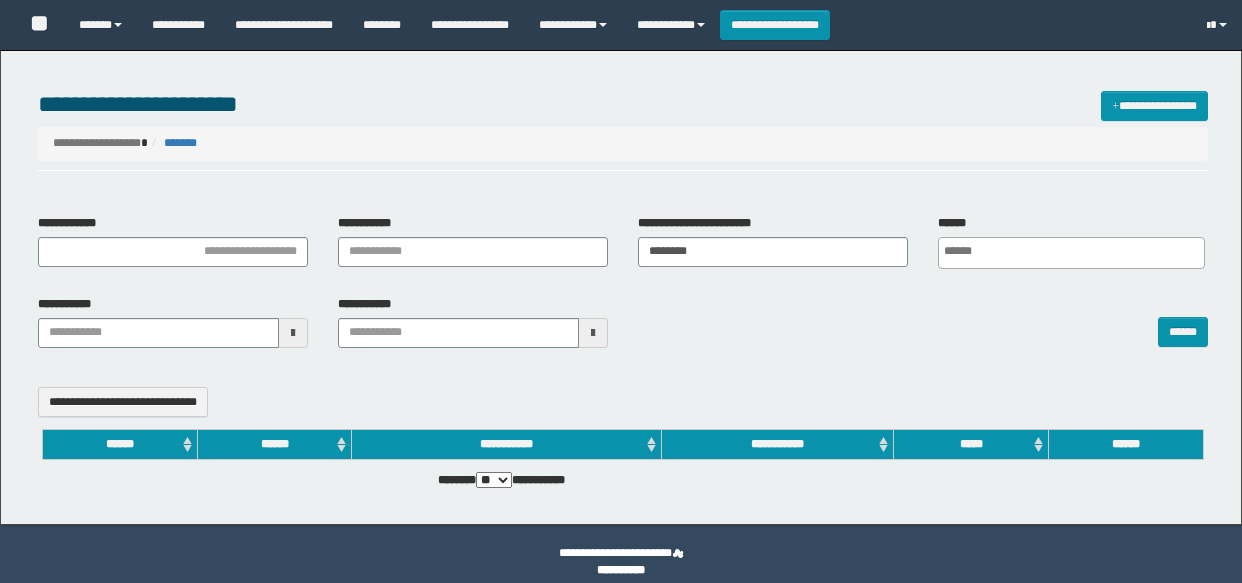 select 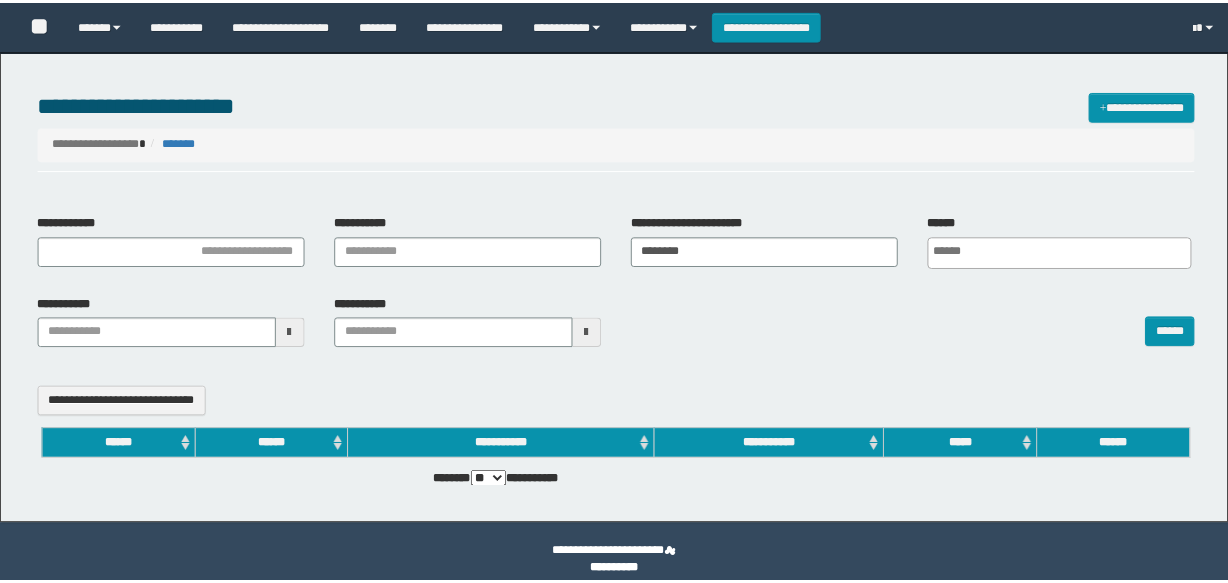 scroll, scrollTop: 0, scrollLeft: 0, axis: both 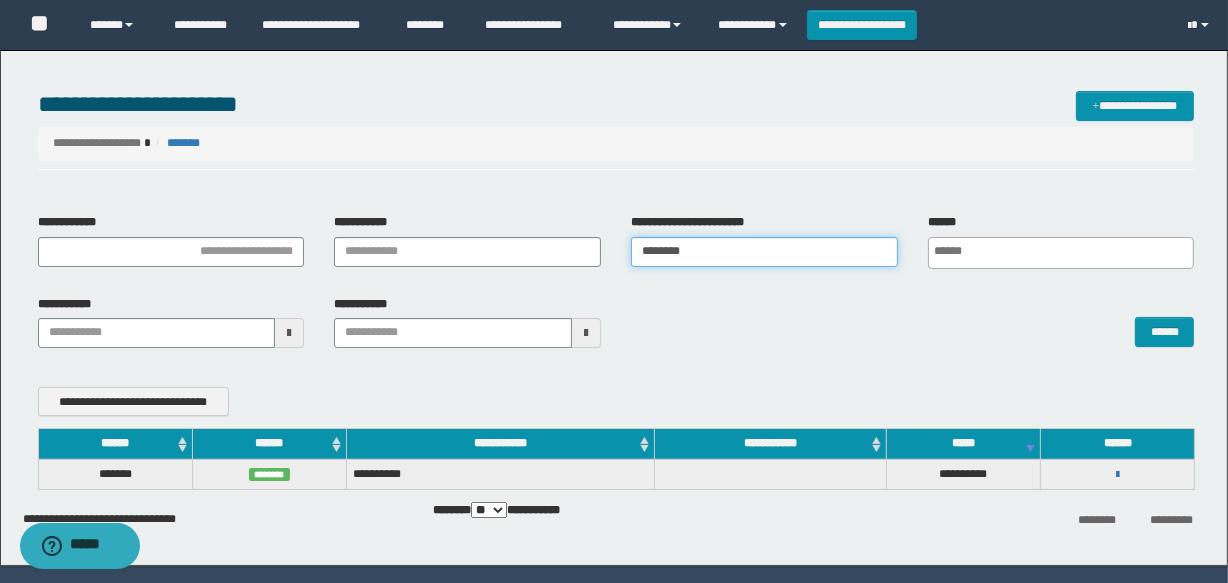 click on "********" at bounding box center [764, 252] 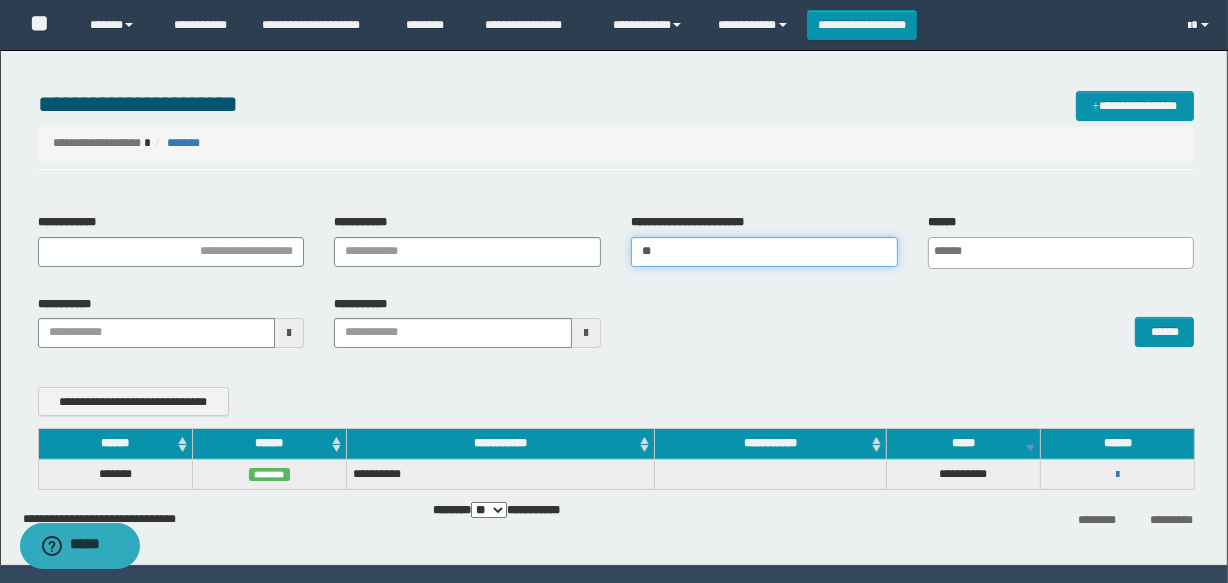 type on "*" 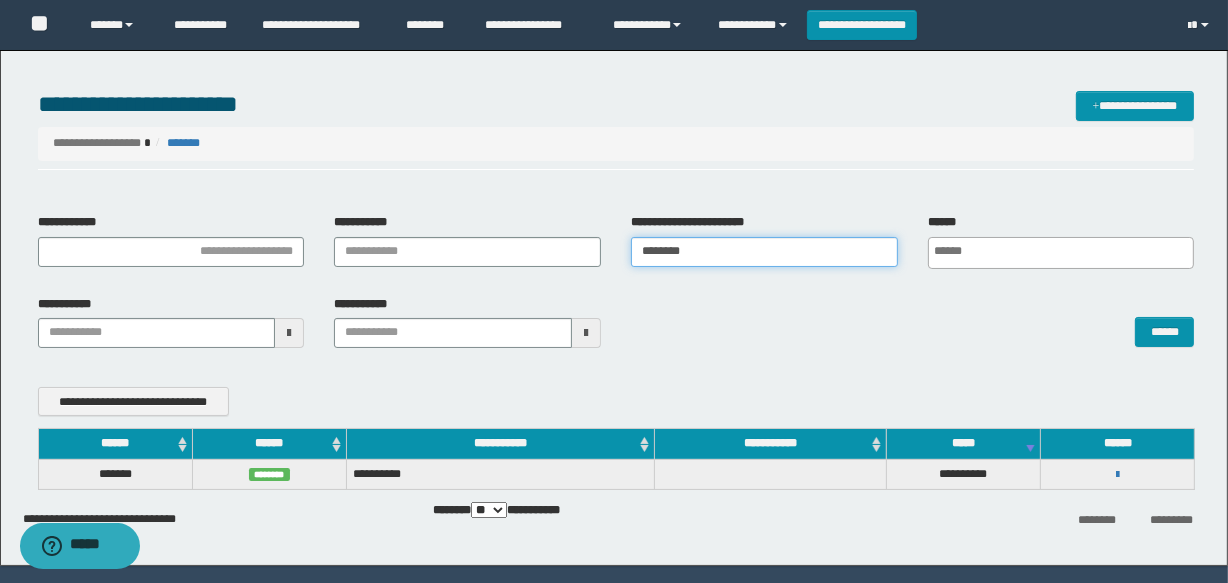 type on "********" 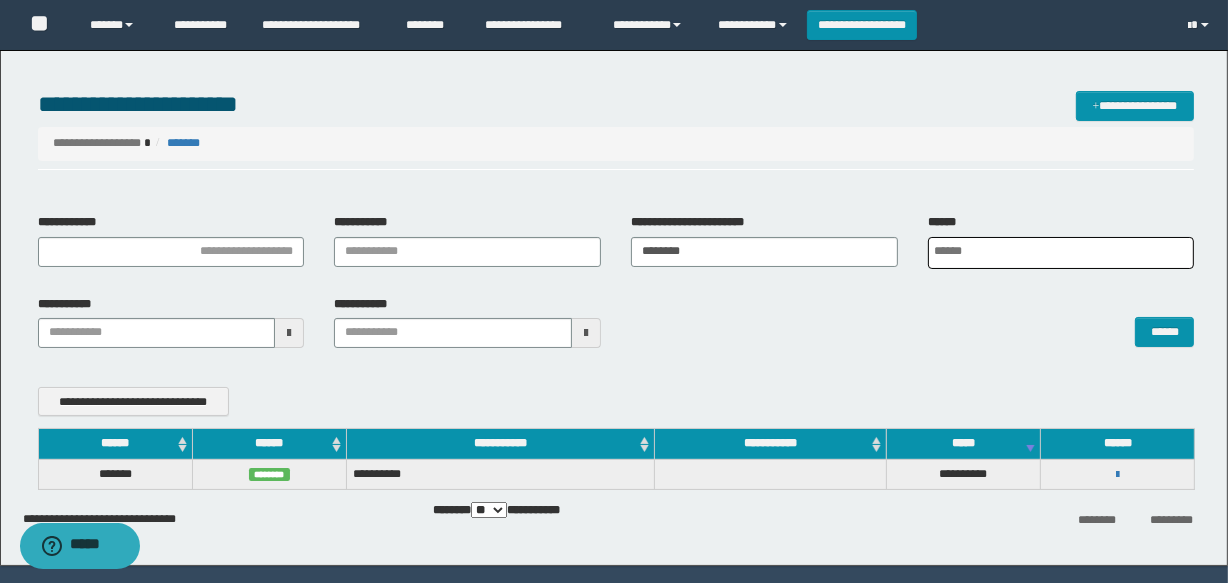scroll, scrollTop: 0, scrollLeft: 5, axis: horizontal 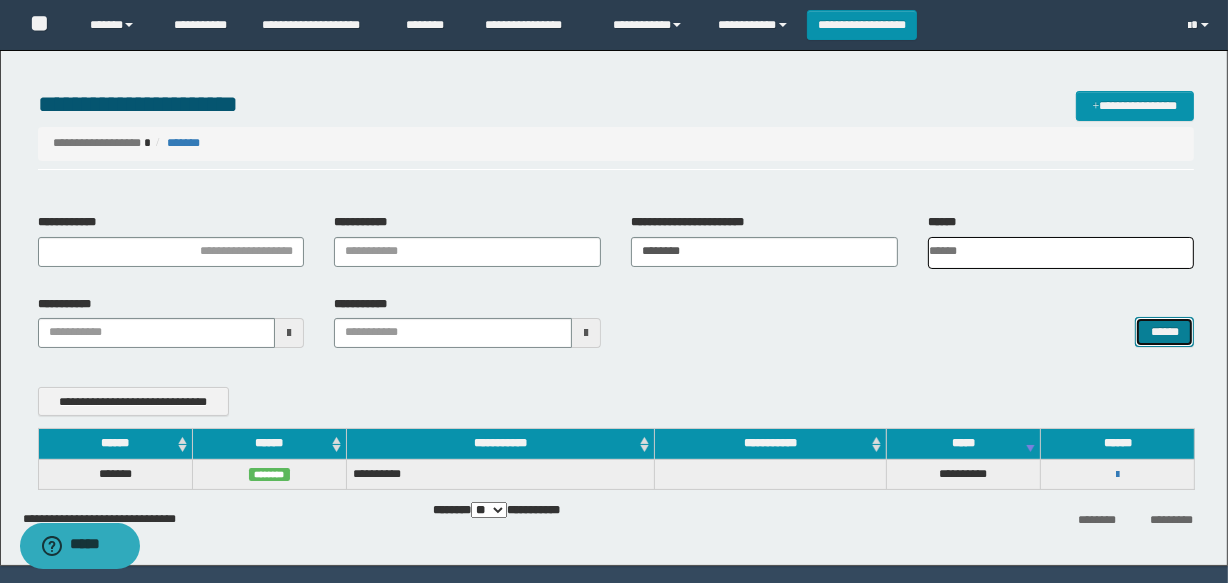 drag, startPoint x: 1140, startPoint y: 330, endPoint x: 1175, endPoint y: 379, distance: 60.216278 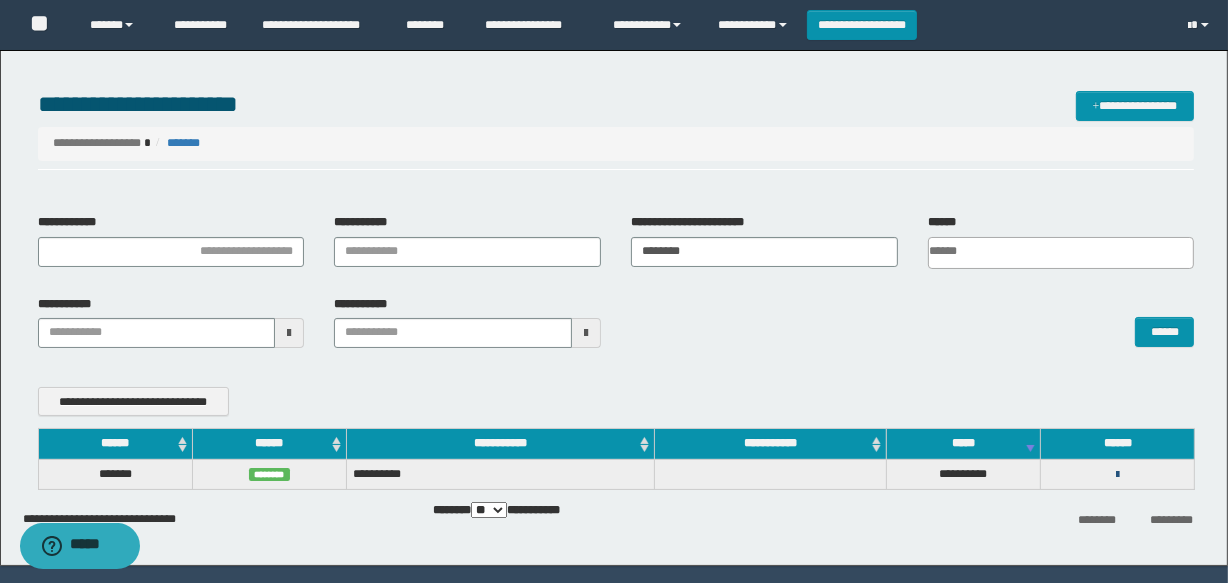 click at bounding box center [1117, 475] 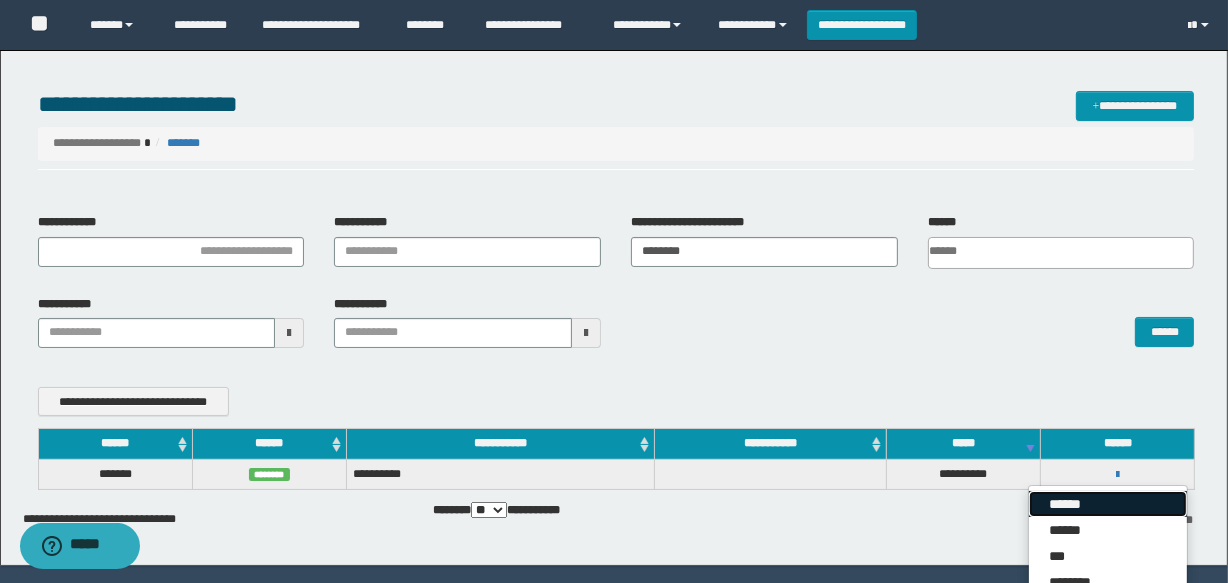 click on "******" at bounding box center (1108, 504) 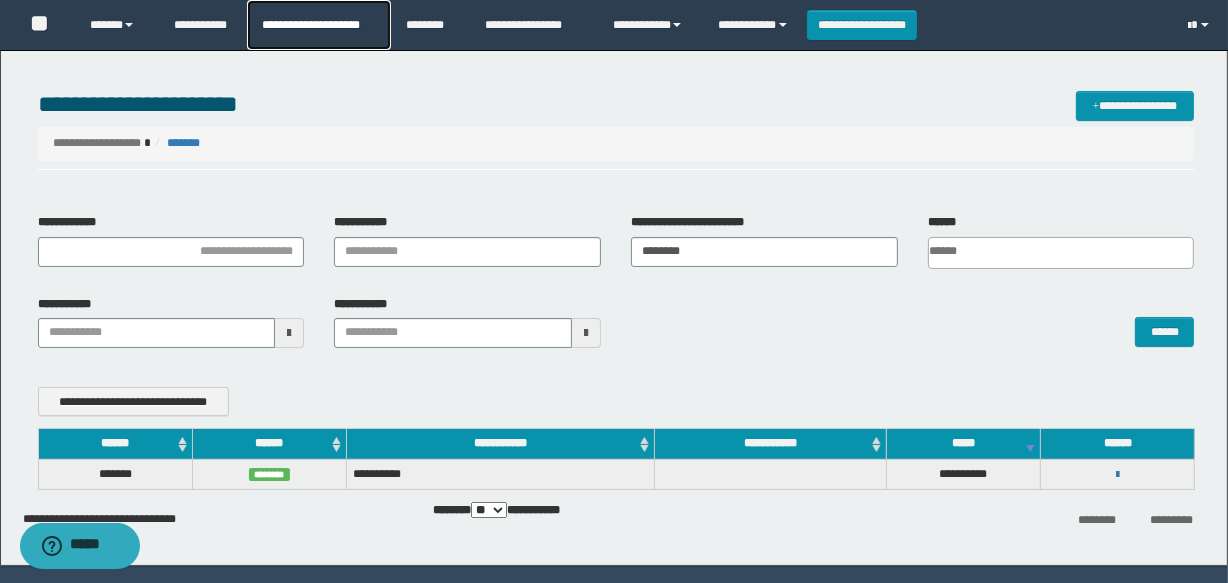 click on "**********" at bounding box center (318, 25) 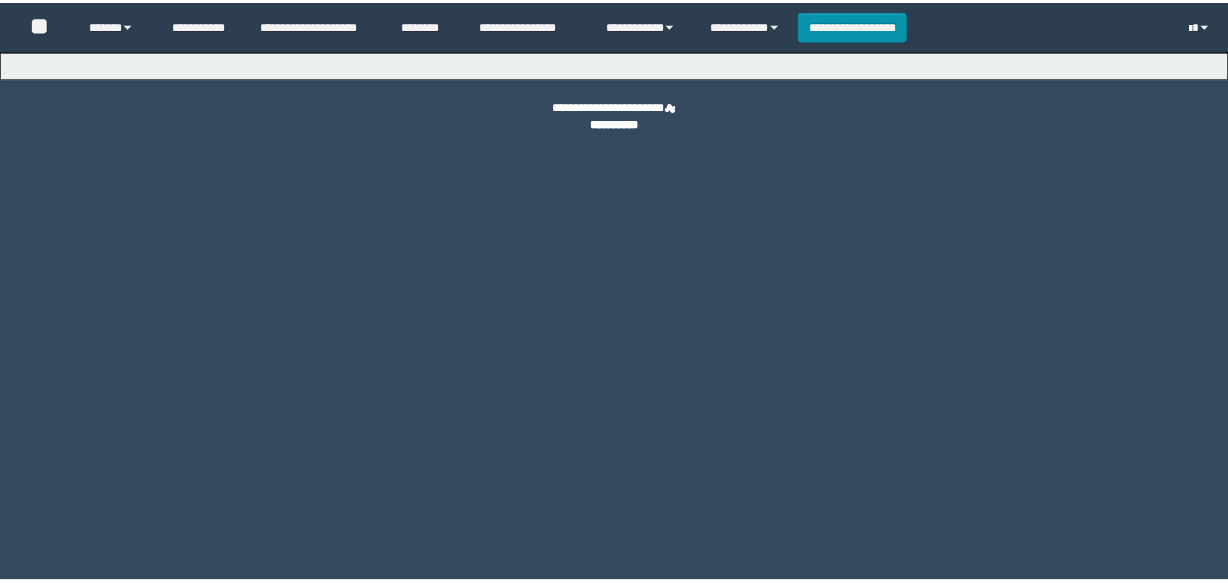 scroll, scrollTop: 0, scrollLeft: 0, axis: both 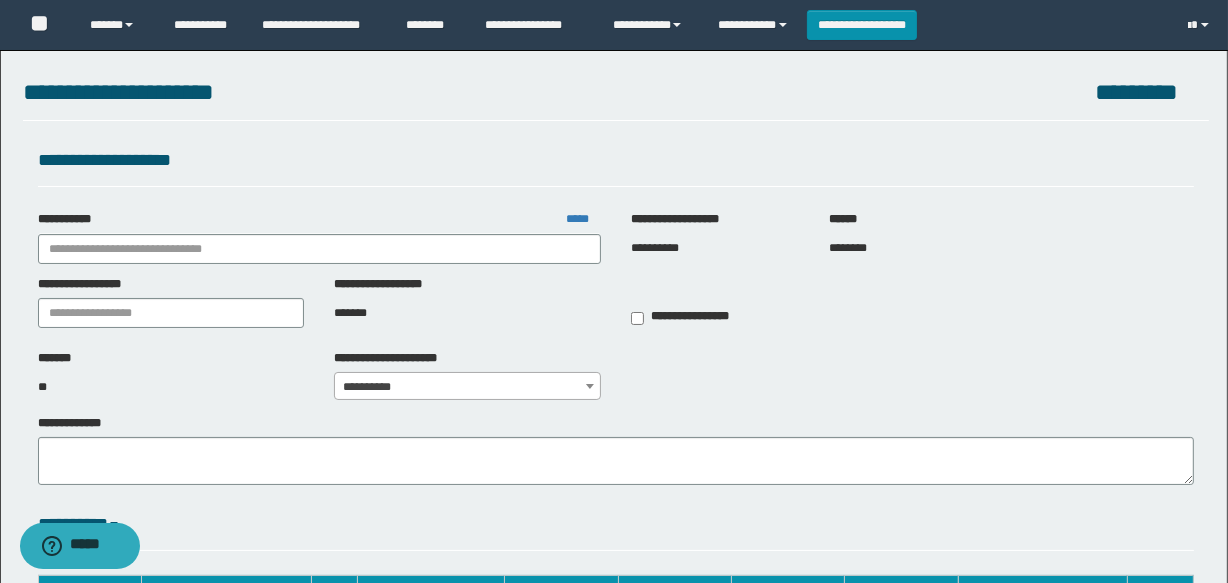 type on "**********" 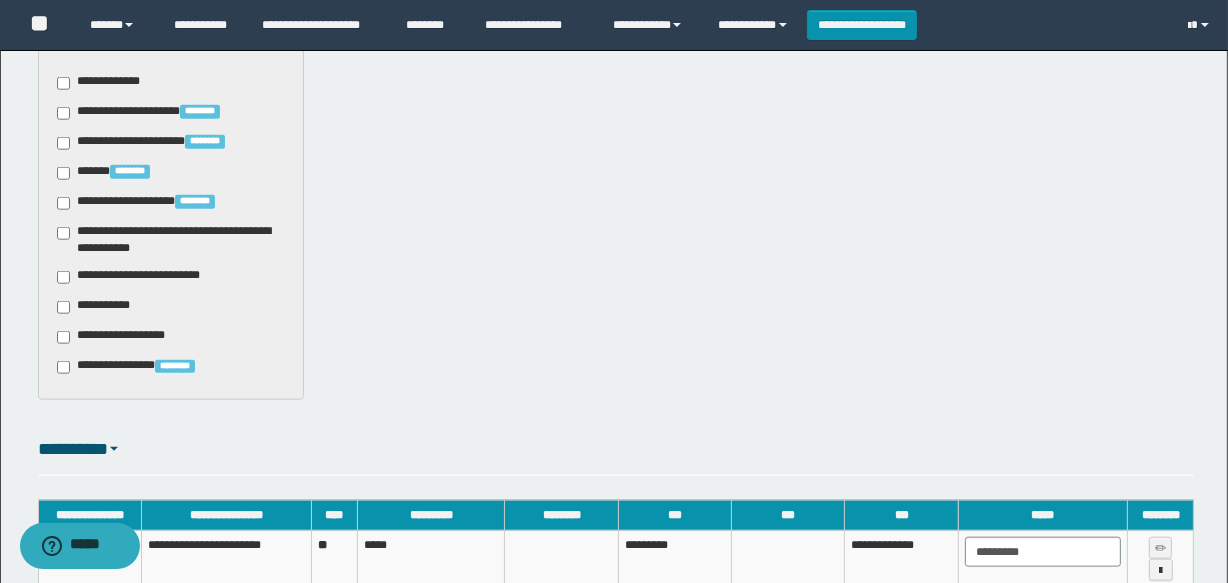 scroll, scrollTop: 2082, scrollLeft: 0, axis: vertical 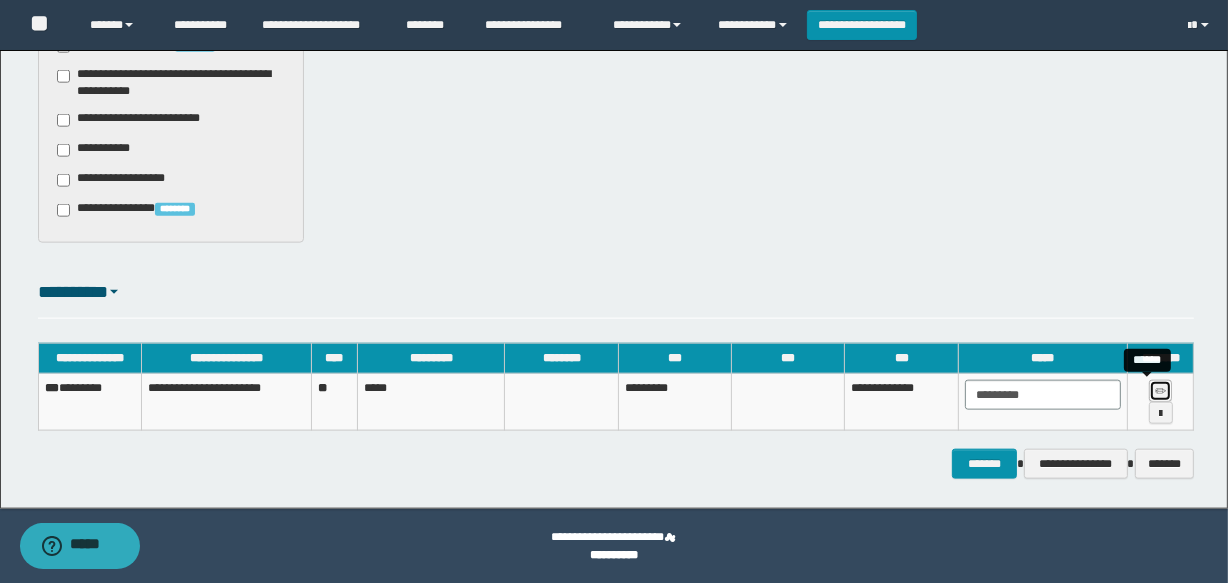 click at bounding box center (1160, 392) 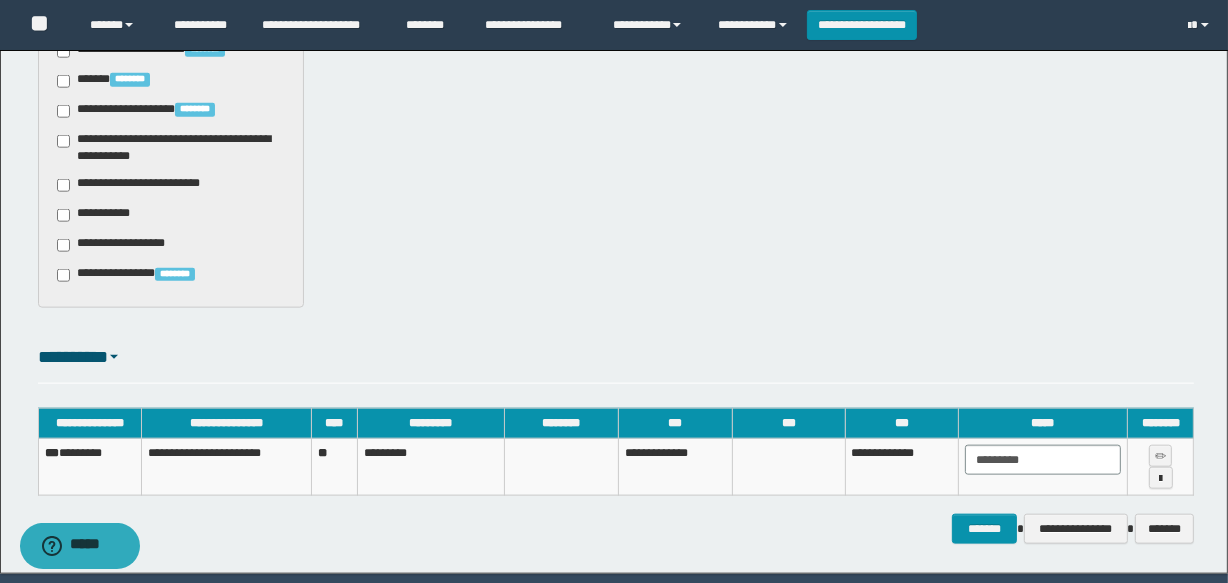 scroll, scrollTop: 2082, scrollLeft: 0, axis: vertical 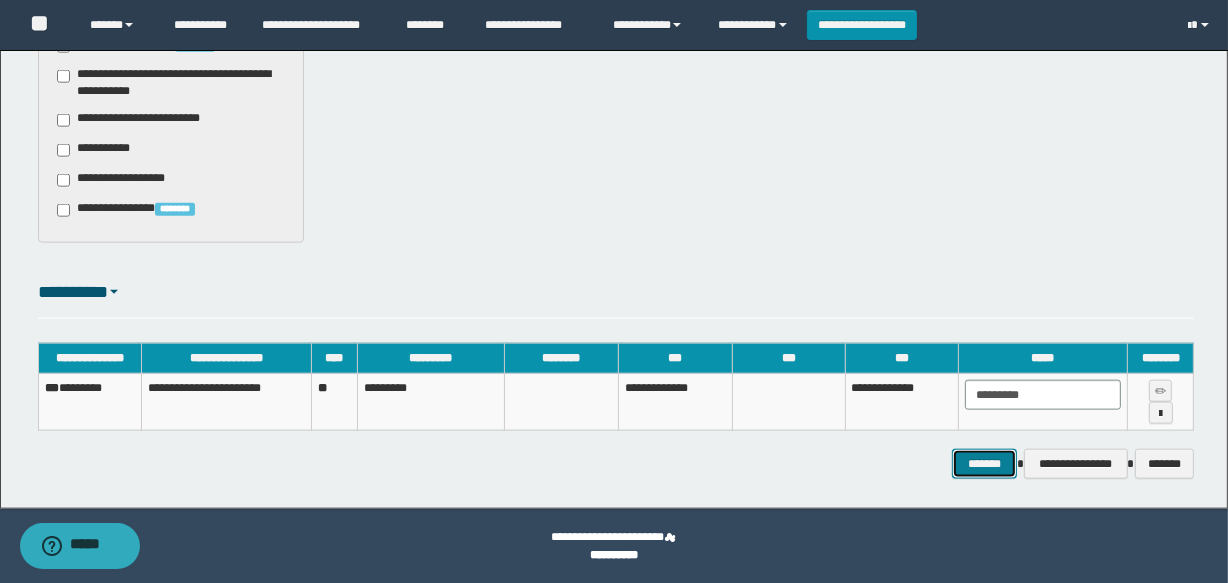 click on "*******" at bounding box center (985, 464) 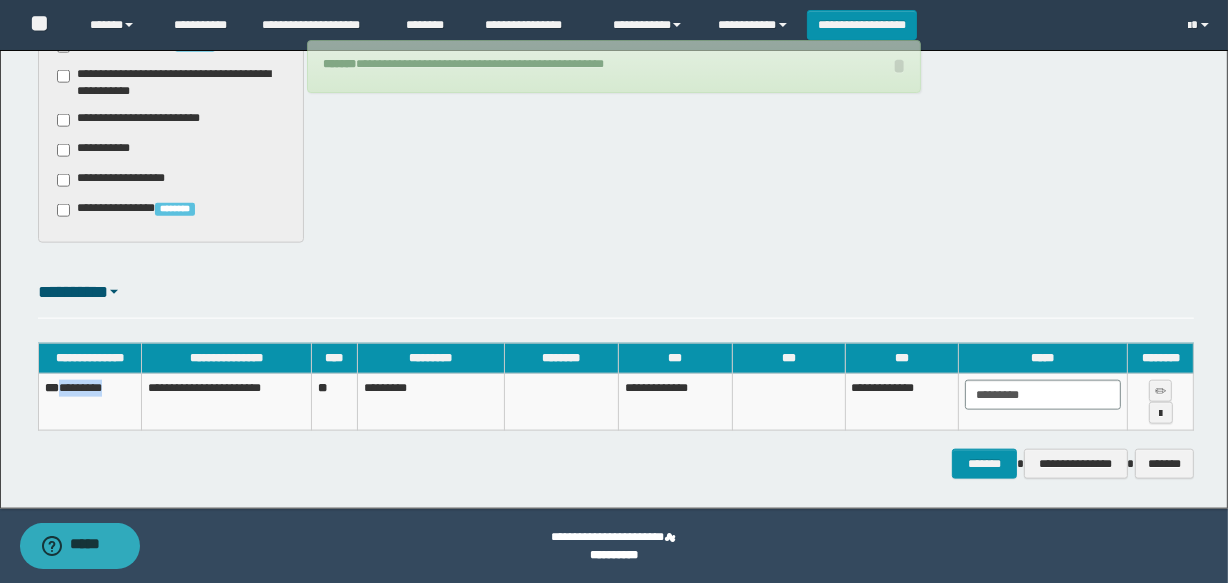 drag, startPoint x: 66, startPoint y: 382, endPoint x: 130, endPoint y: 382, distance: 64 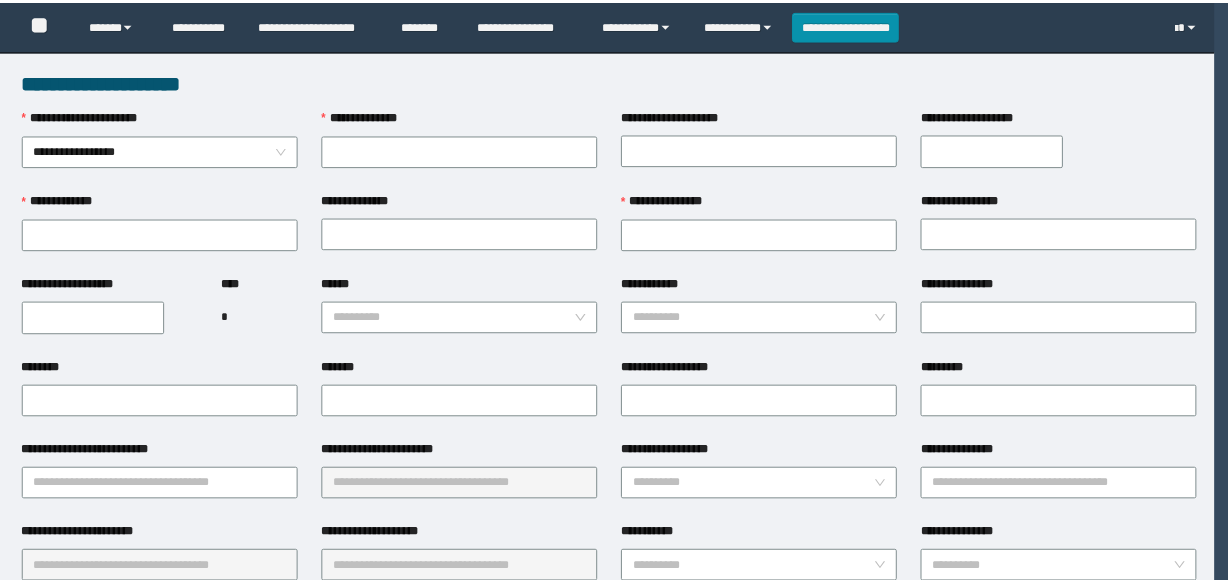 scroll, scrollTop: 0, scrollLeft: 0, axis: both 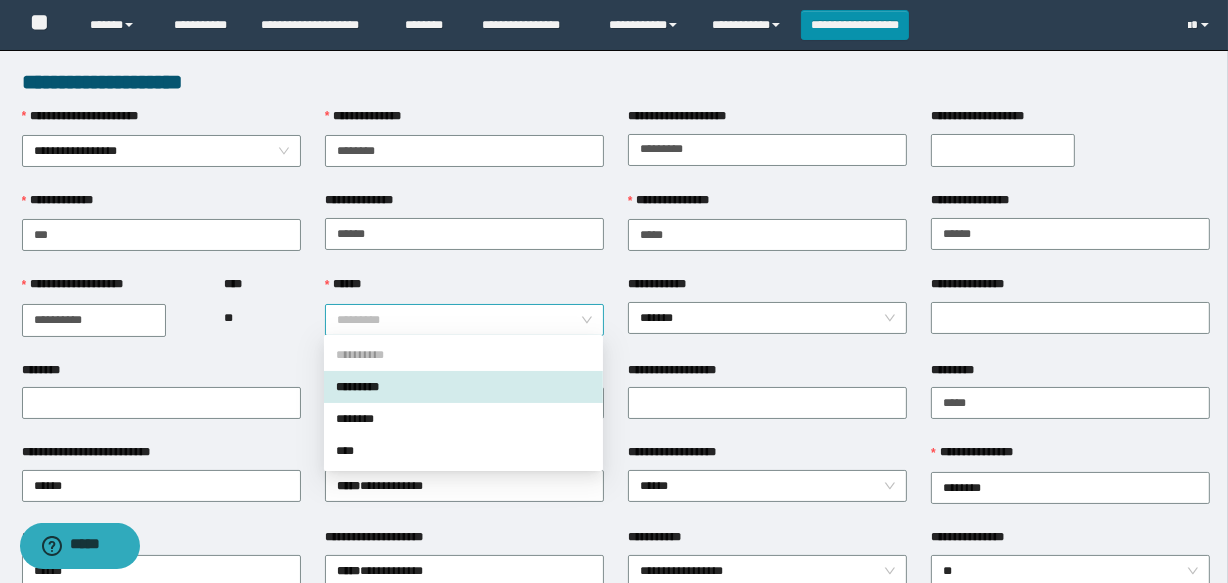 click on "*********" at bounding box center (464, 320) 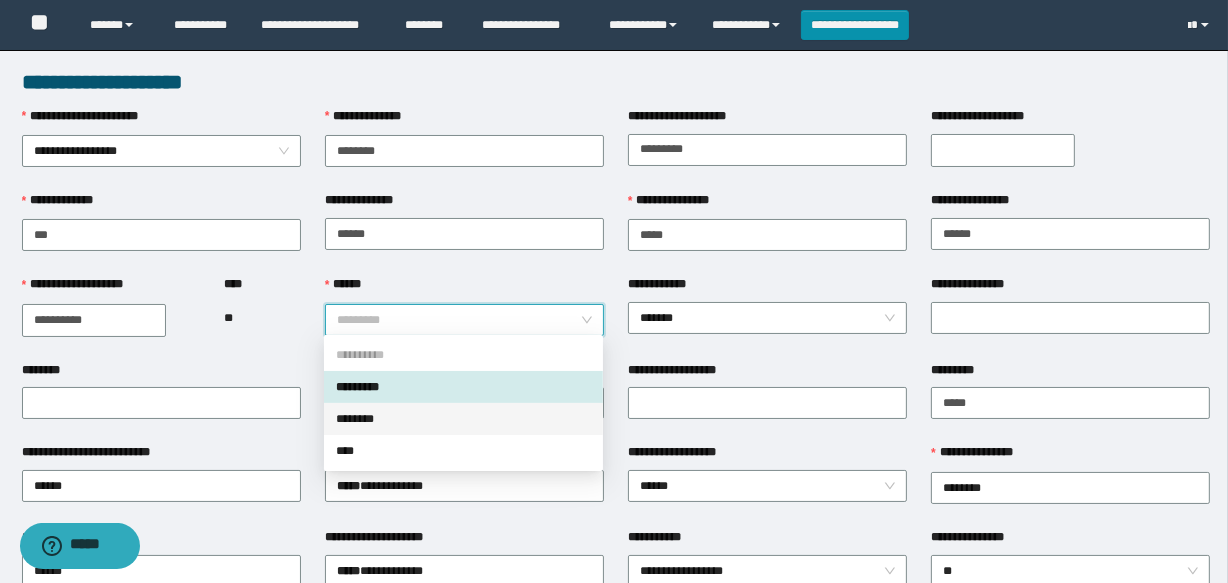 click on "********" at bounding box center [463, 419] 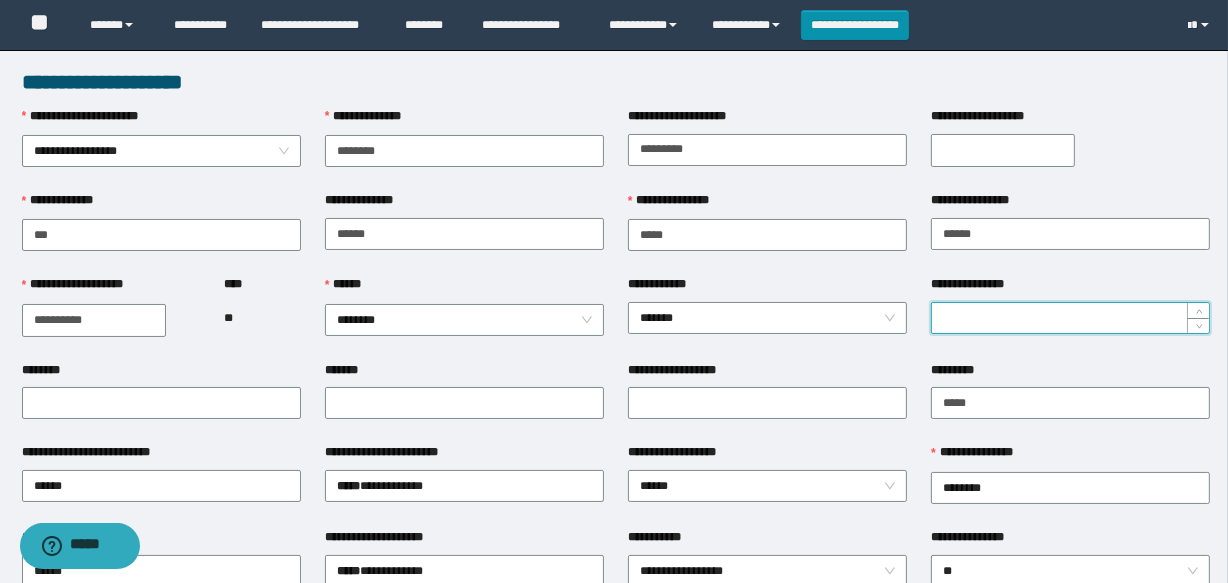 click on "**********" at bounding box center [1070, 318] 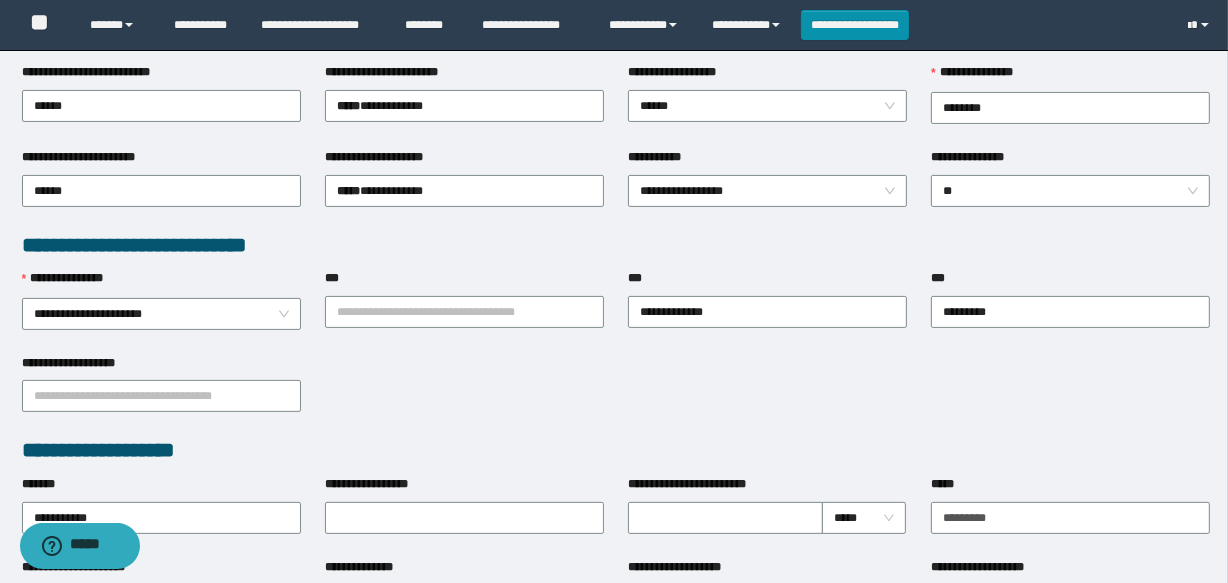scroll, scrollTop: 363, scrollLeft: 0, axis: vertical 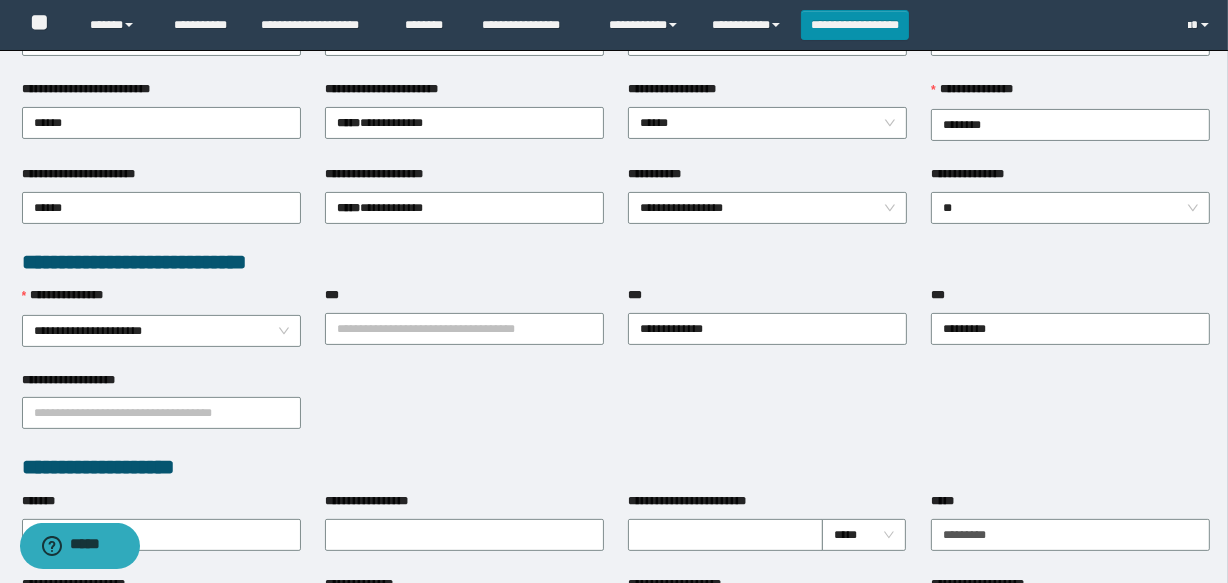 type on "*" 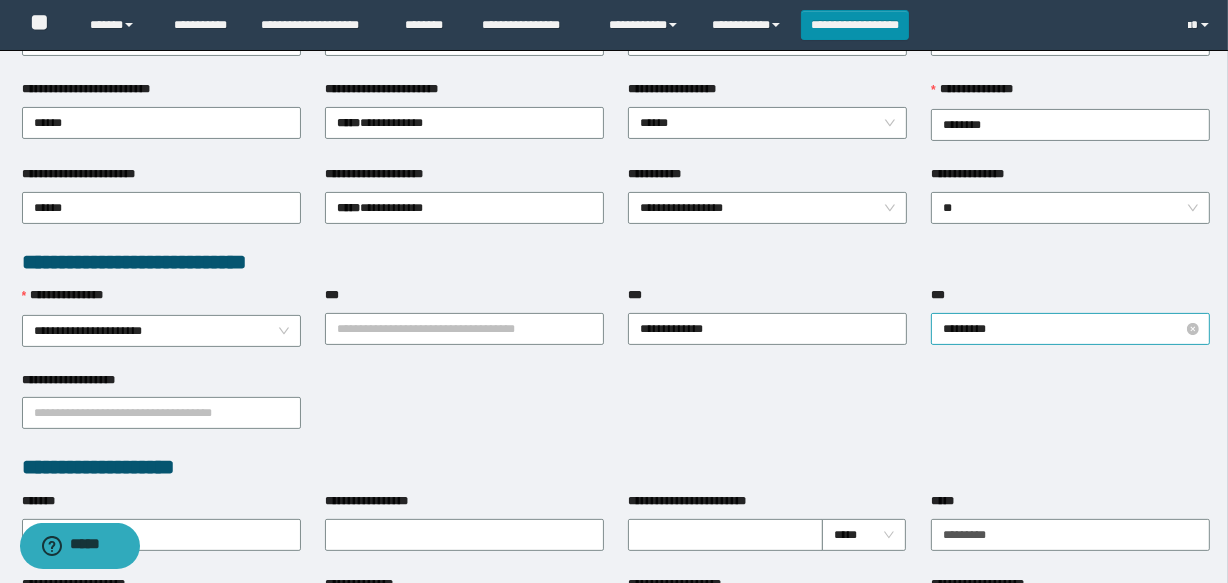 click on "*** *********" at bounding box center [1070, 328] 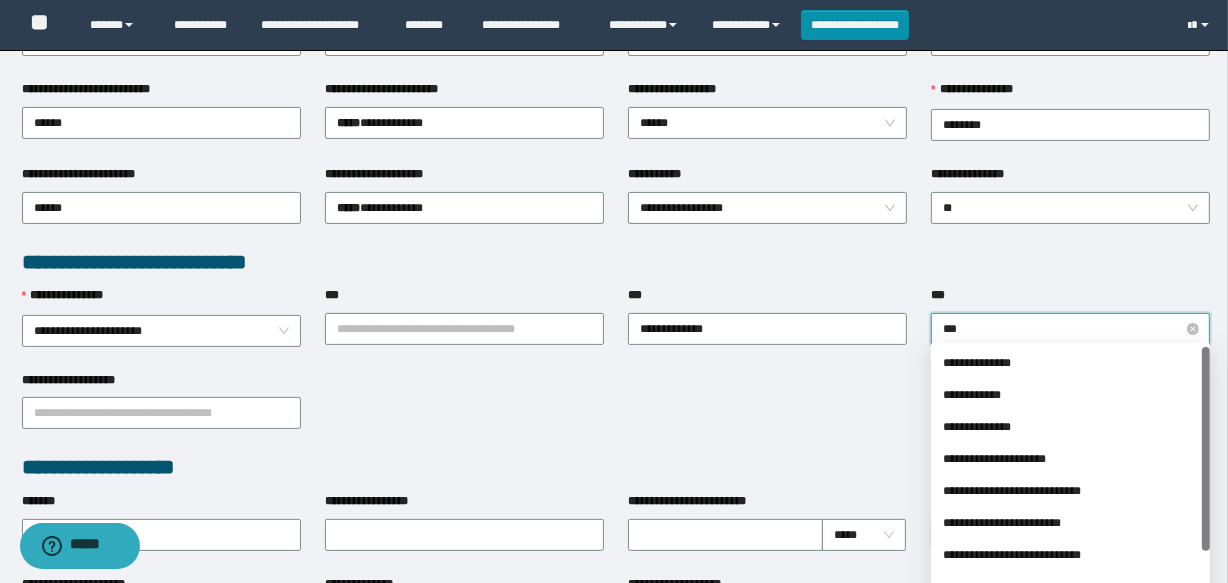 type on "****" 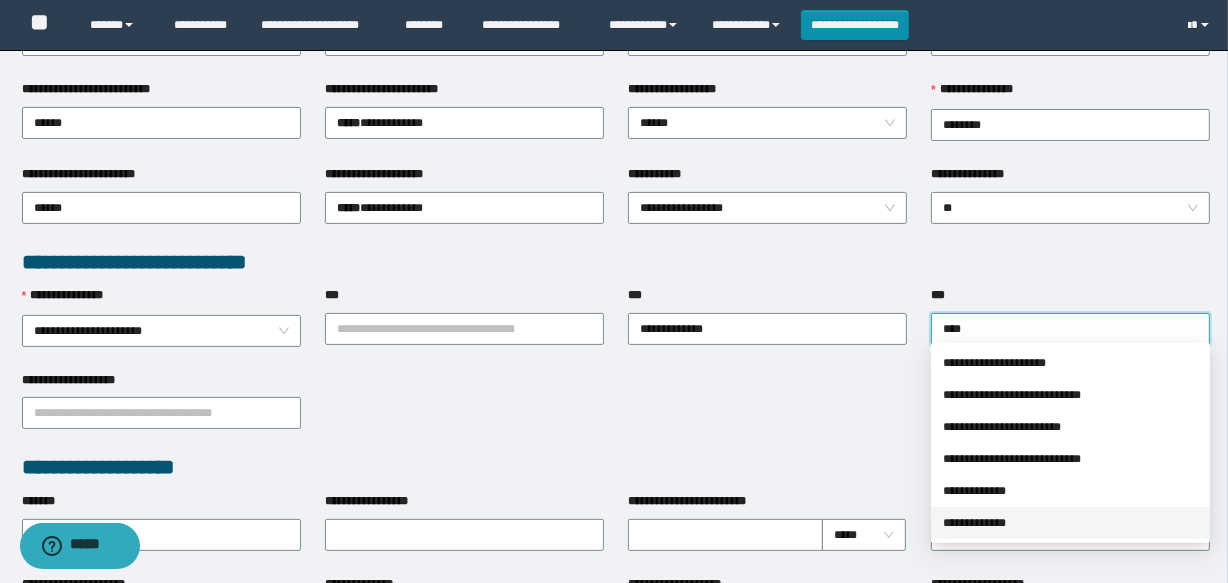 click on "**********" at bounding box center [1070, 523] 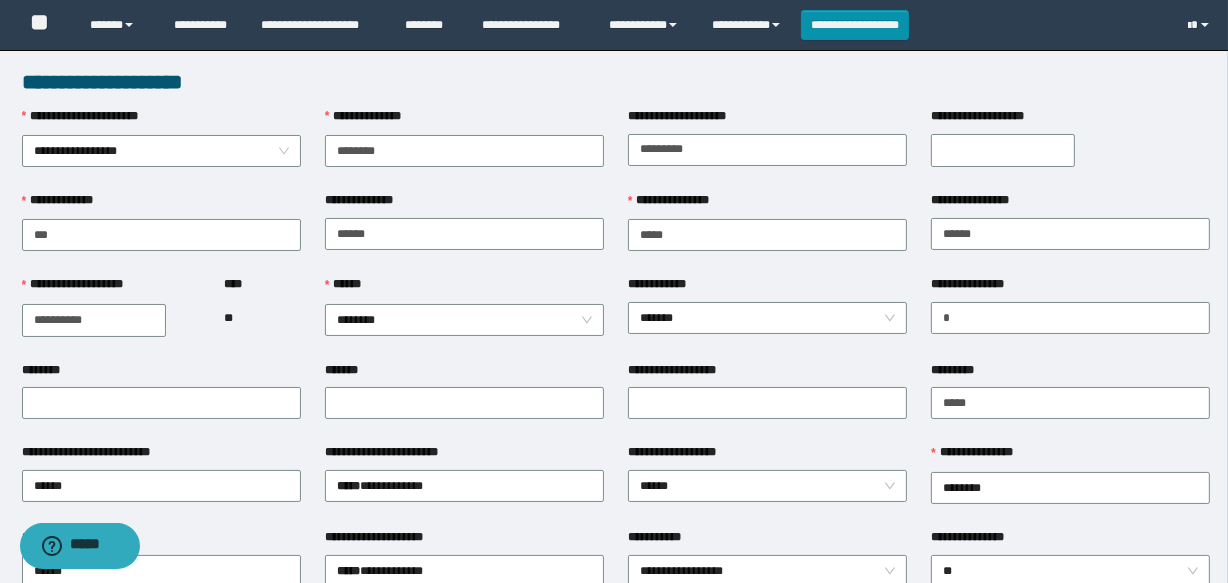 scroll, scrollTop: 0, scrollLeft: 0, axis: both 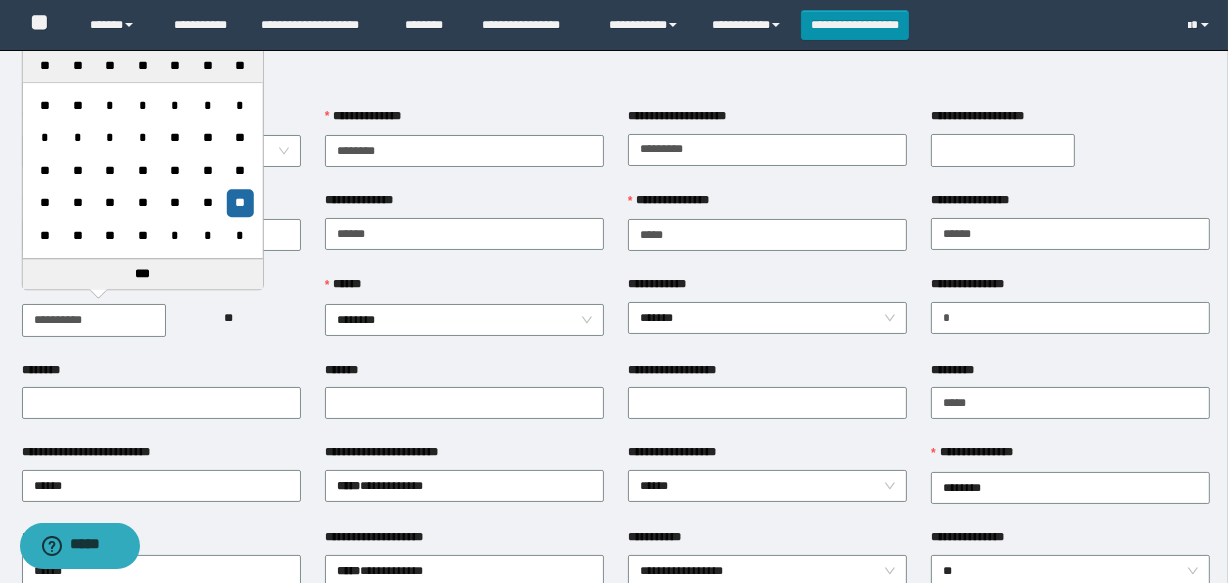 type on "**********" 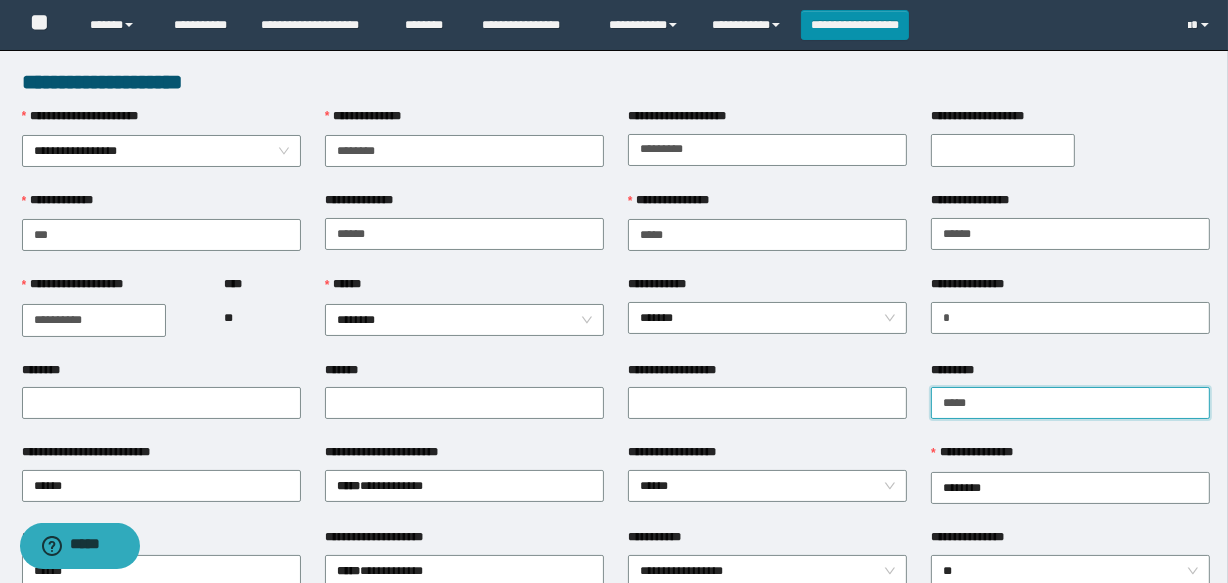 drag, startPoint x: 995, startPoint y: 387, endPoint x: 1028, endPoint y: 385, distance: 33.06055 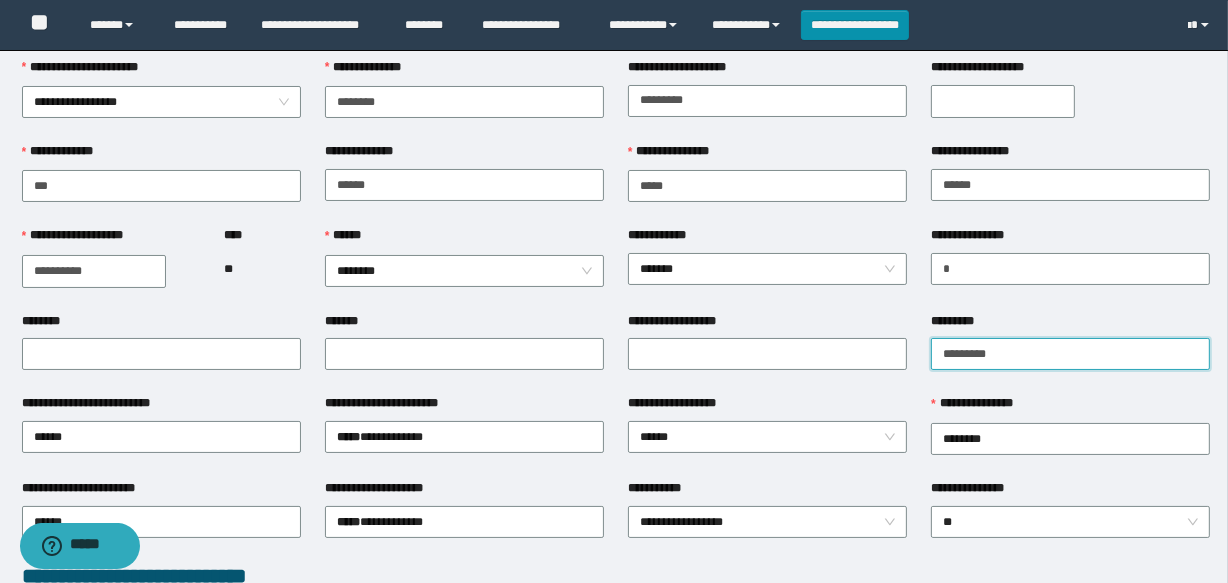 scroll, scrollTop: 90, scrollLeft: 0, axis: vertical 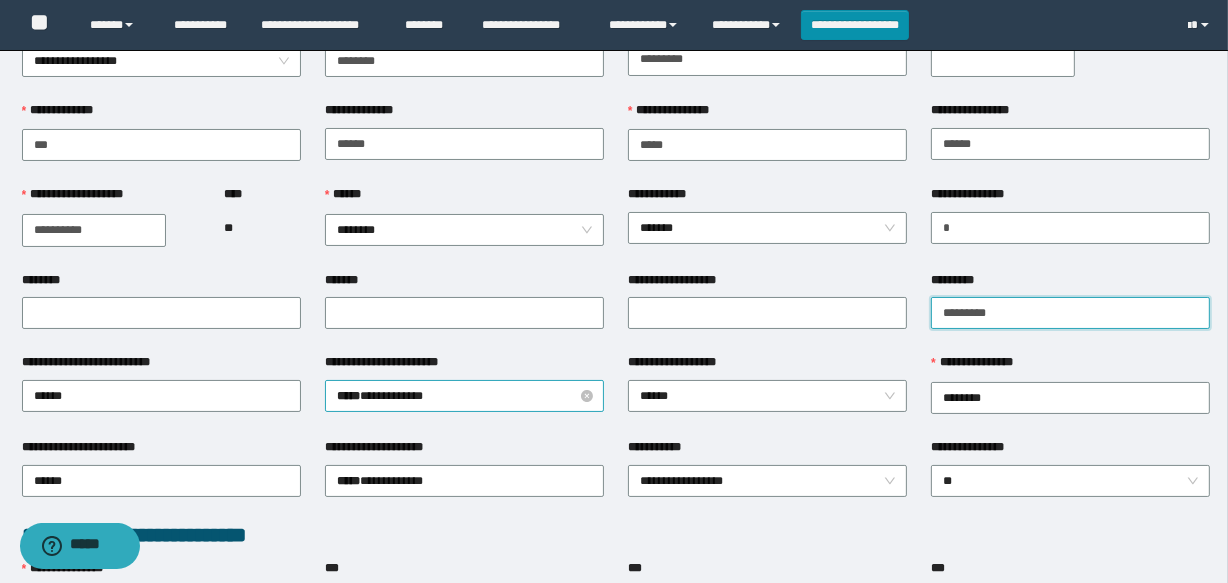 click on "***** * *********" at bounding box center [464, 396] 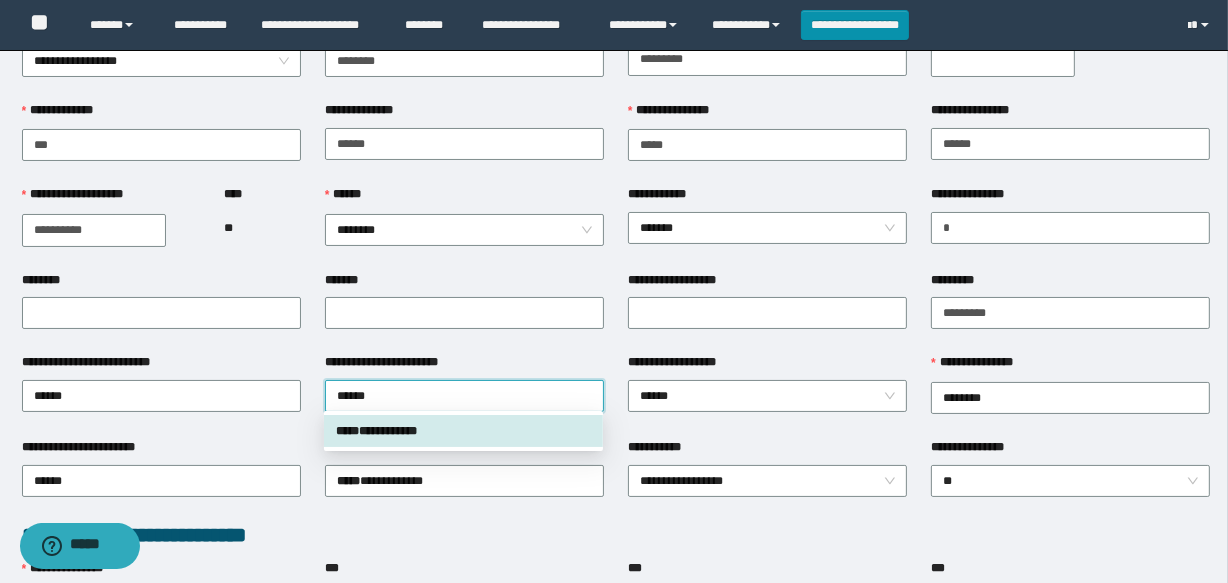 type on "*******" 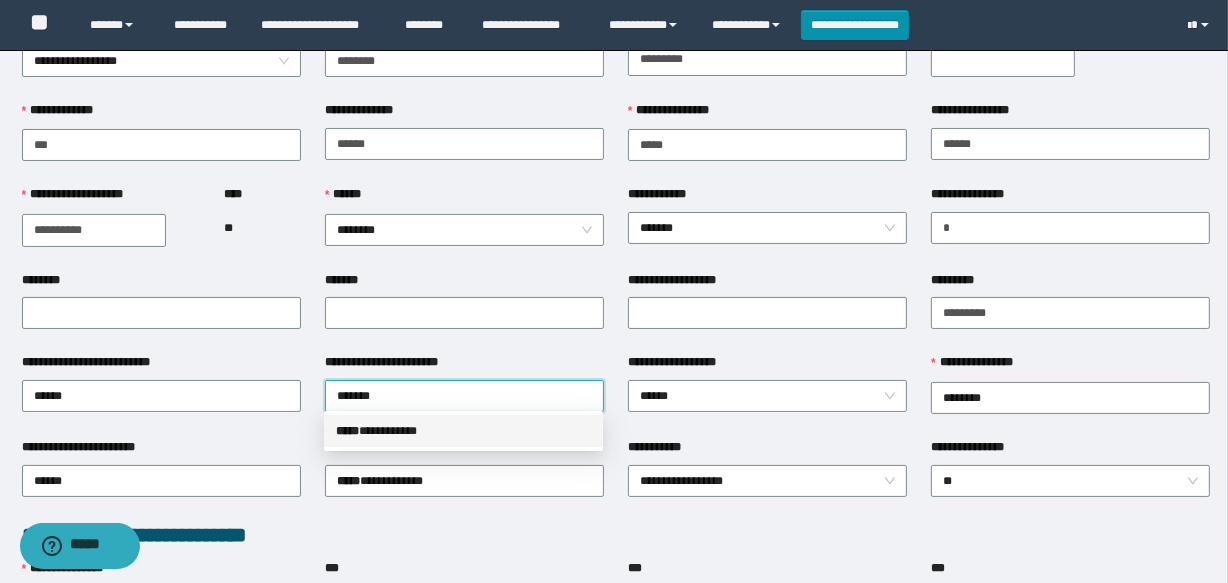 click on "***** * *********" at bounding box center [463, 431] 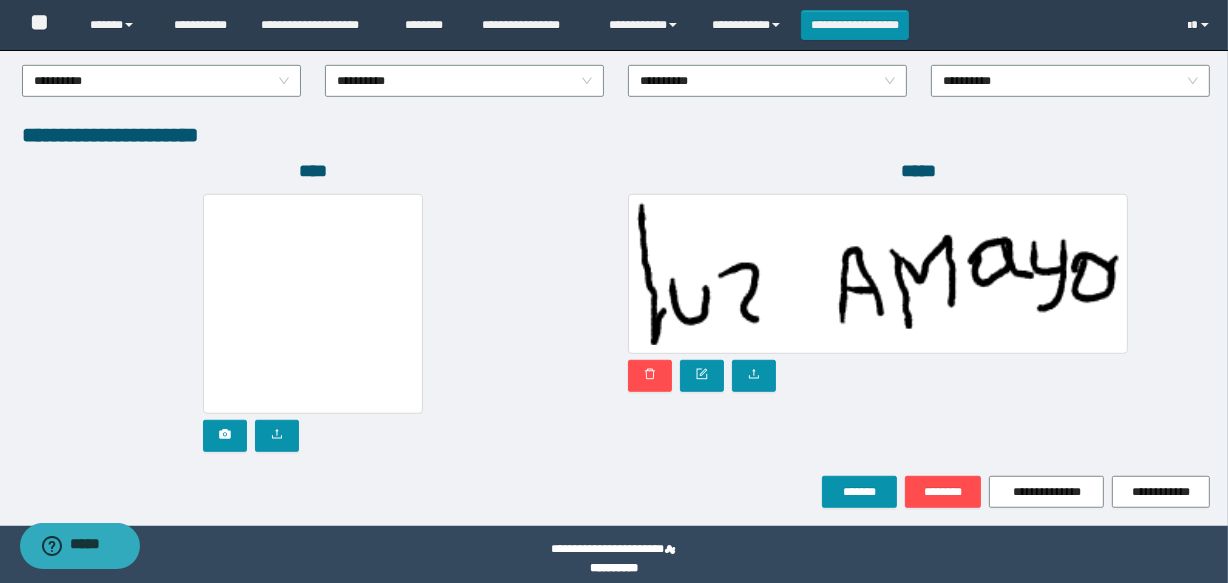 scroll, scrollTop: 1120, scrollLeft: 0, axis: vertical 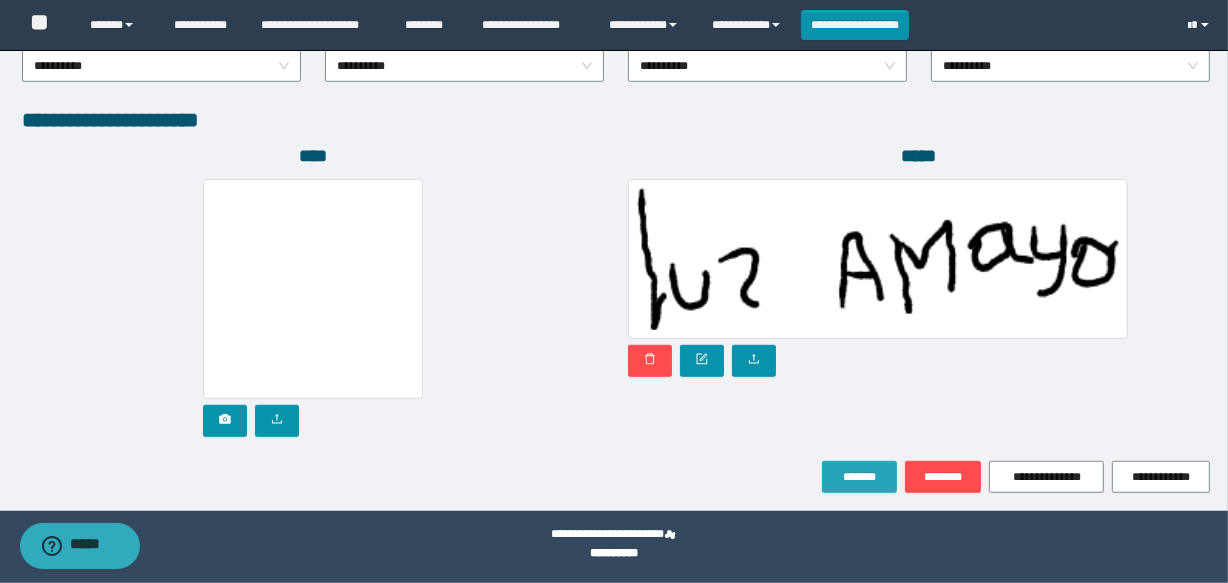 click on "*******" at bounding box center (859, 477) 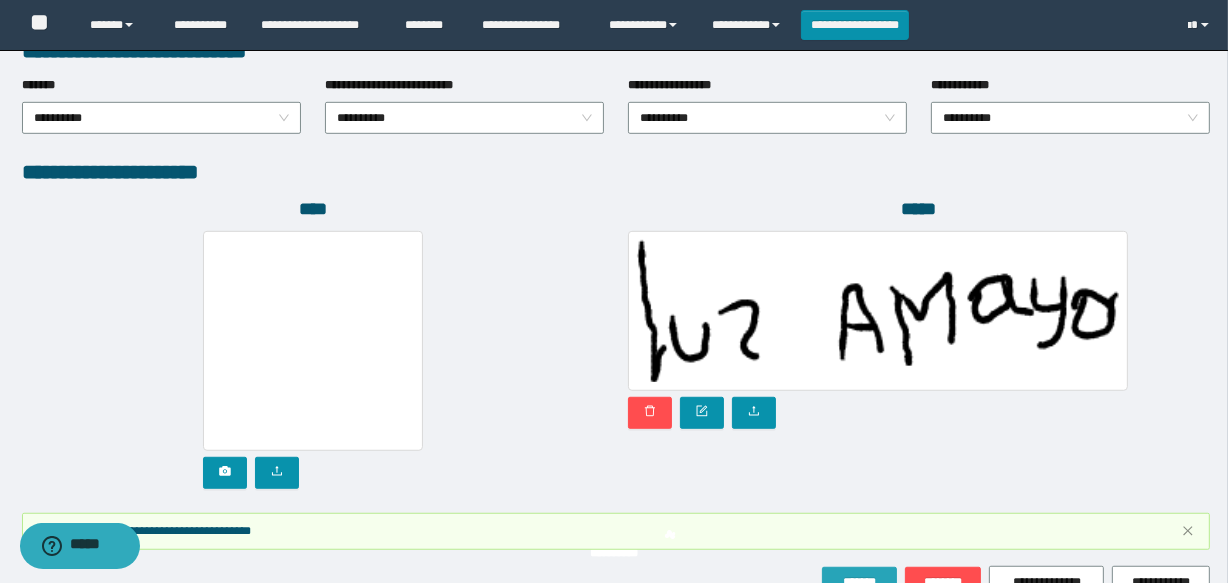 scroll, scrollTop: 1171, scrollLeft: 0, axis: vertical 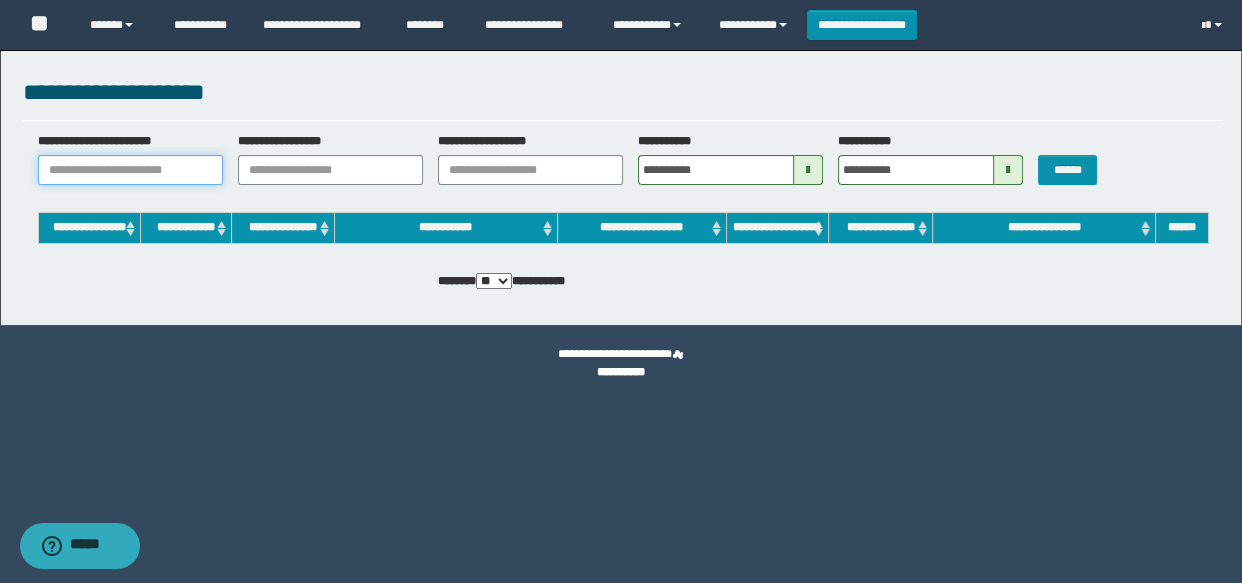 click on "**********" at bounding box center [130, 170] 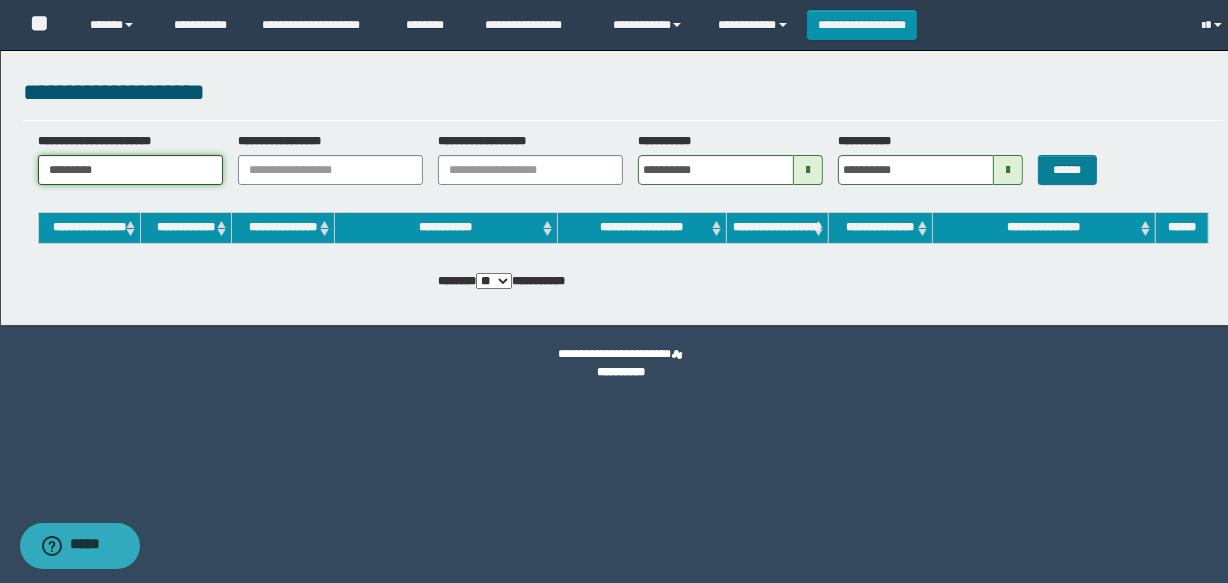 type on "********" 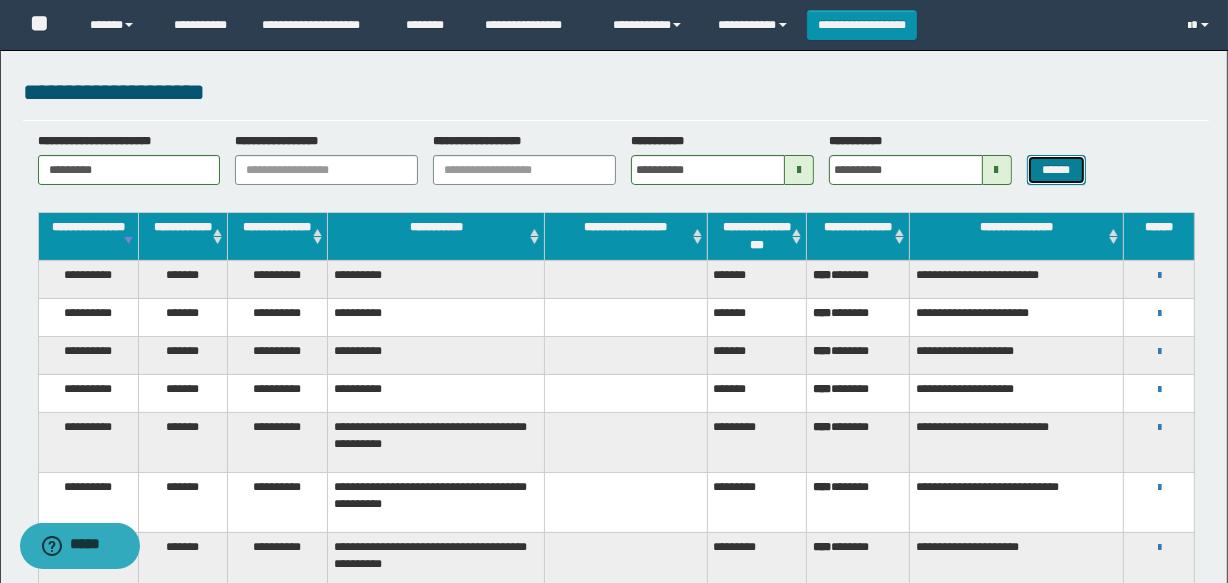 click on "******" at bounding box center [1056, 170] 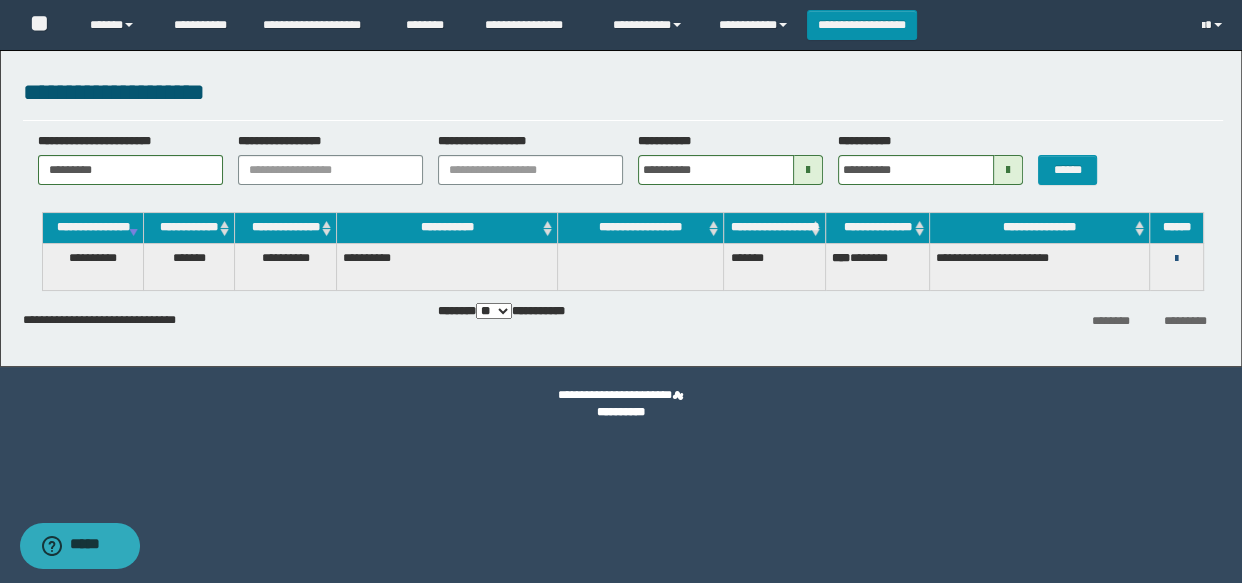 click at bounding box center (1176, 259) 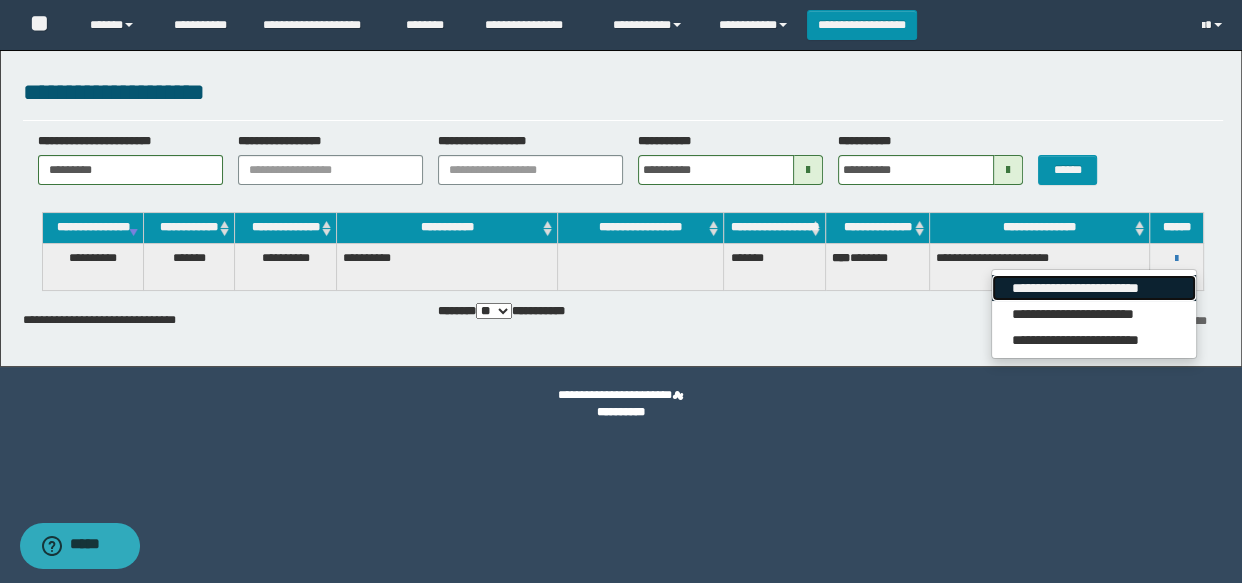 click on "**********" at bounding box center [1093, 288] 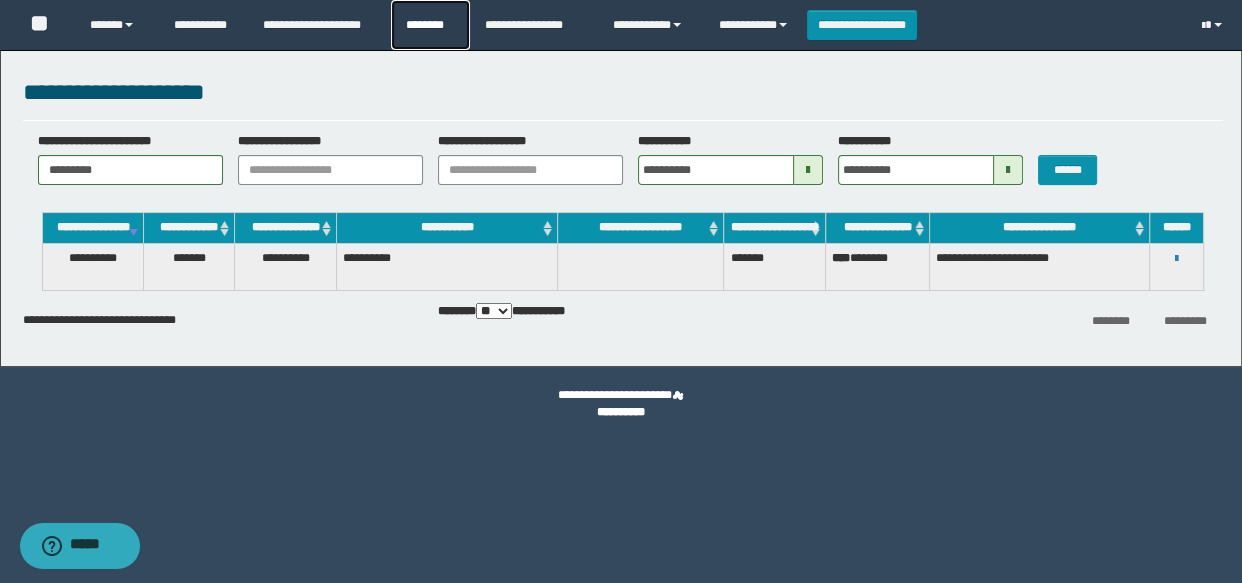 click on "********" at bounding box center (430, 25) 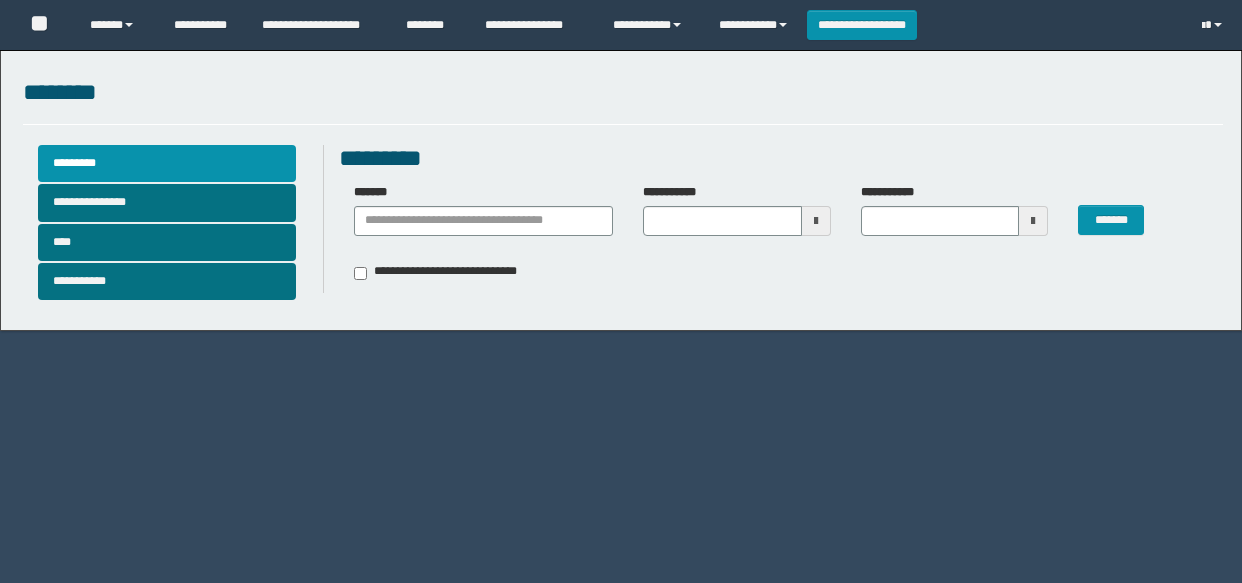 scroll, scrollTop: 0, scrollLeft: 0, axis: both 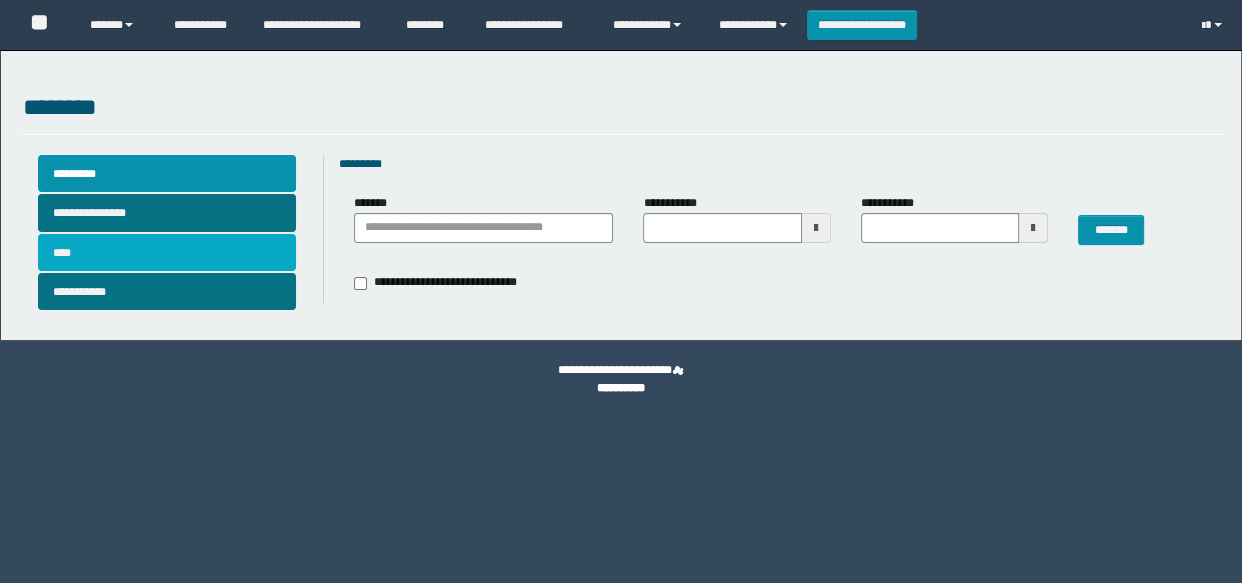 type 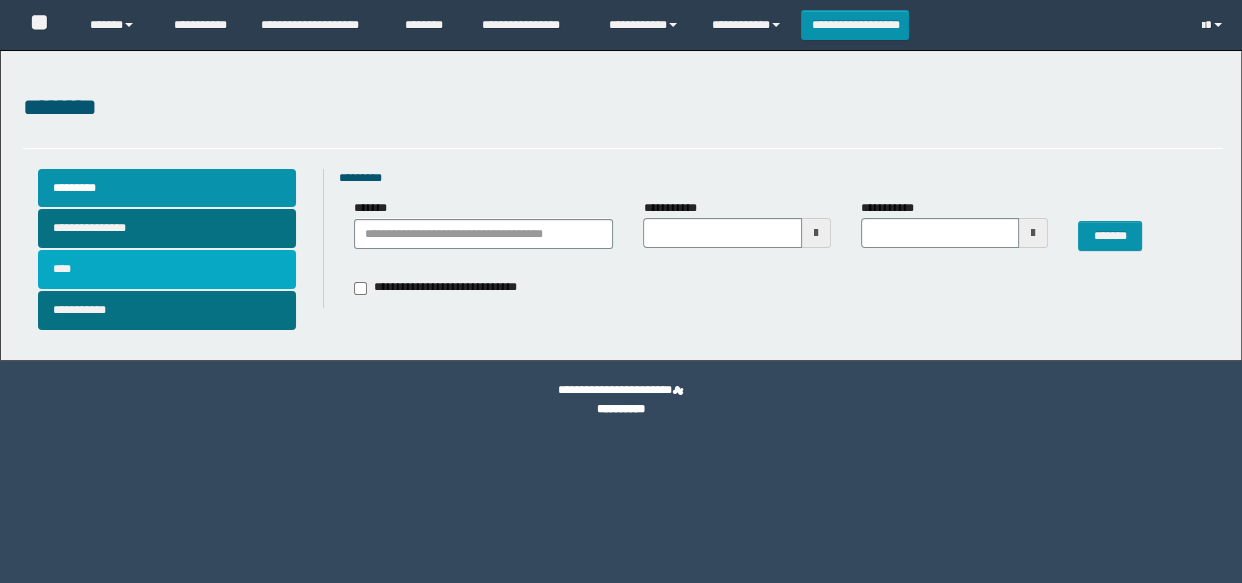 scroll, scrollTop: 0, scrollLeft: 0, axis: both 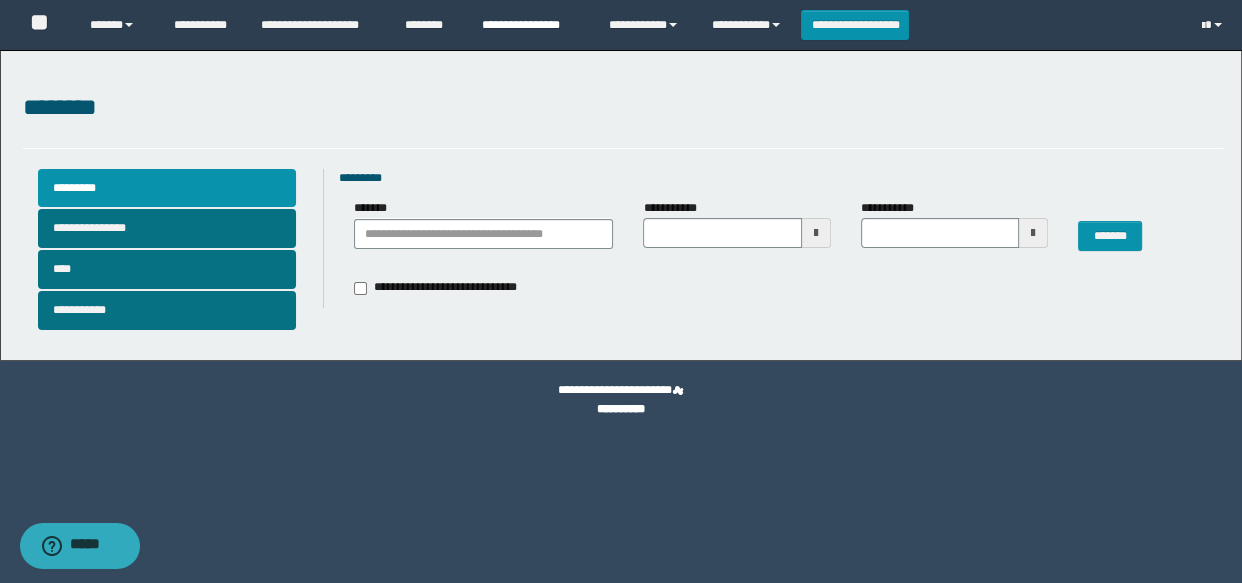 click on "**********" at bounding box center [530, 25] 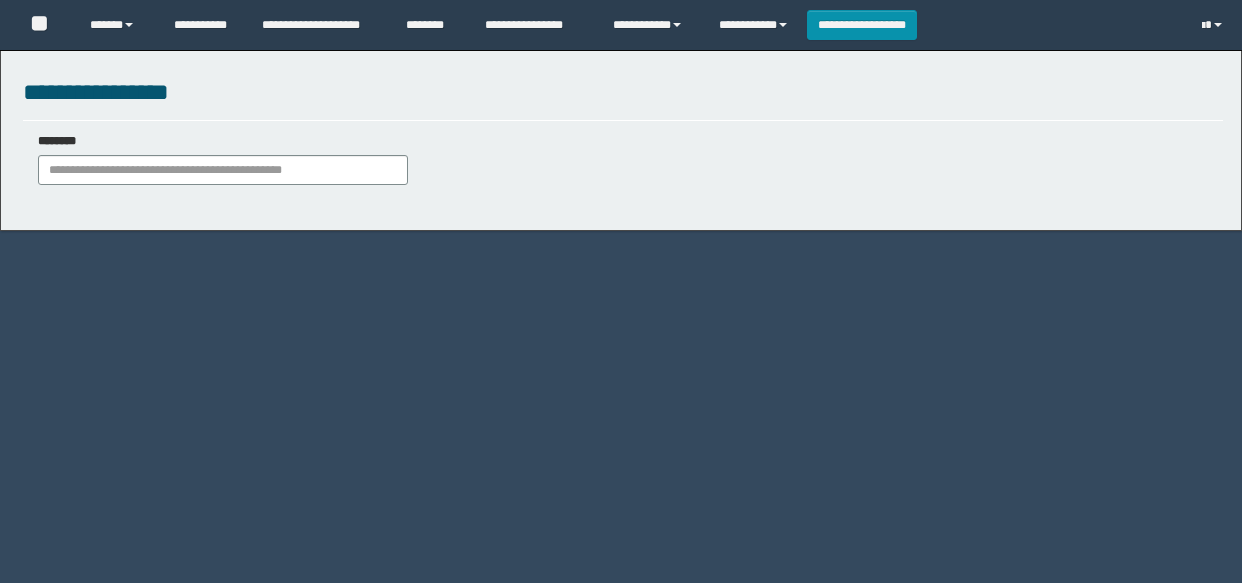 scroll, scrollTop: 0, scrollLeft: 0, axis: both 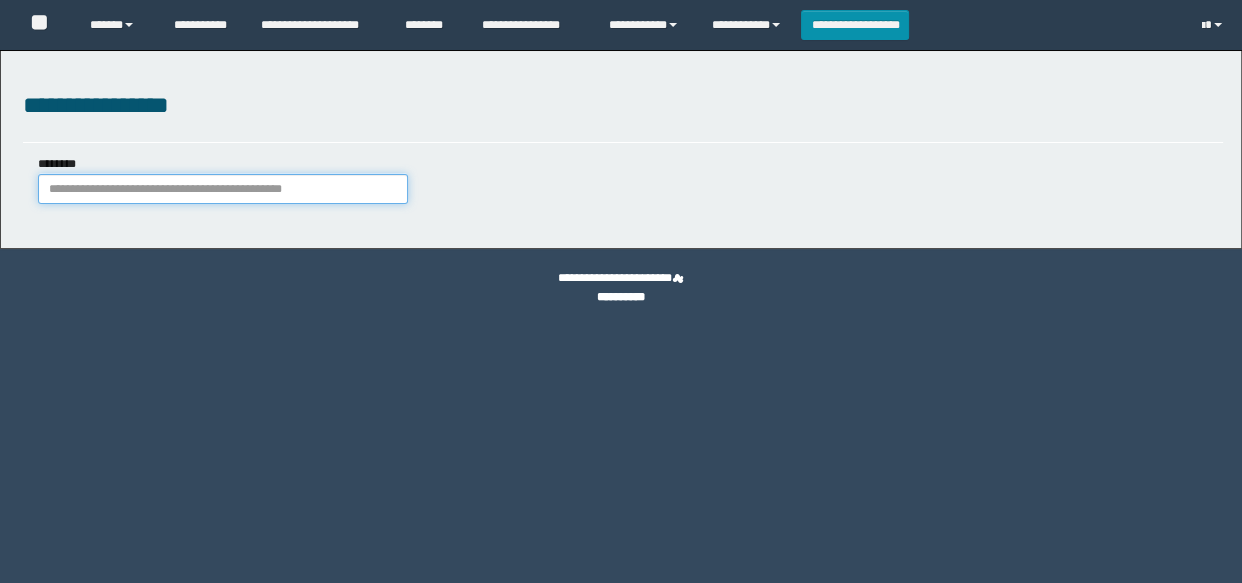 click on "********" at bounding box center (223, 189) 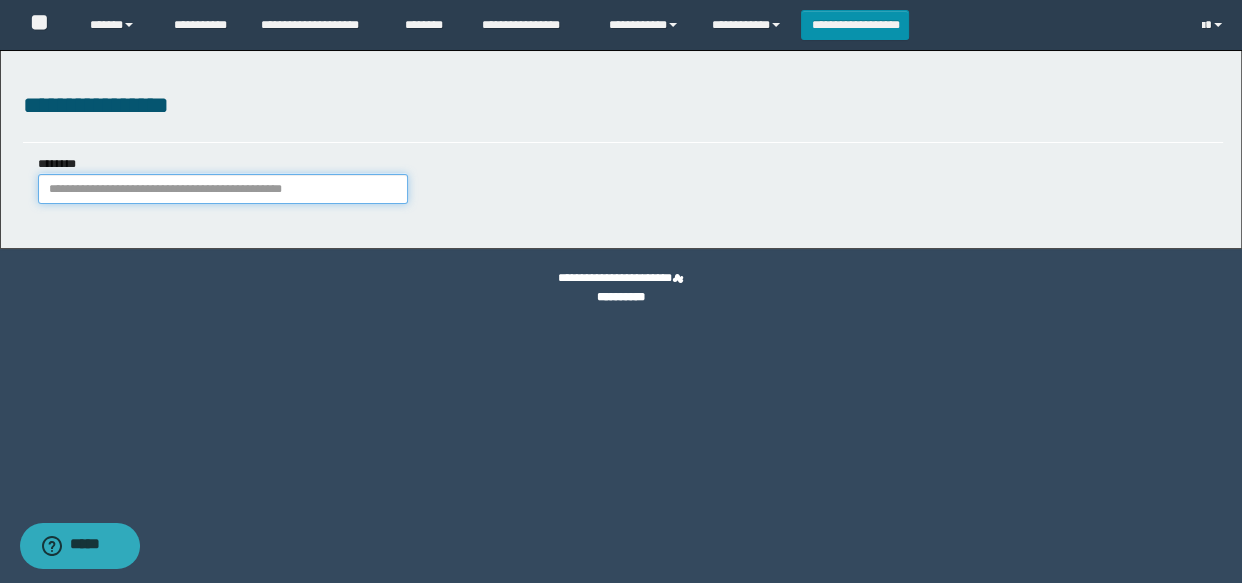 paste on "********" 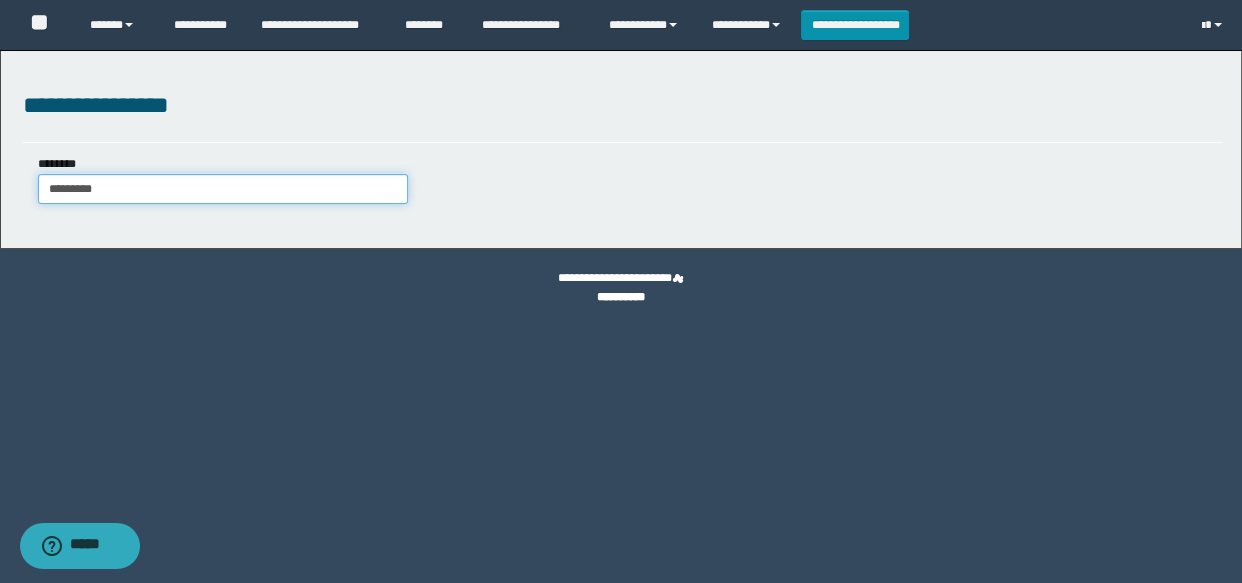 click on "********" at bounding box center (223, 189) 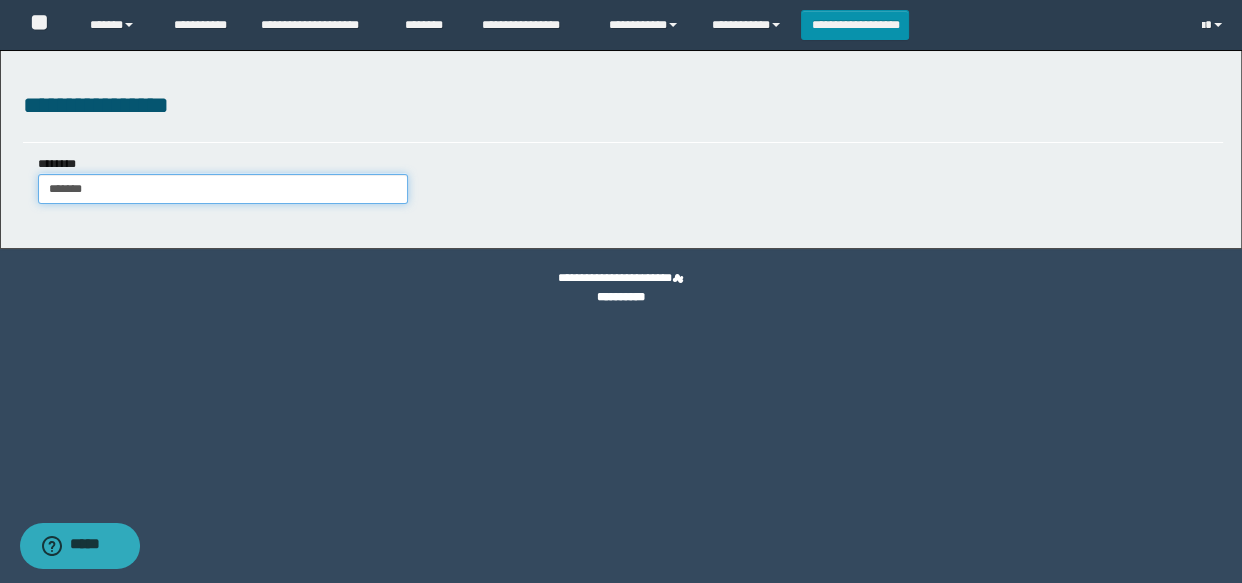type on "********" 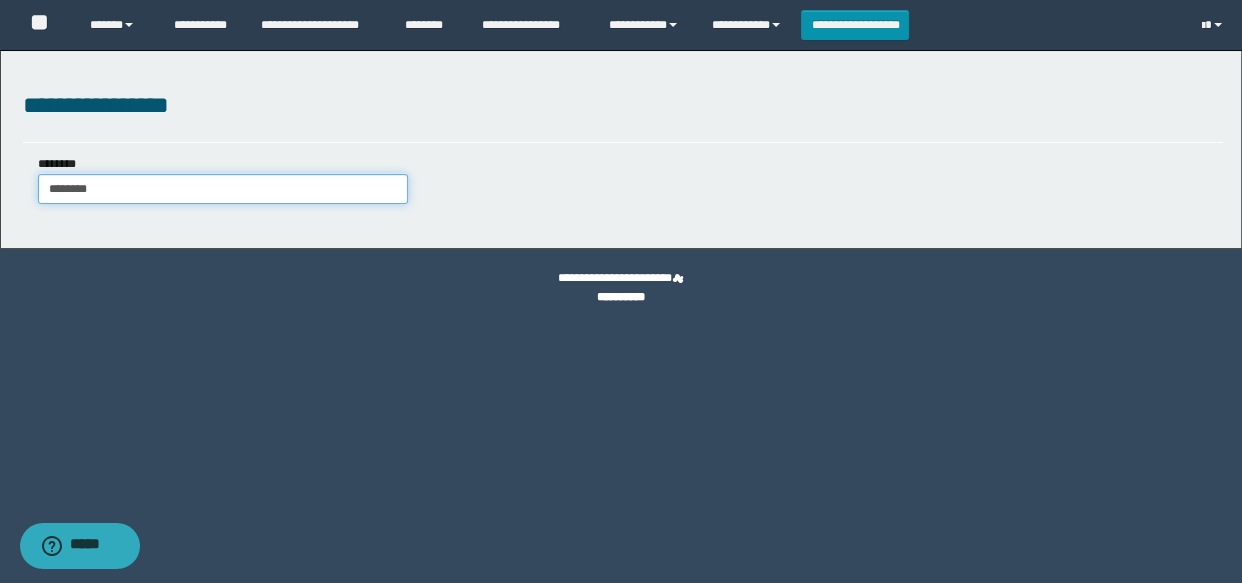 type on "********" 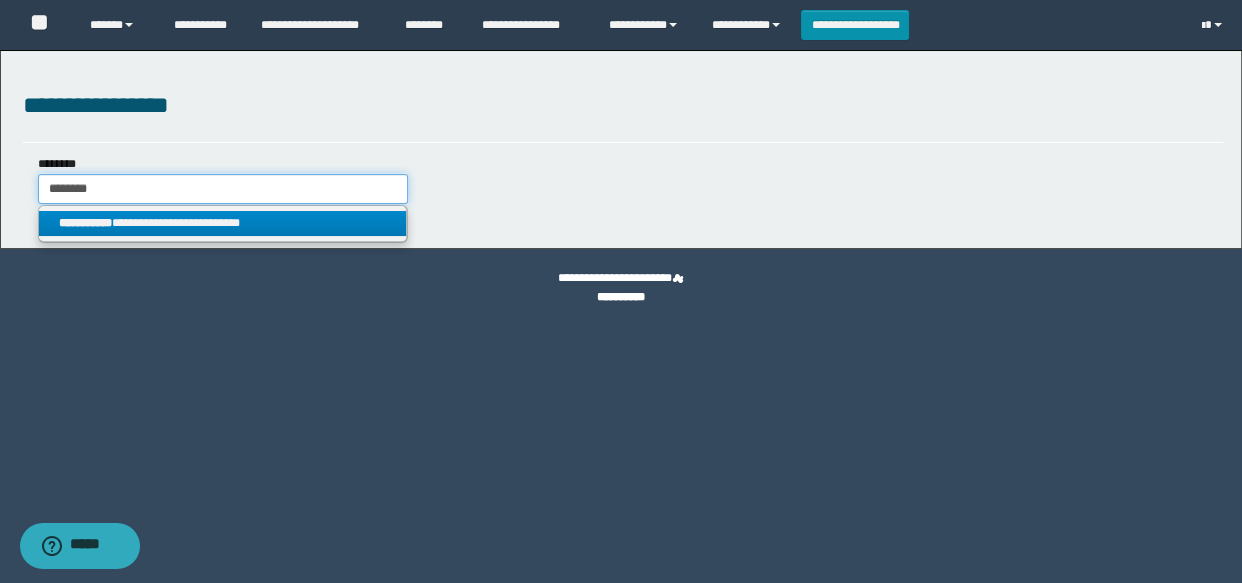 type on "********" 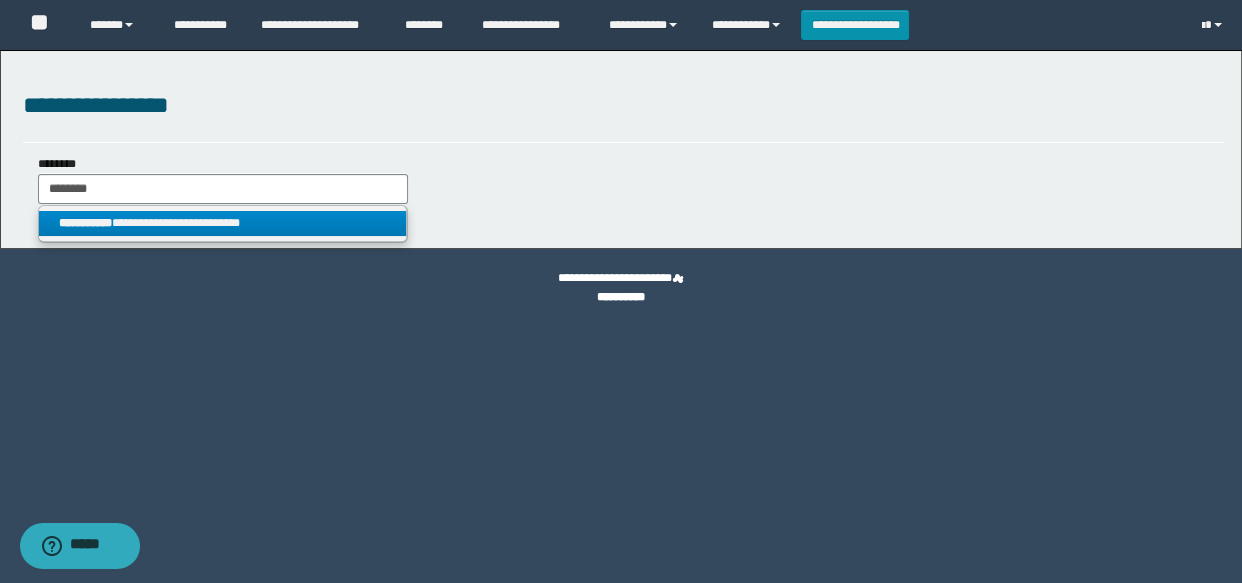 click on "**********" at bounding box center (222, 223) 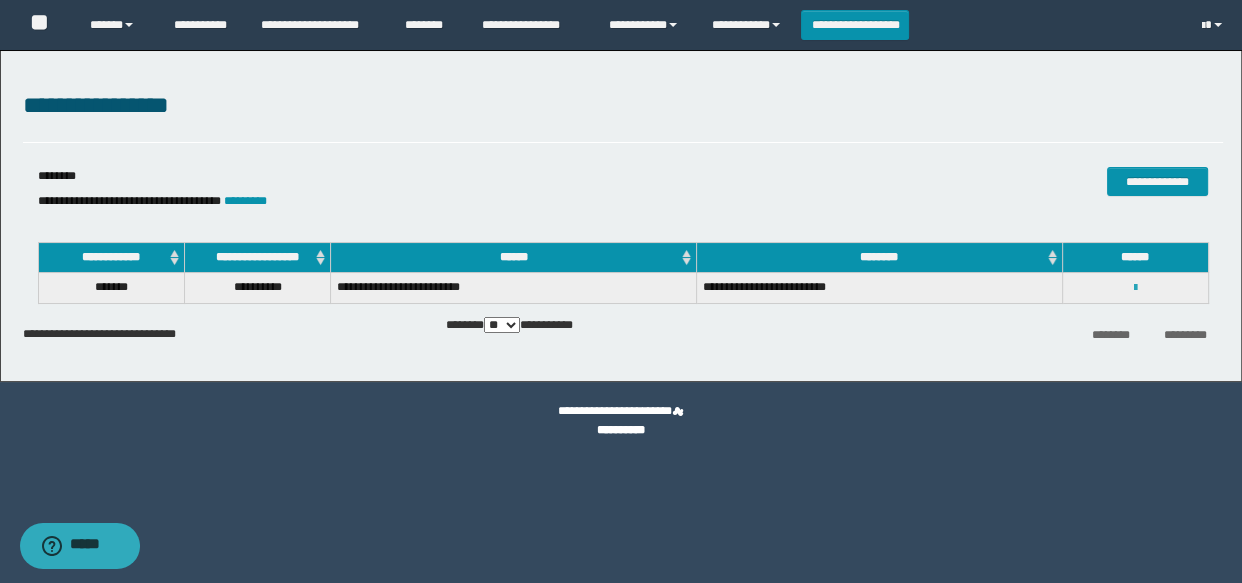 click at bounding box center [1135, 288] 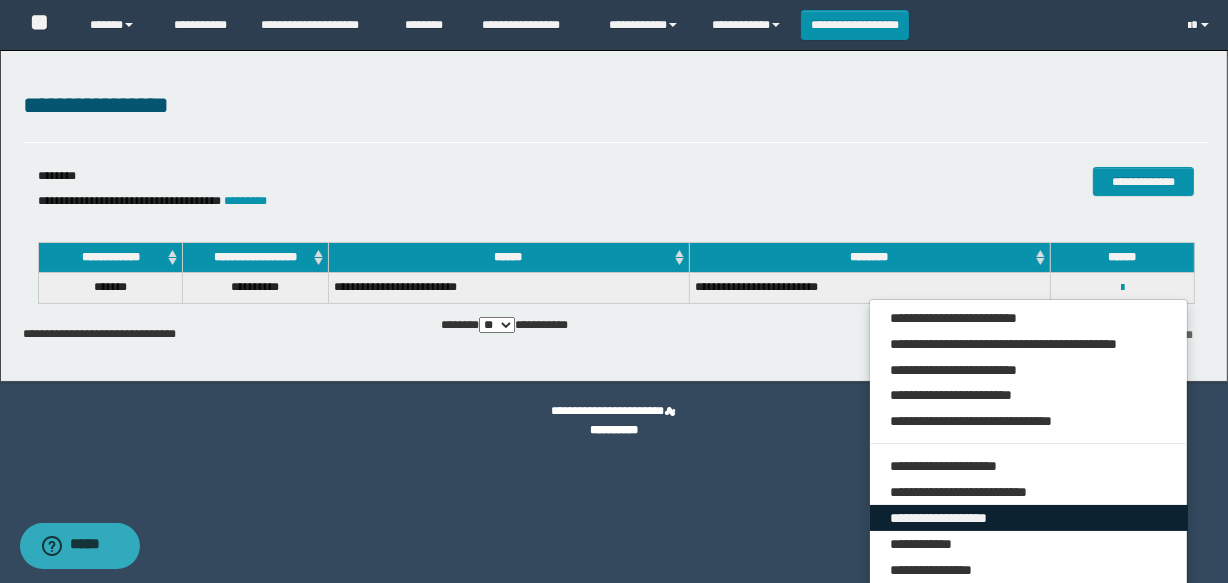 click on "**********" at bounding box center [1029, 518] 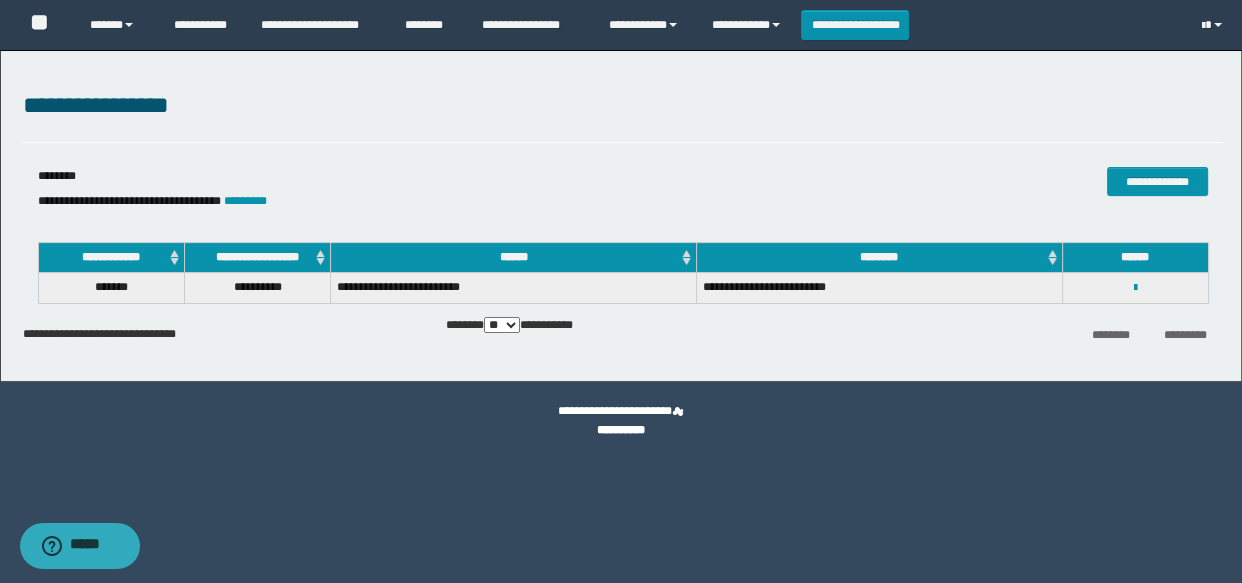 select on "*" 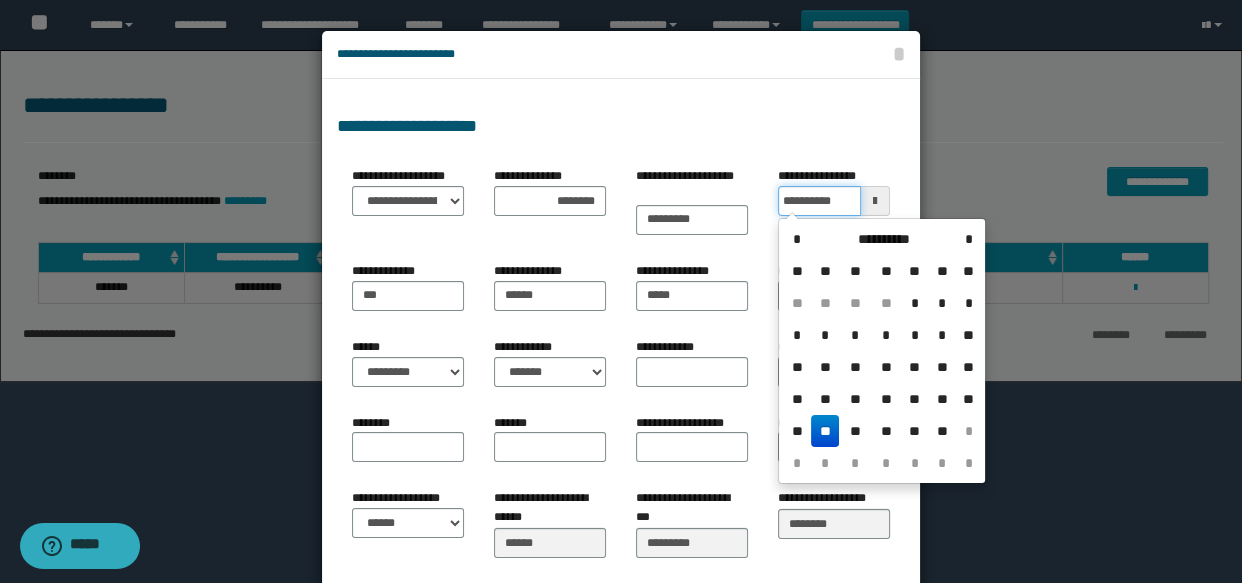 click on "**********" at bounding box center (819, 201) 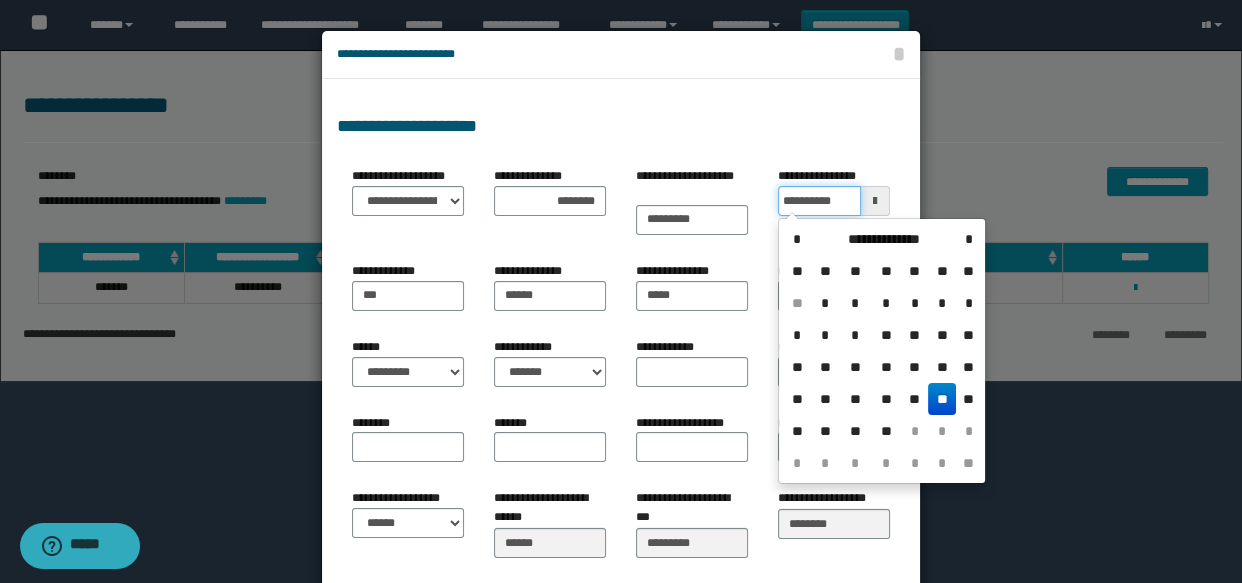 type on "**********" 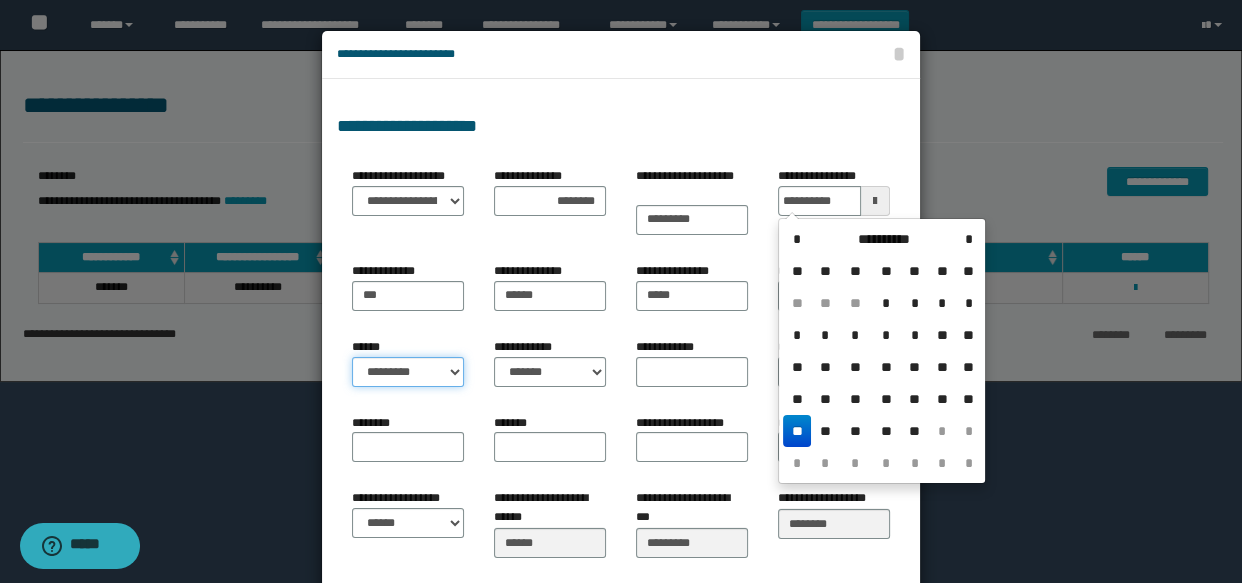 type on "**********" 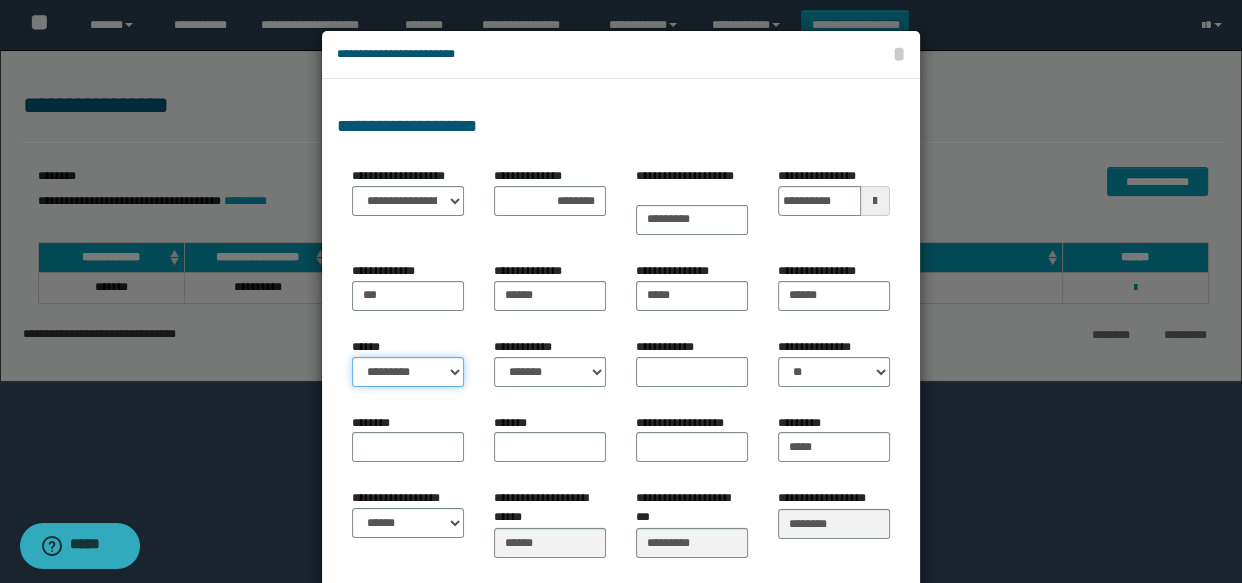 select on "*" 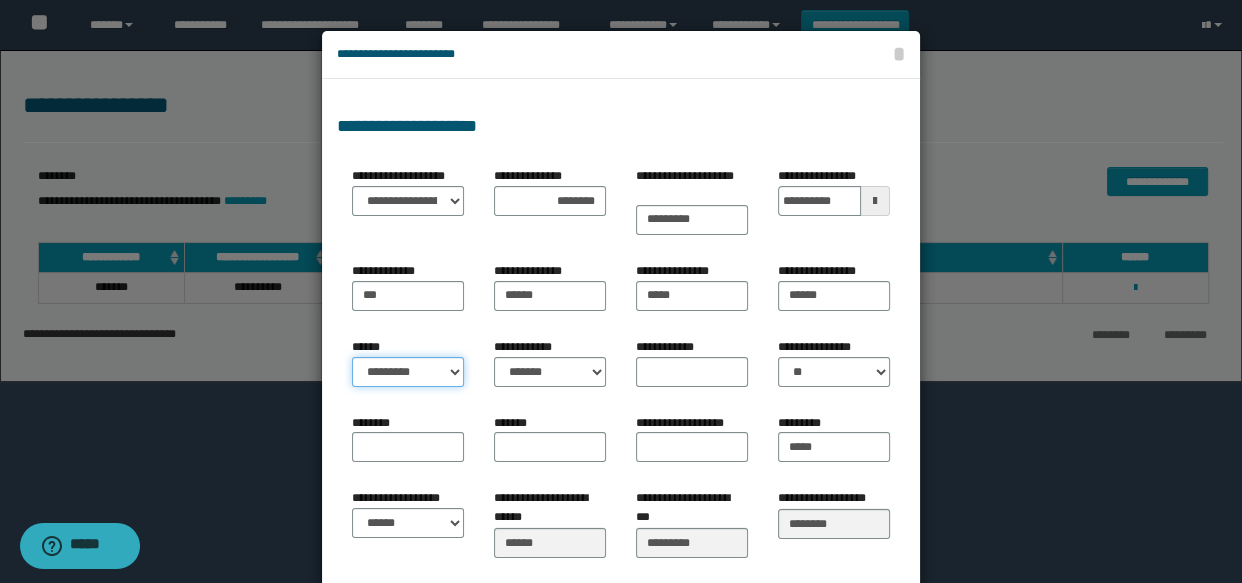 click on "**********" at bounding box center (408, 372) 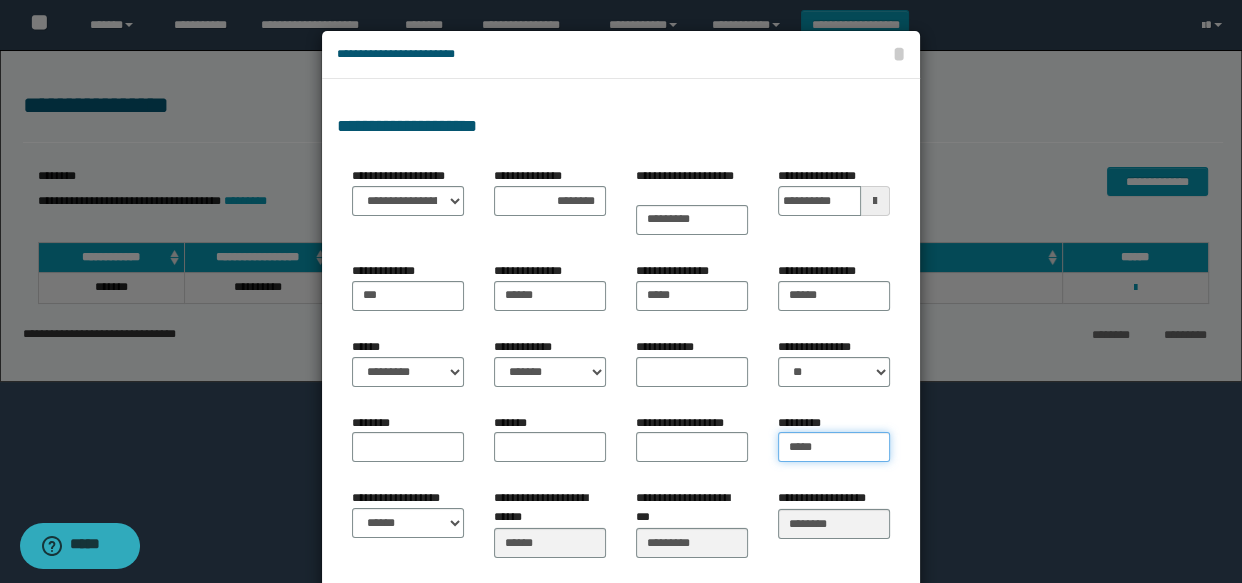 click on "*****" at bounding box center [834, 447] 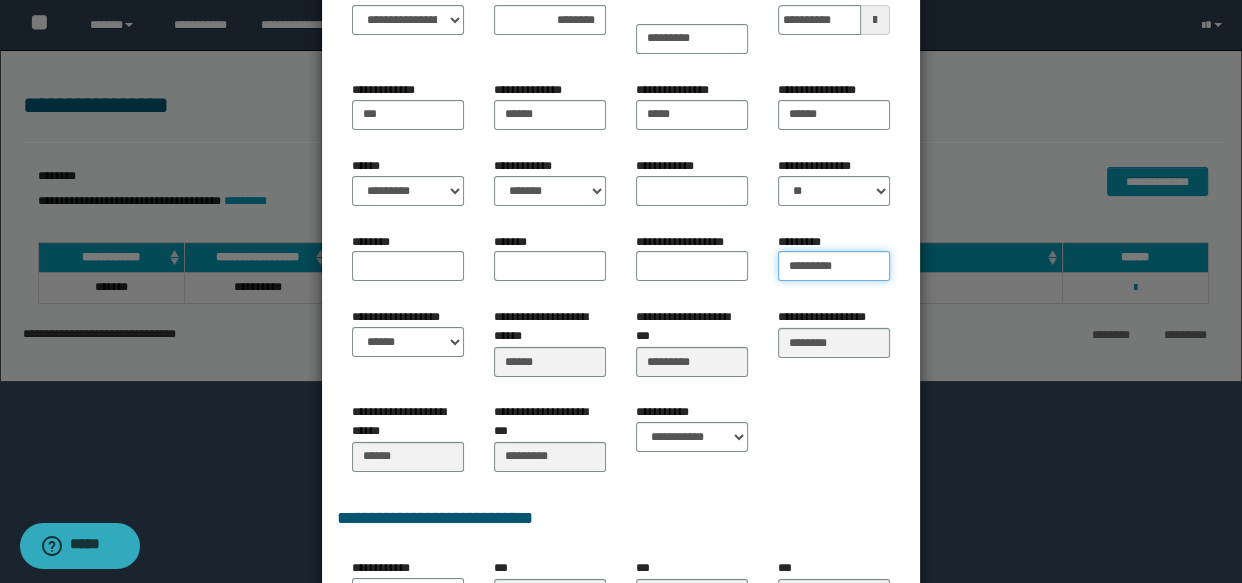 scroll, scrollTop: 272, scrollLeft: 0, axis: vertical 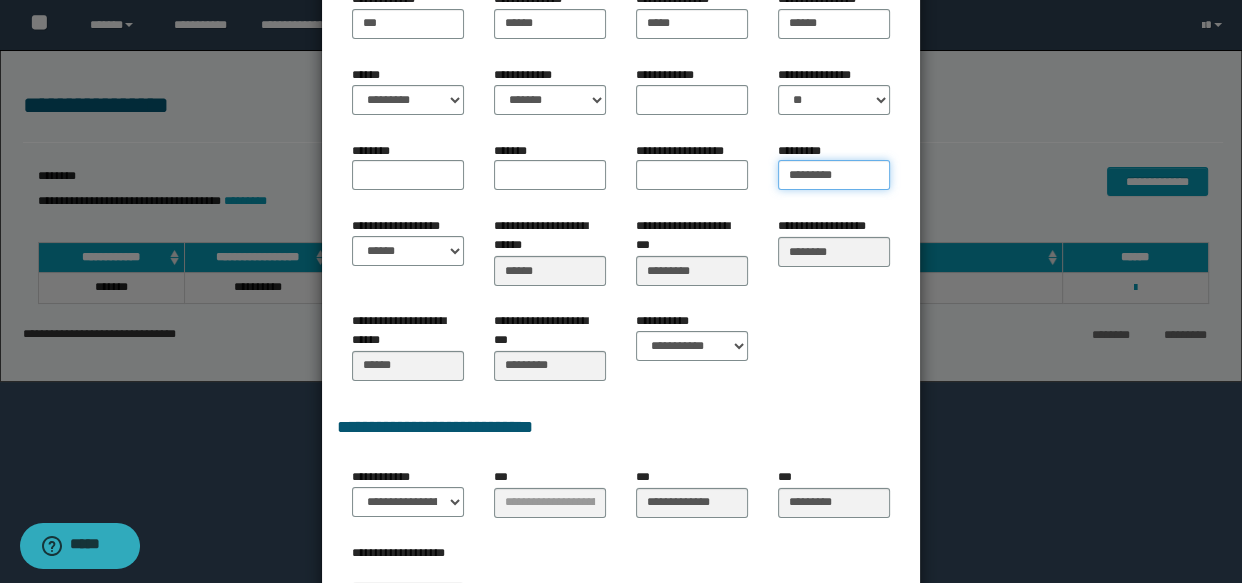 type on "*********" 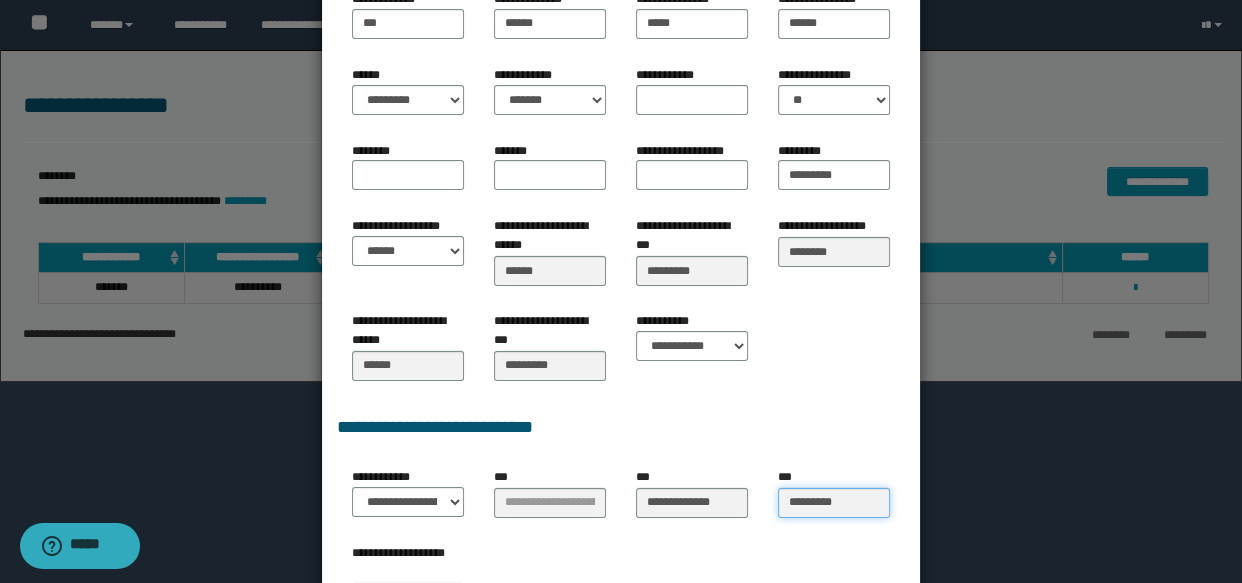 click on "*********" at bounding box center [834, 503] 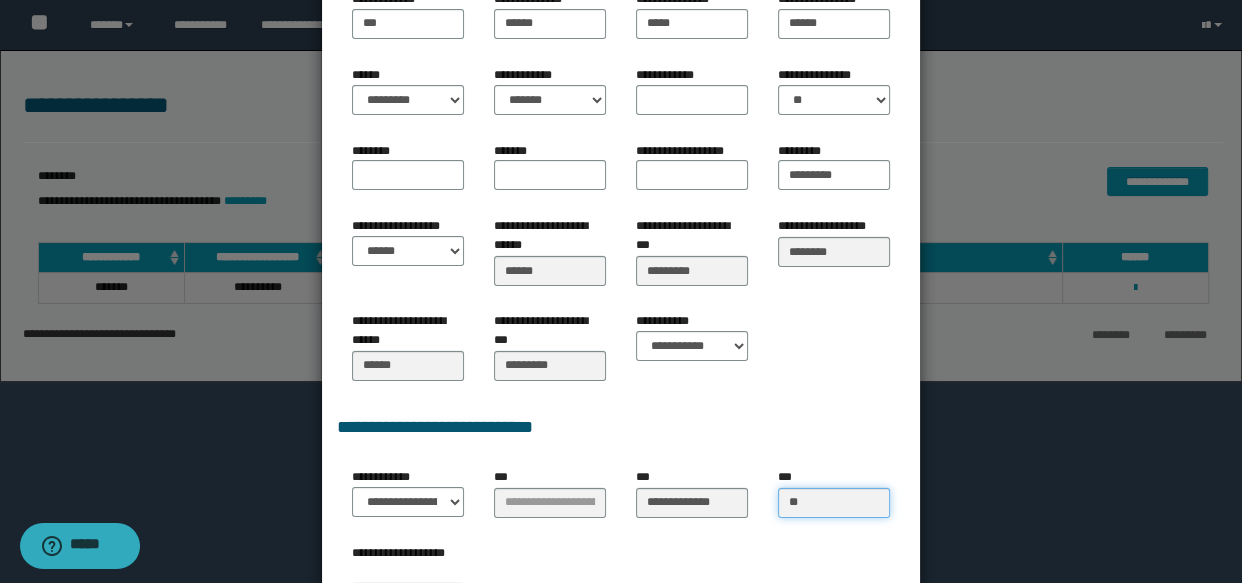 type on "*" 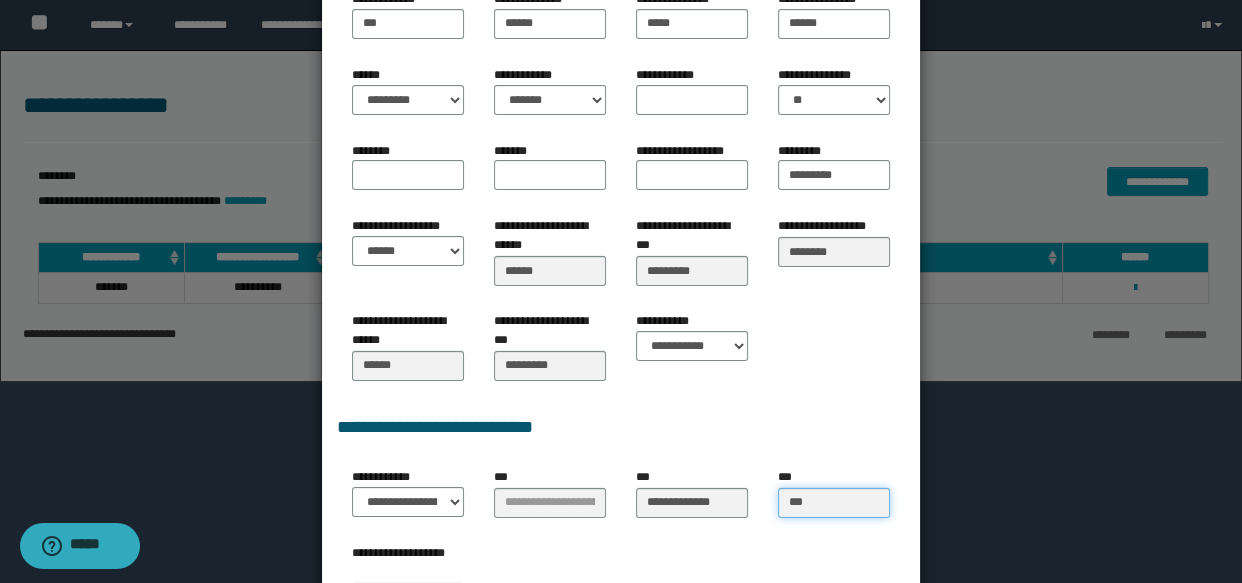 type on "***" 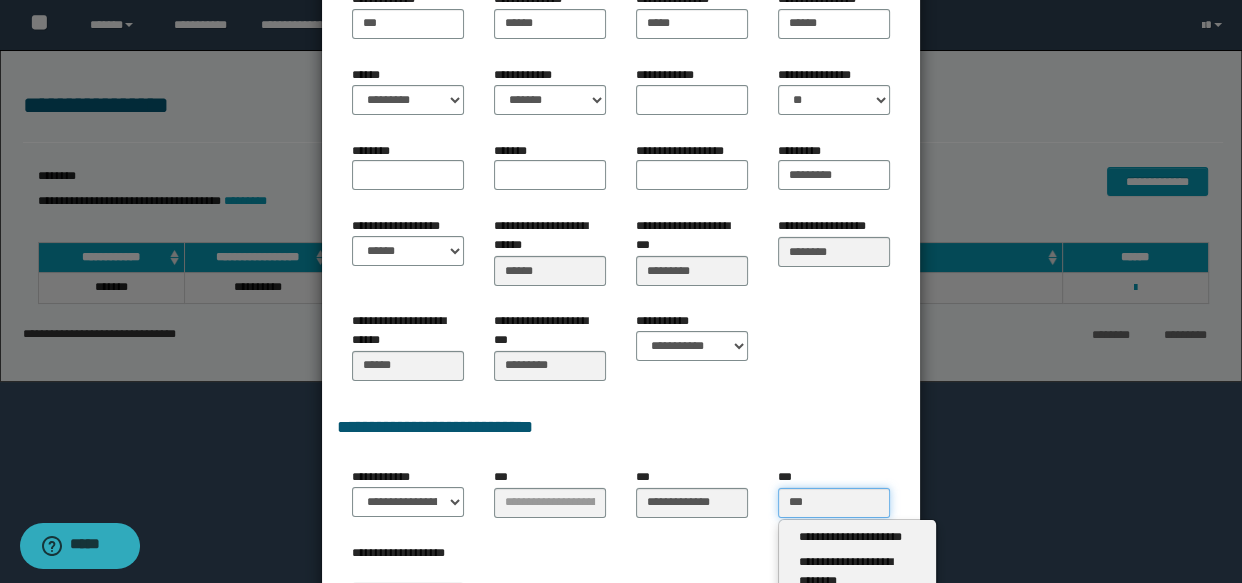 type 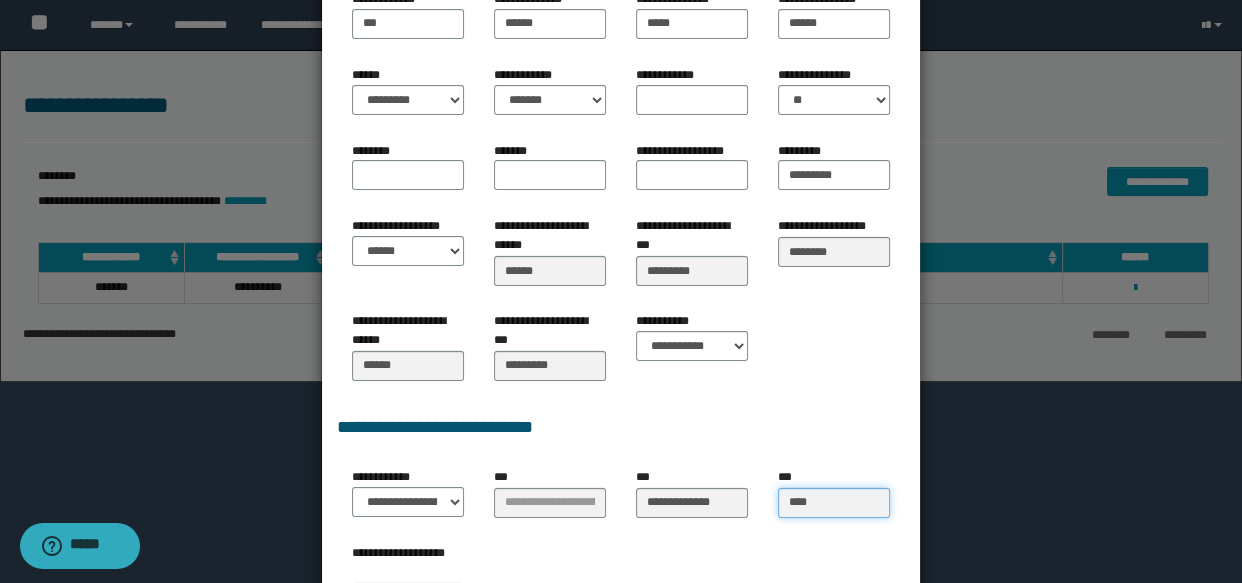 type on "****" 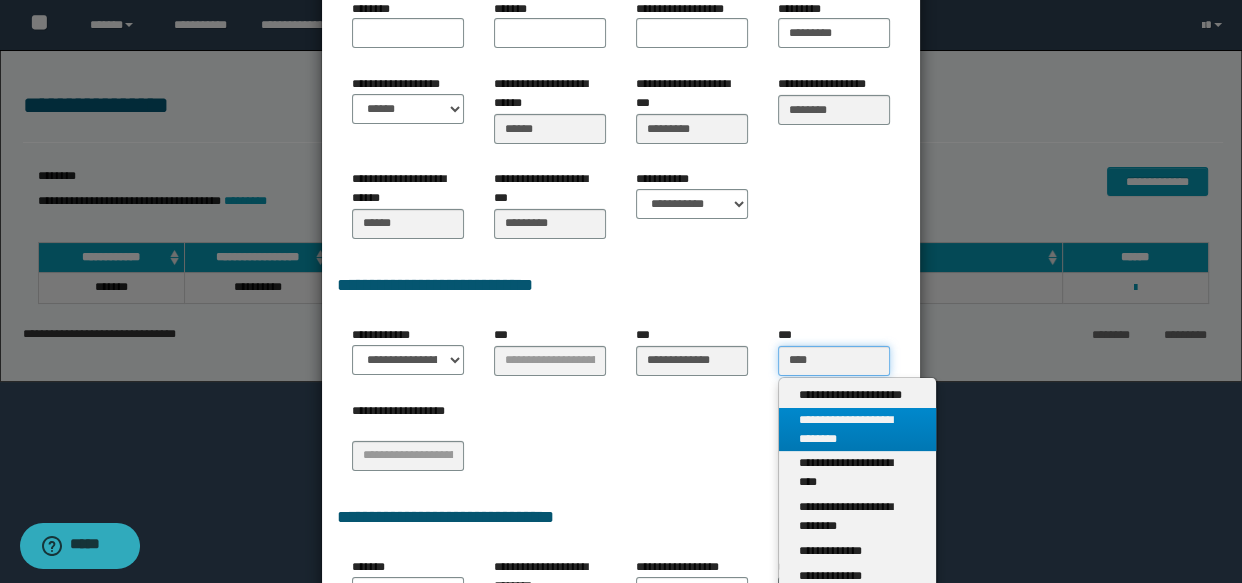 scroll, scrollTop: 454, scrollLeft: 0, axis: vertical 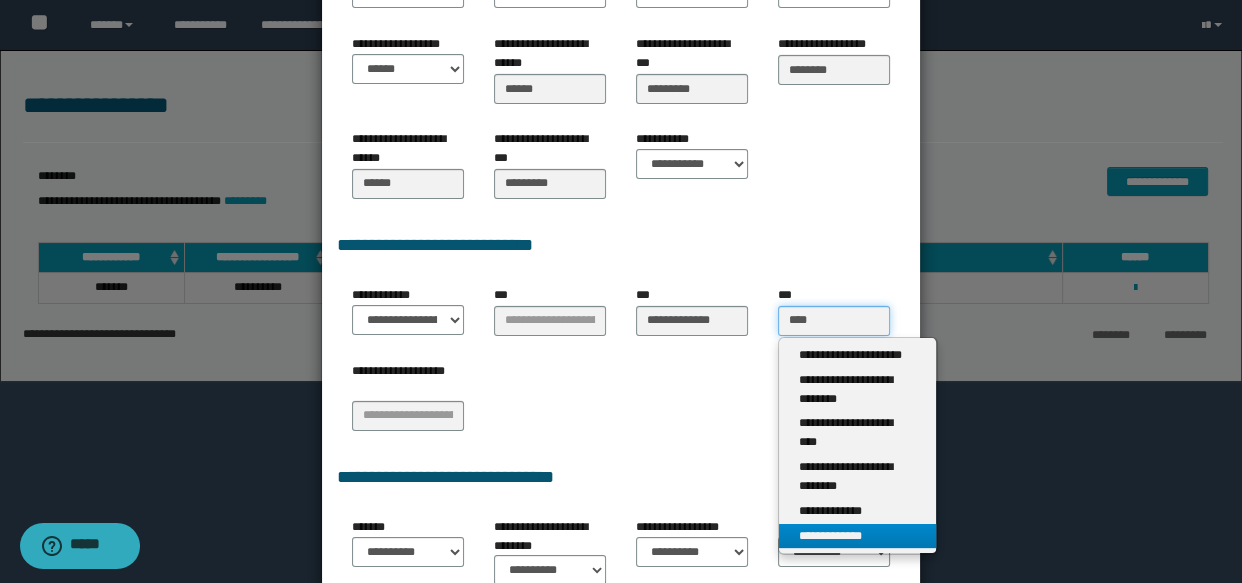 type on "****" 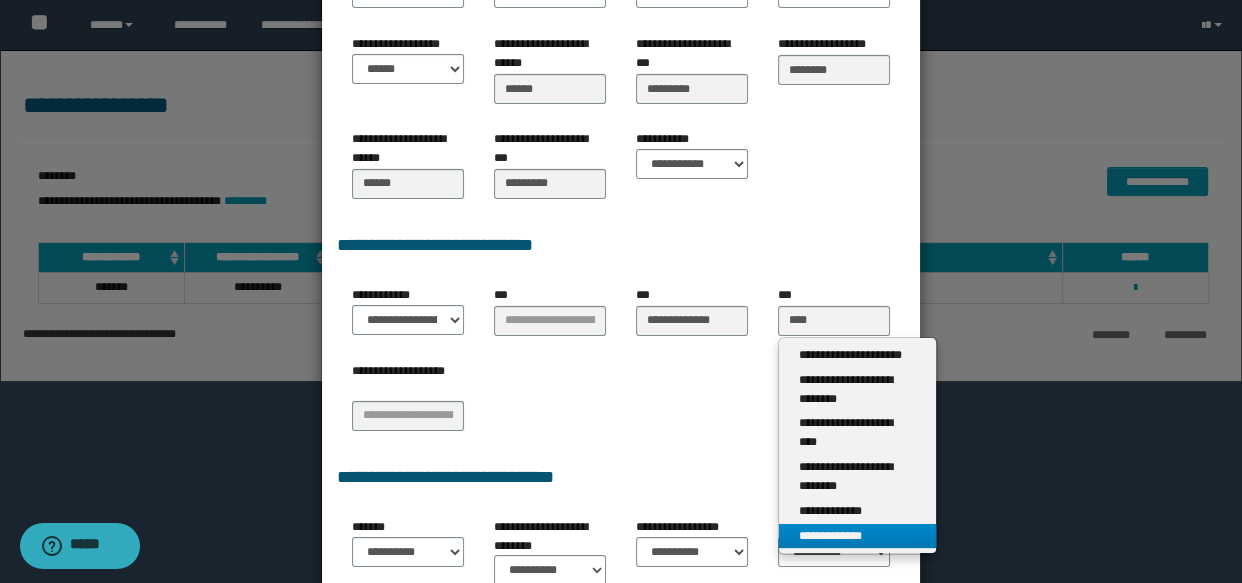 click on "**********" at bounding box center [857, 536] 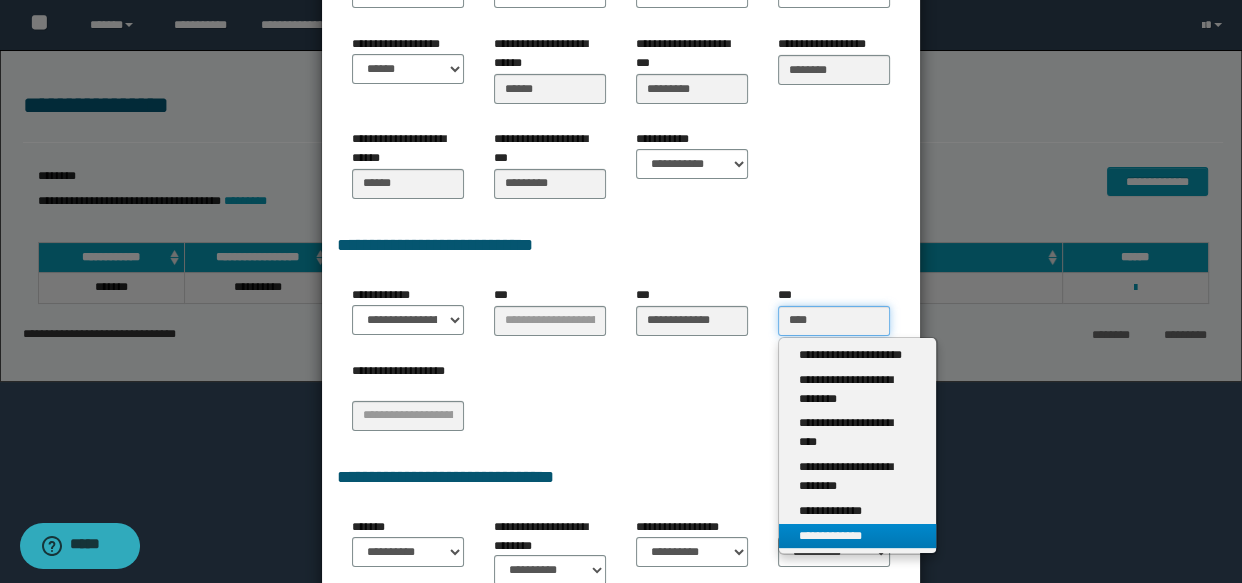 type 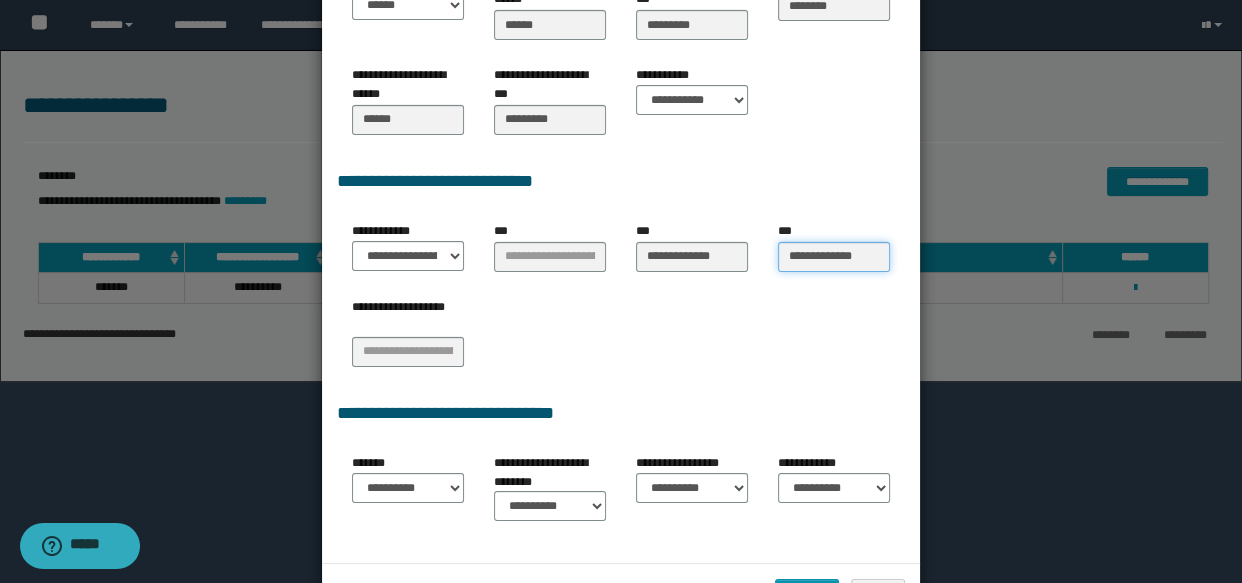 scroll, scrollTop: 590, scrollLeft: 0, axis: vertical 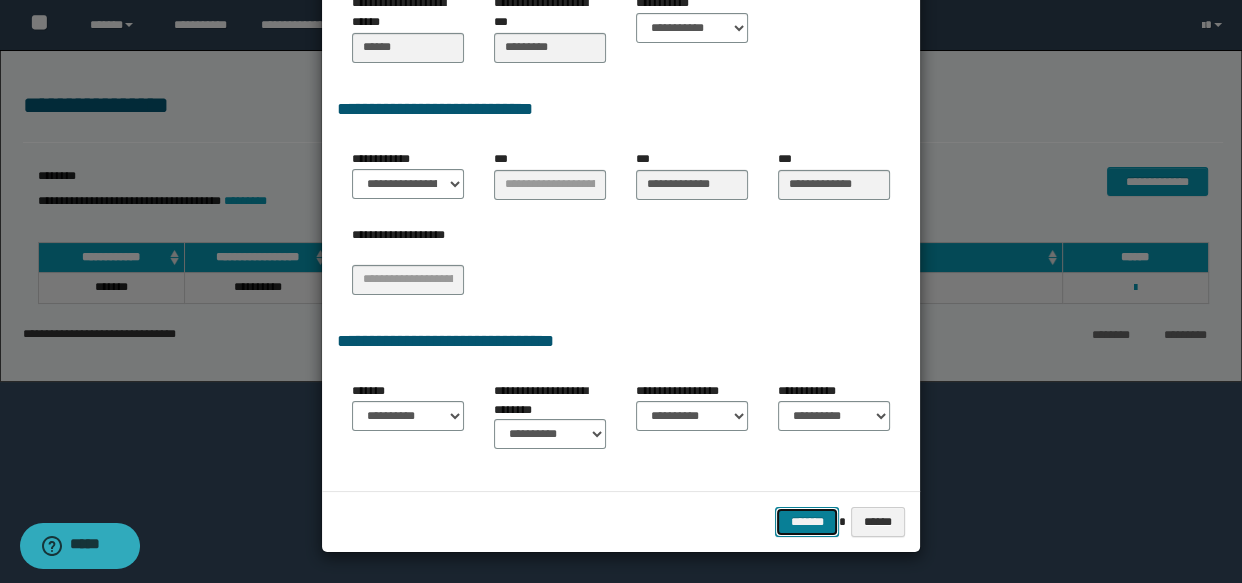 click on "*******" at bounding box center (807, 522) 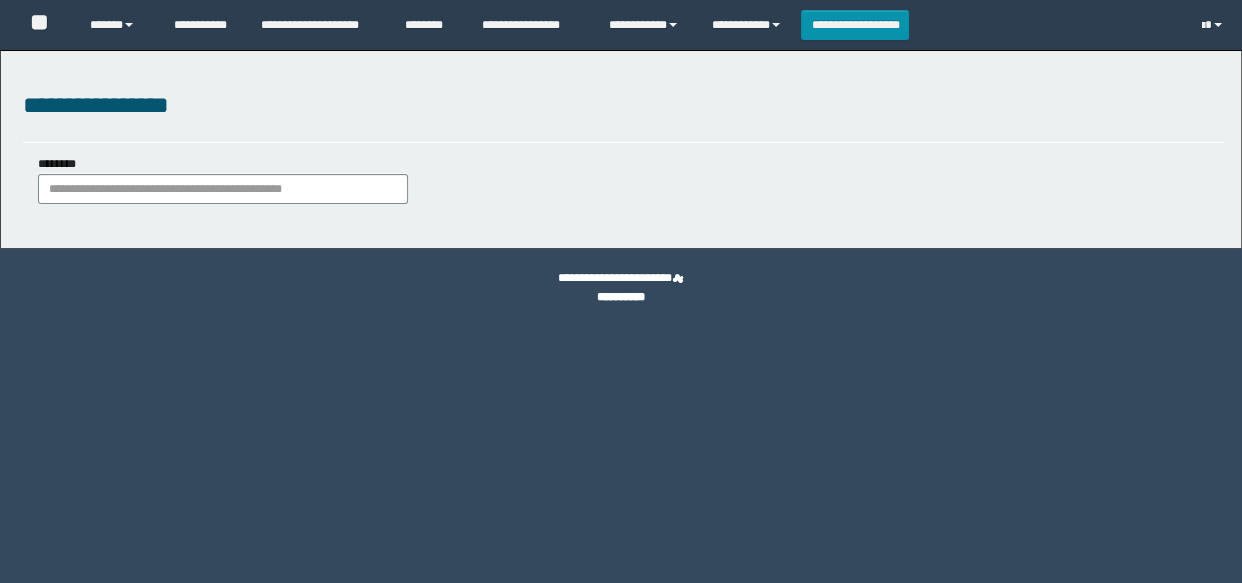 scroll, scrollTop: 0, scrollLeft: 0, axis: both 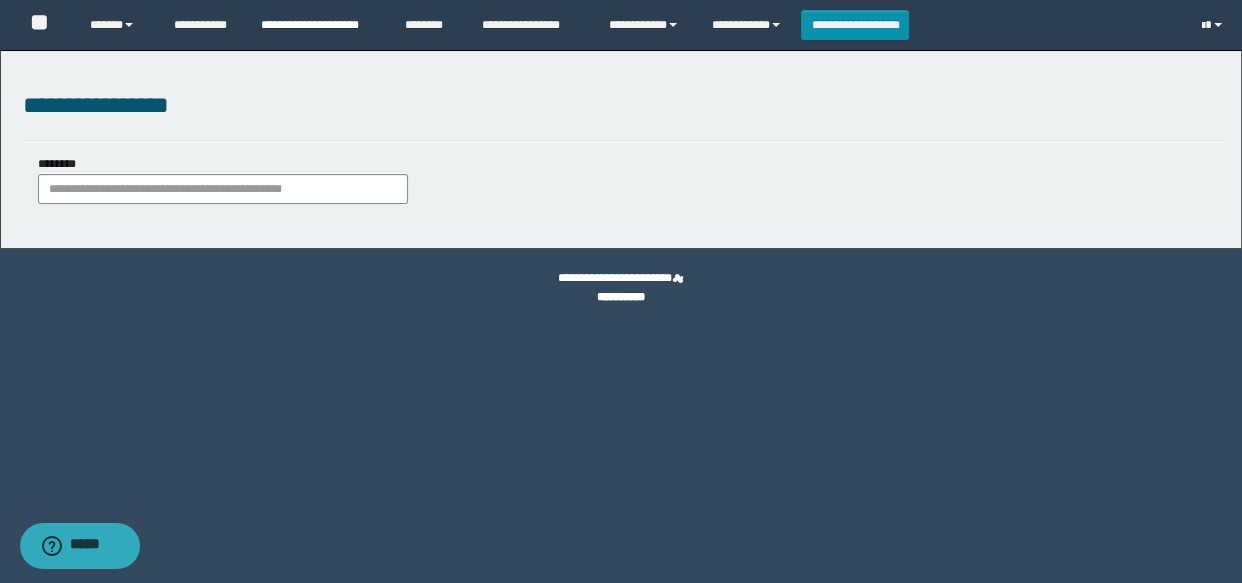 click on "**********" at bounding box center [318, 25] 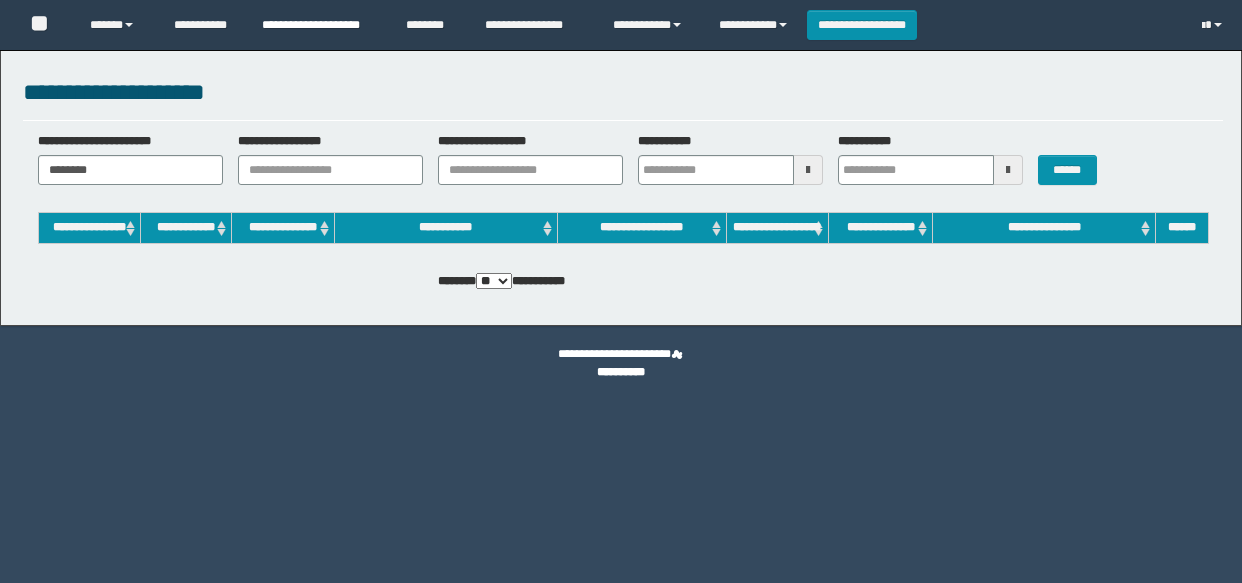 scroll, scrollTop: 0, scrollLeft: 0, axis: both 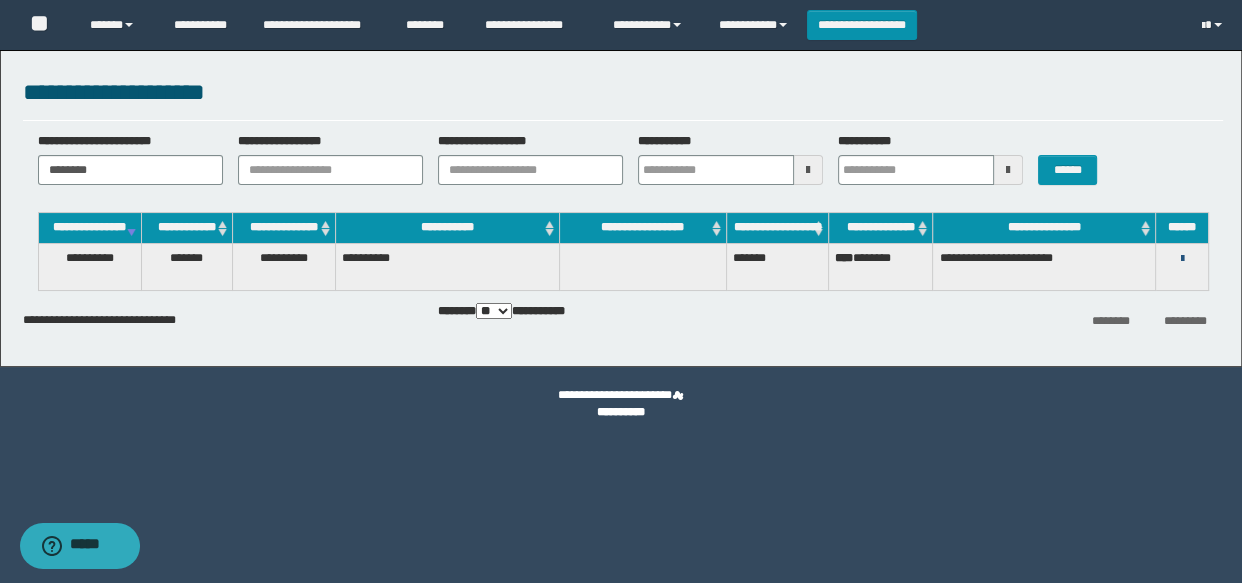 click at bounding box center [1181, 259] 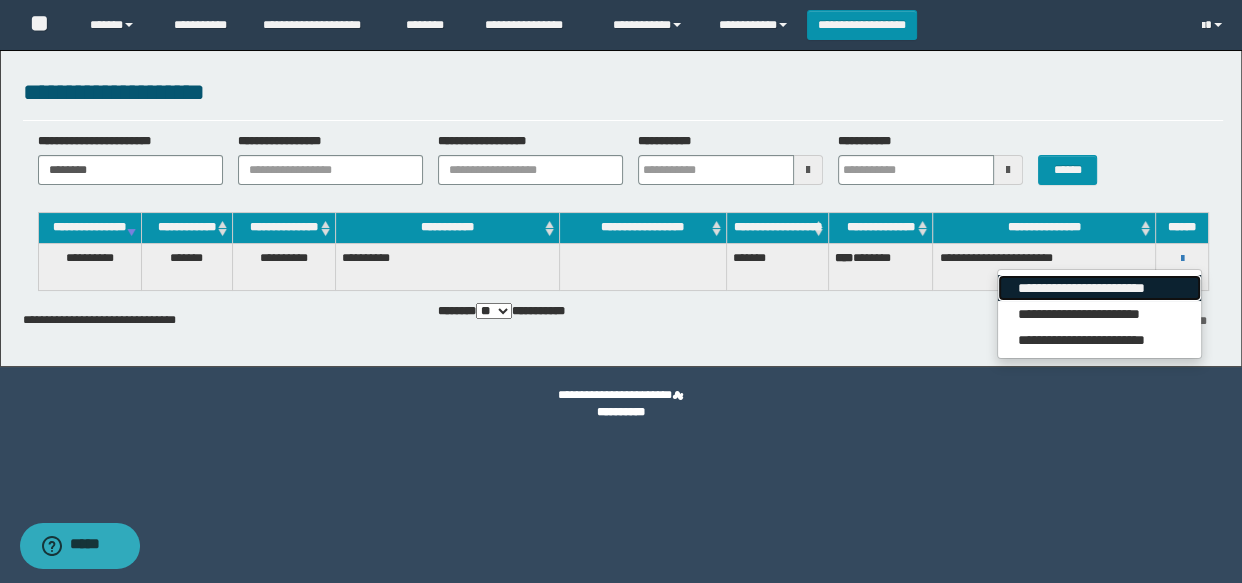 click on "**********" at bounding box center [1099, 288] 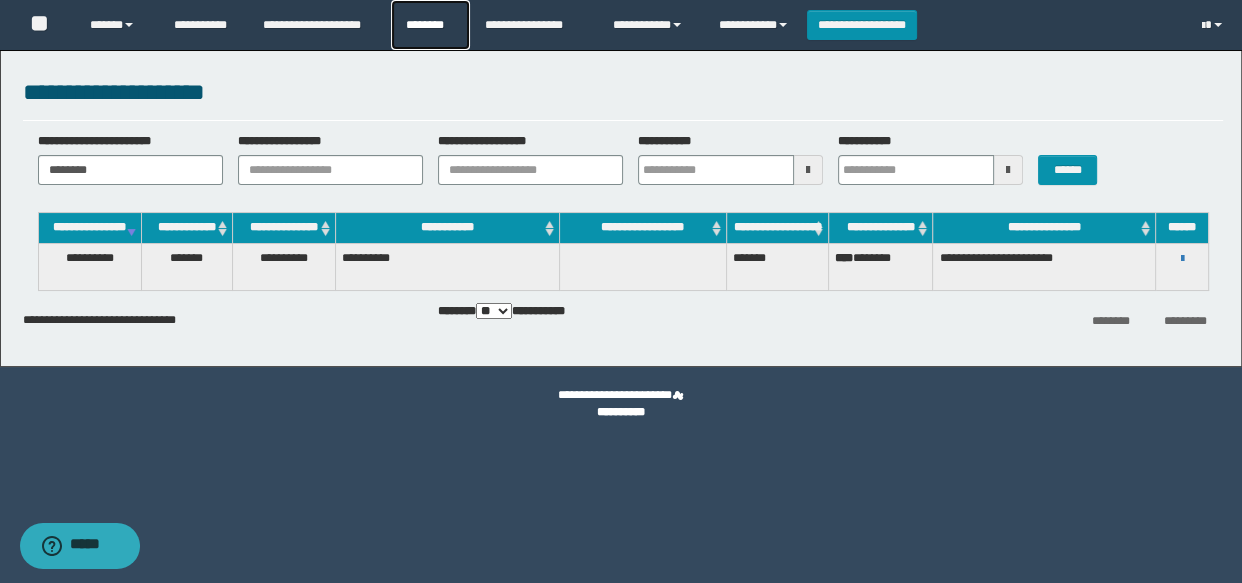 click on "********" at bounding box center (430, 25) 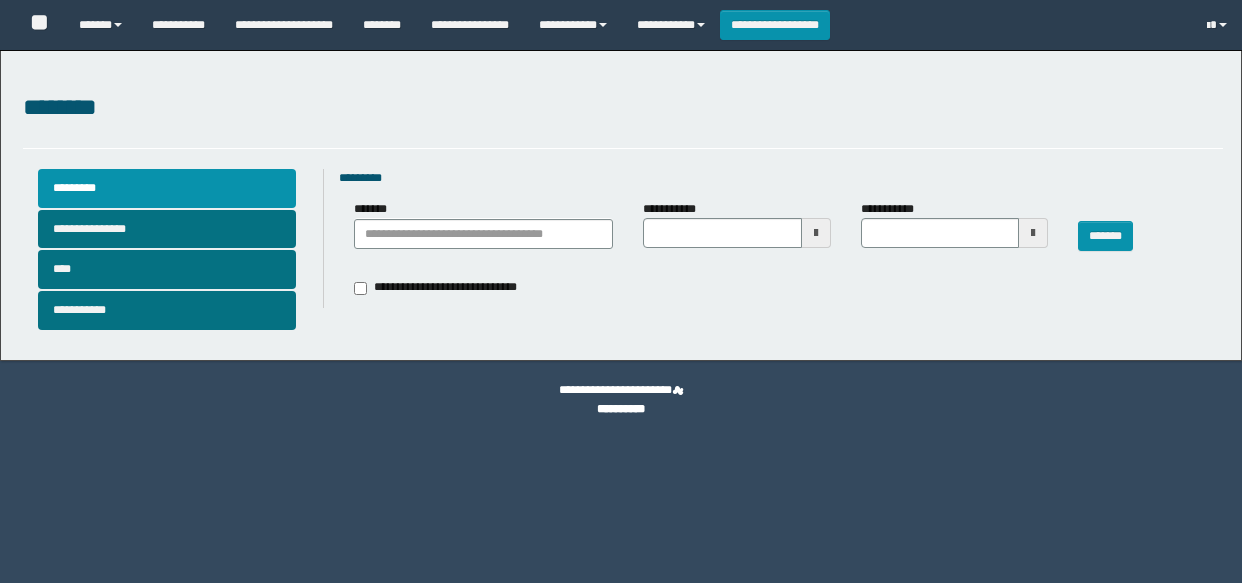 scroll, scrollTop: 0, scrollLeft: 0, axis: both 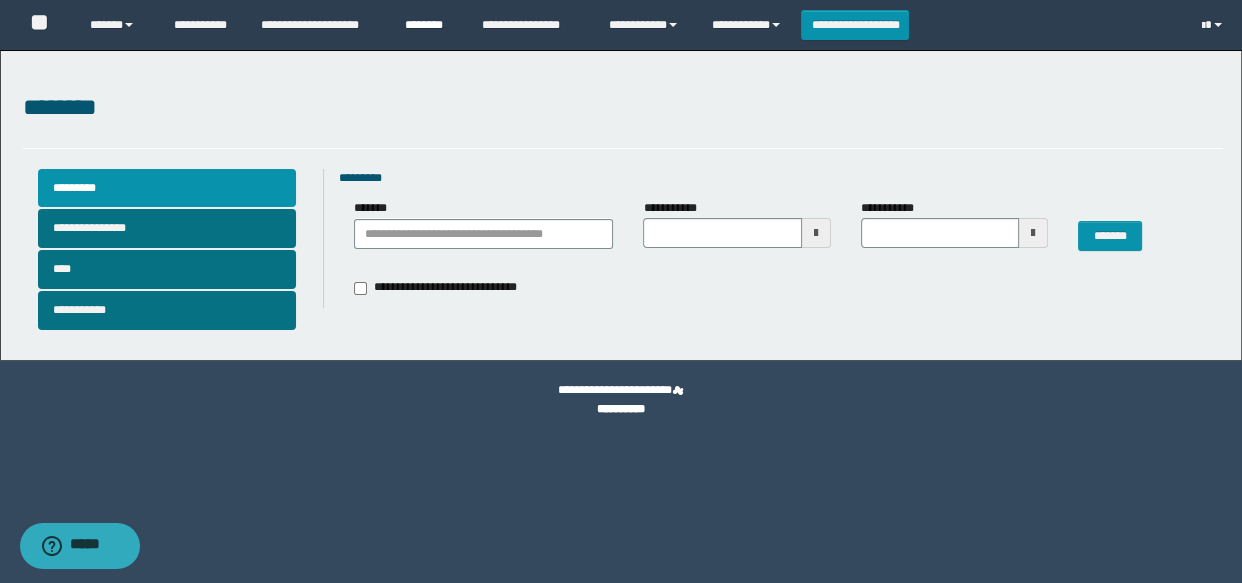 click on "********" at bounding box center (428, 25) 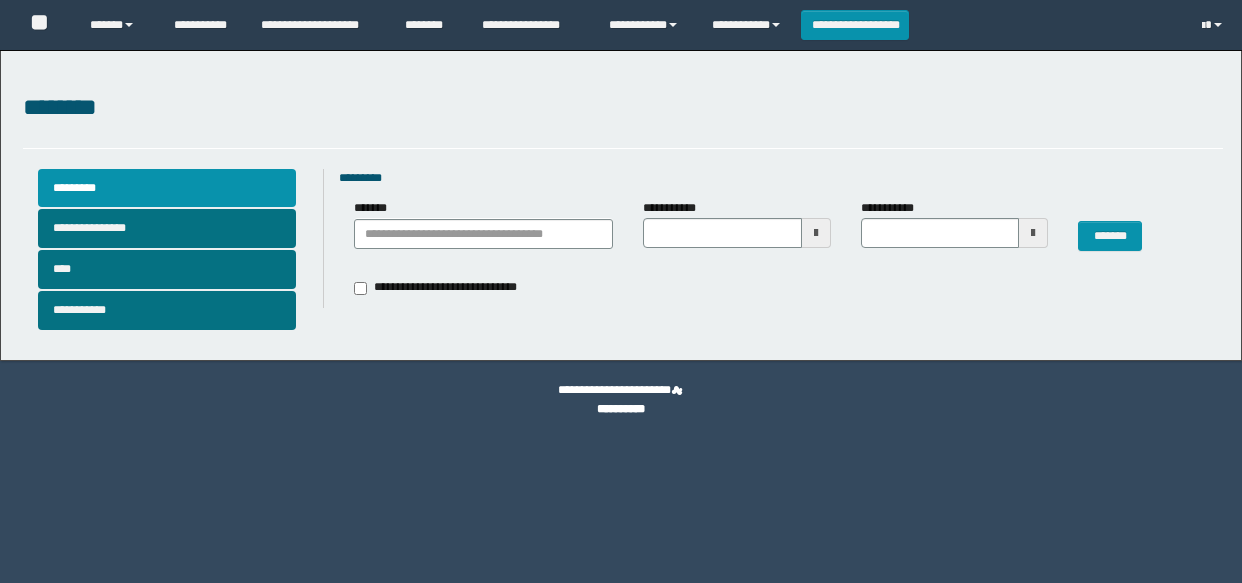 scroll, scrollTop: 0, scrollLeft: 0, axis: both 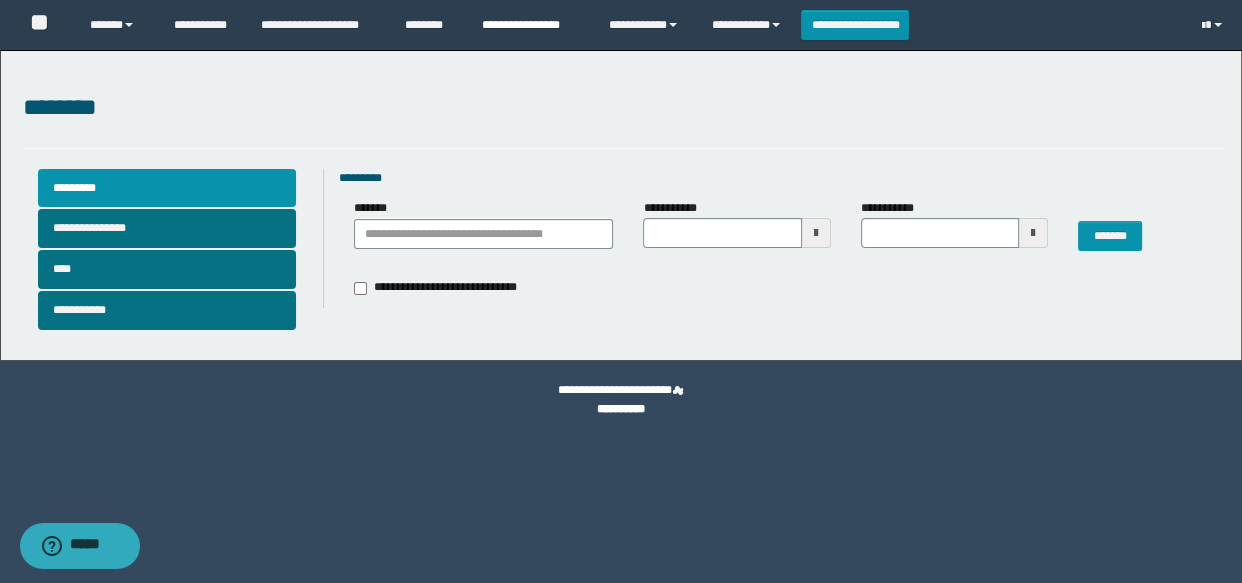 click on "**********" at bounding box center [530, 25] 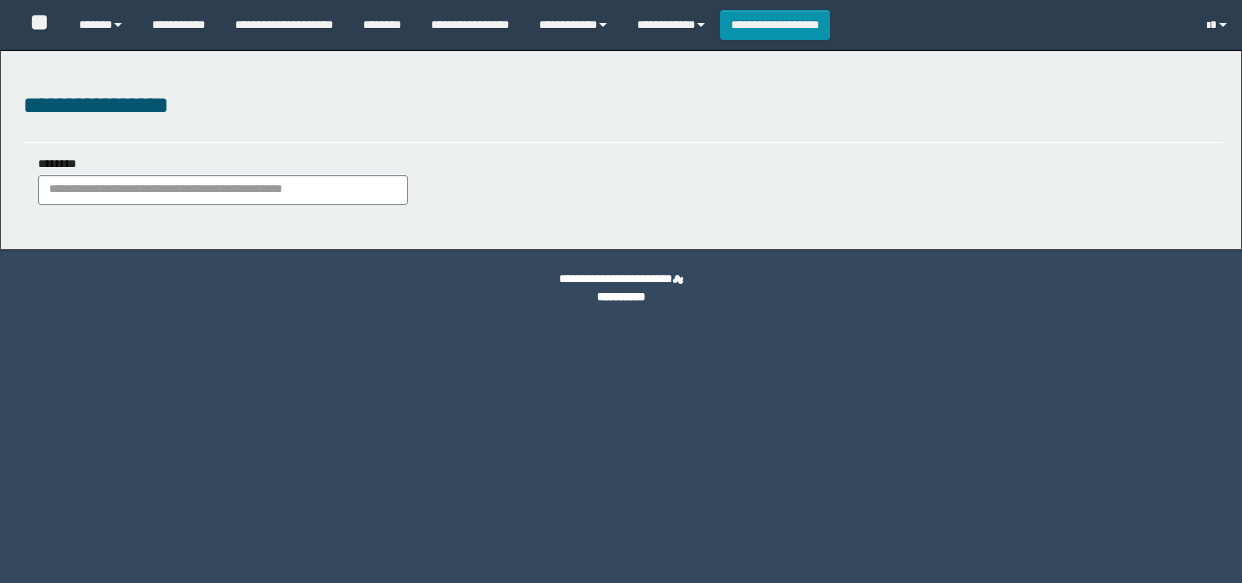 scroll, scrollTop: 0, scrollLeft: 0, axis: both 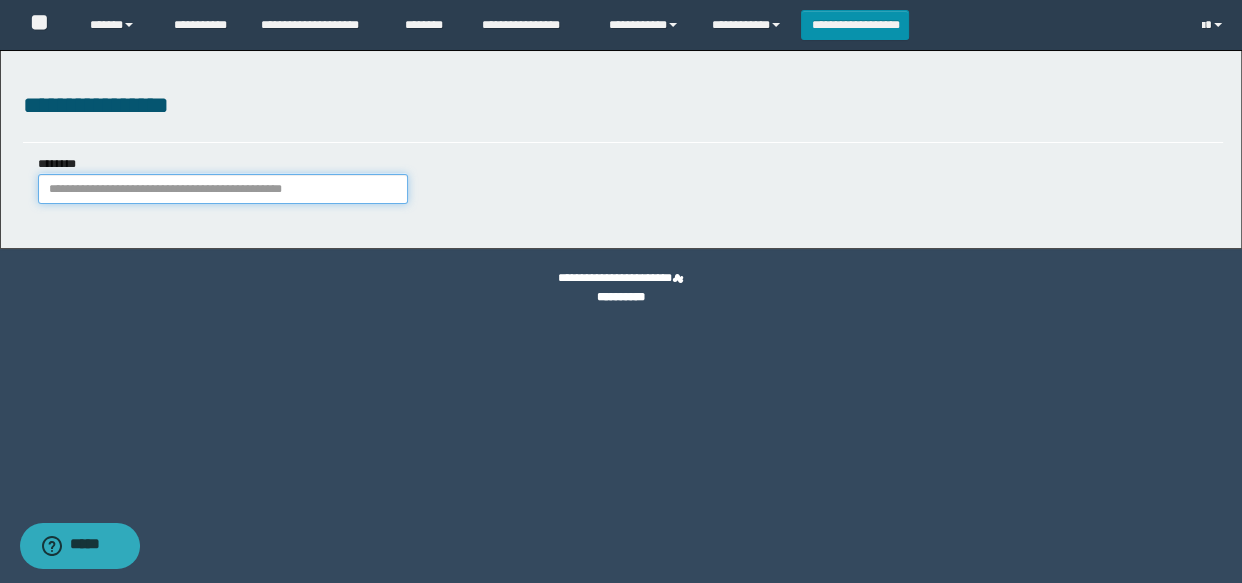 click on "********" at bounding box center (223, 189) 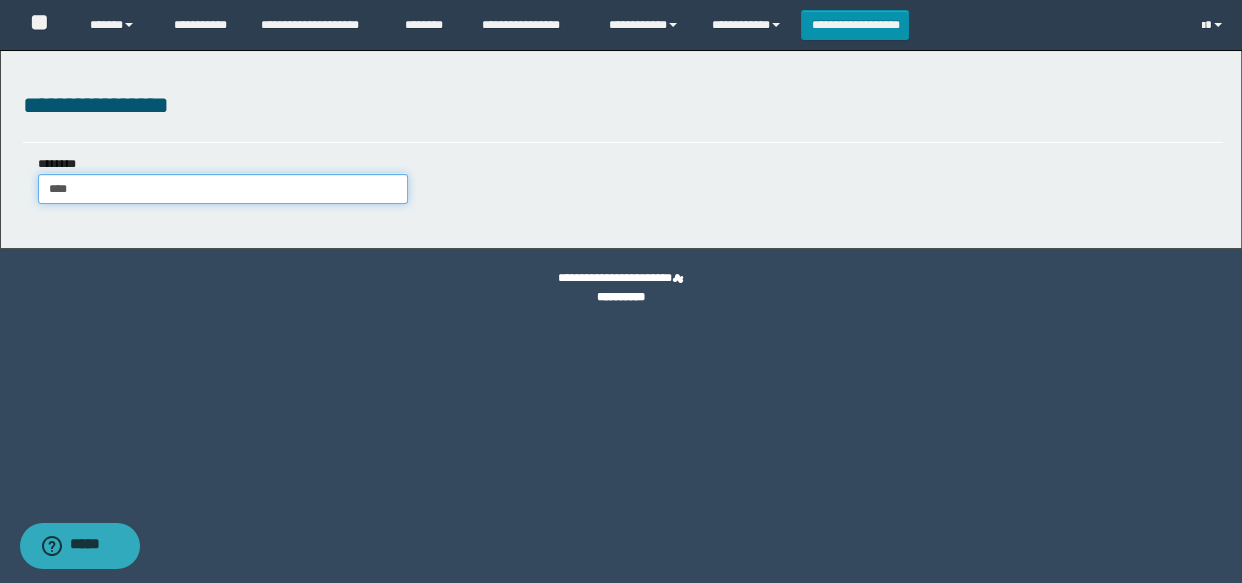type on "*****" 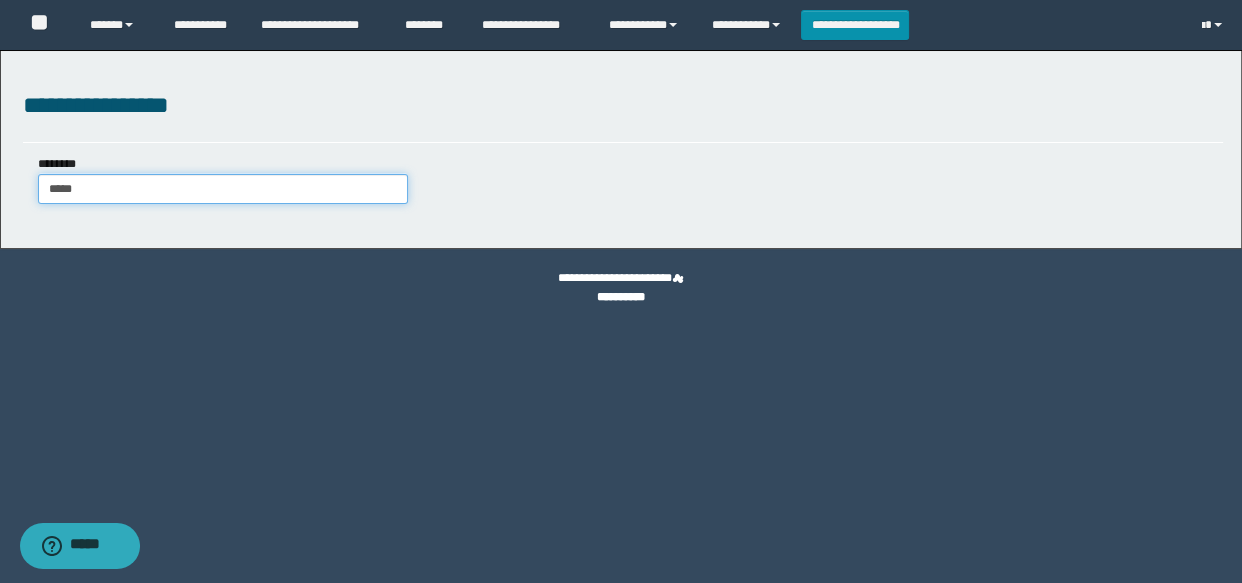type on "*****" 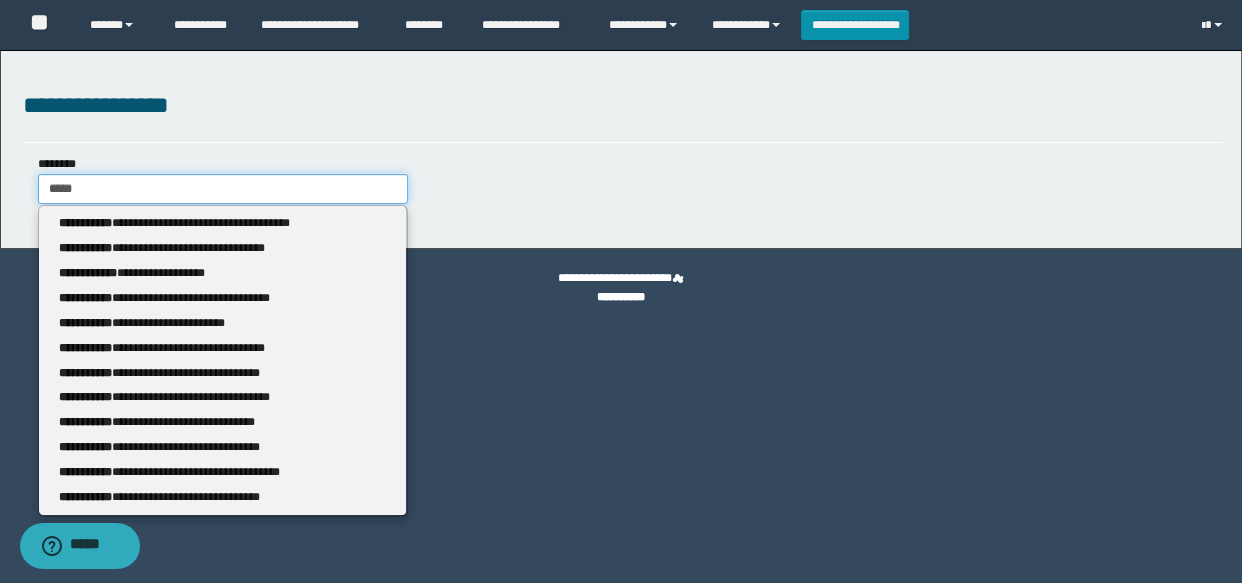 type 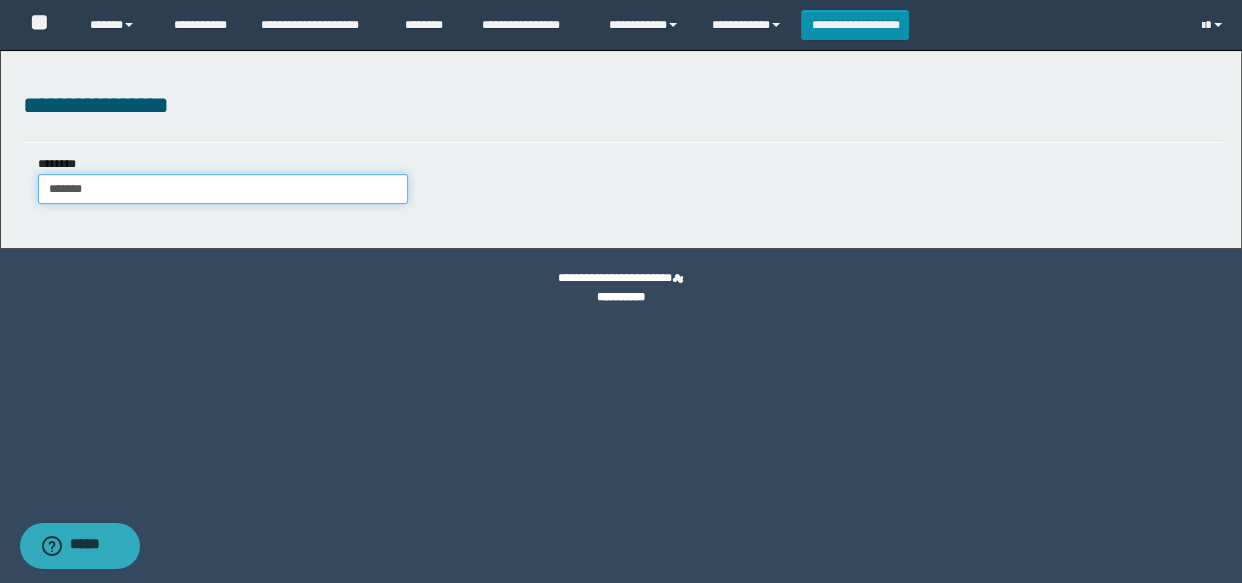 type on "********" 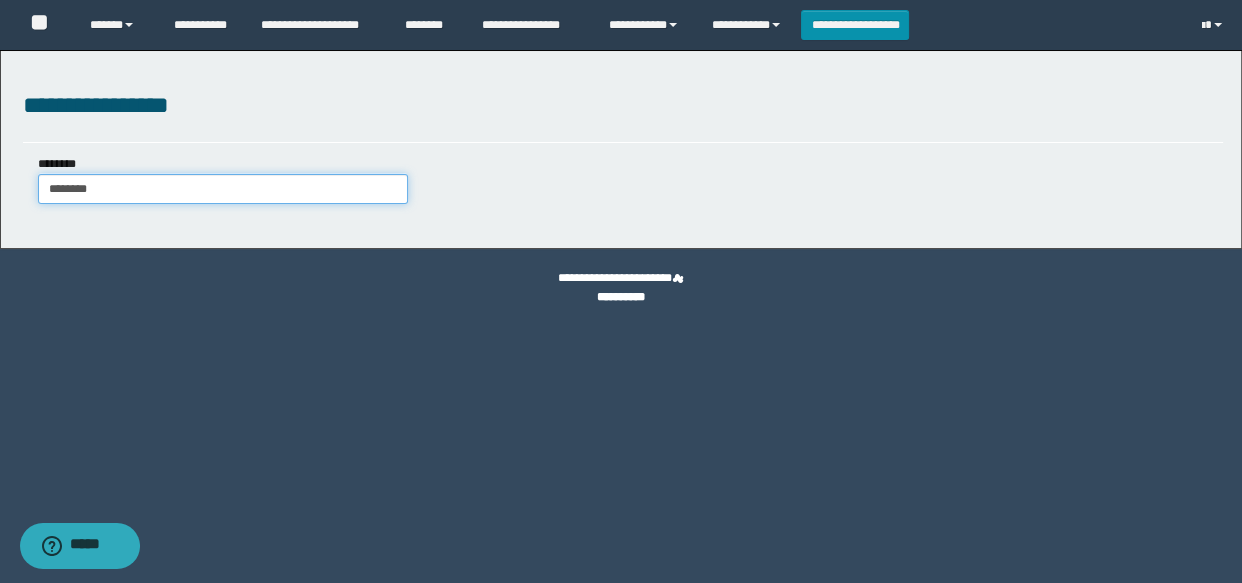 type on "********" 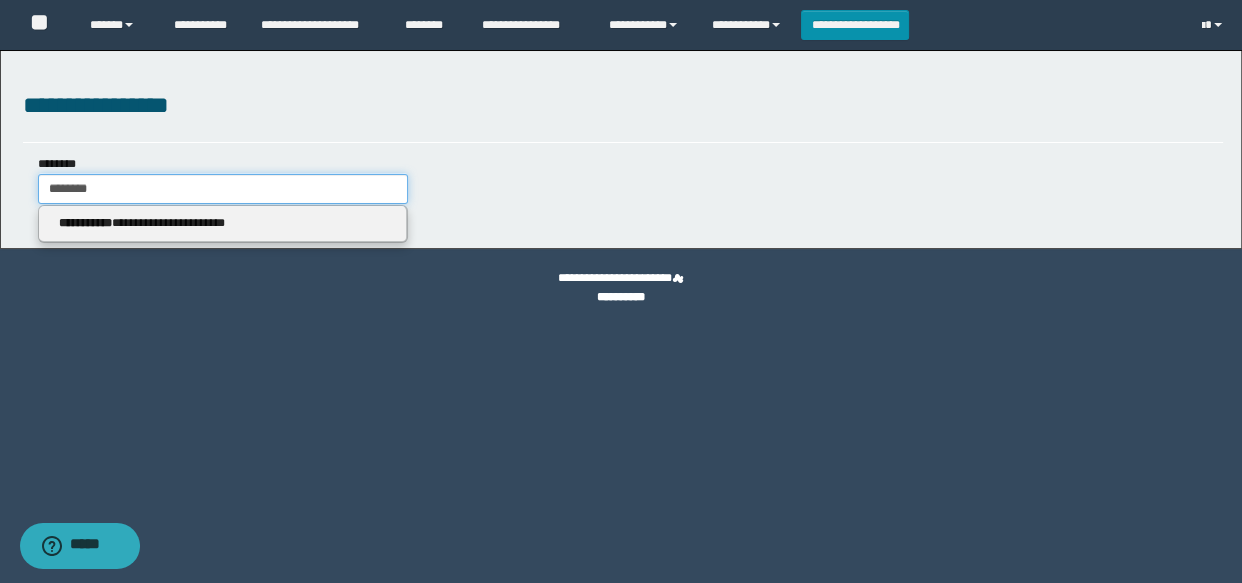 type 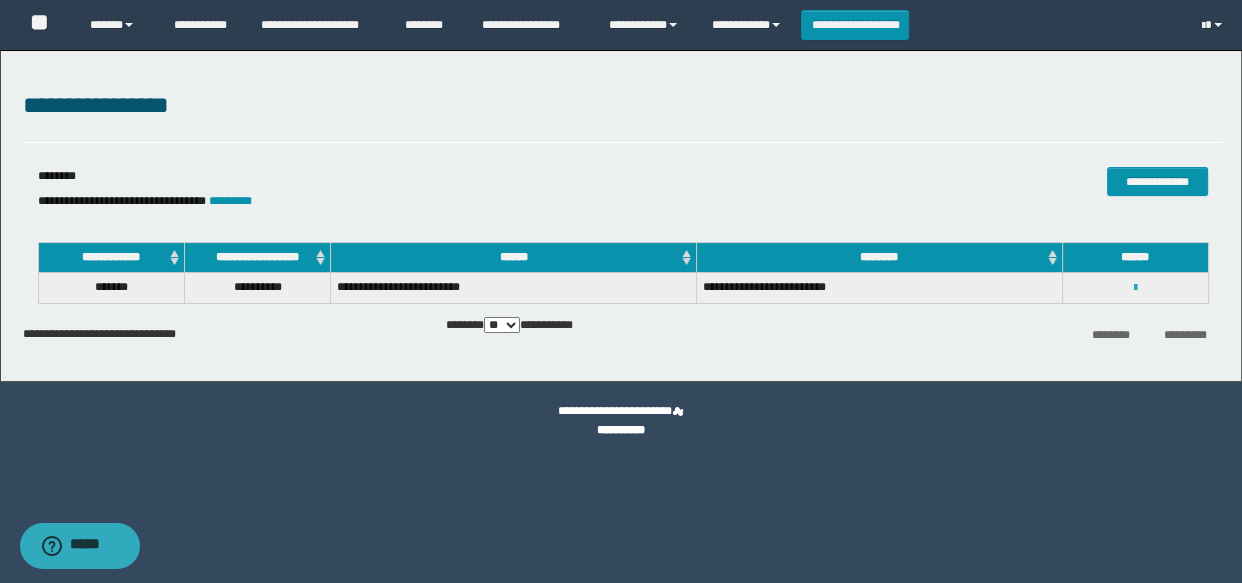 click at bounding box center (1135, 288) 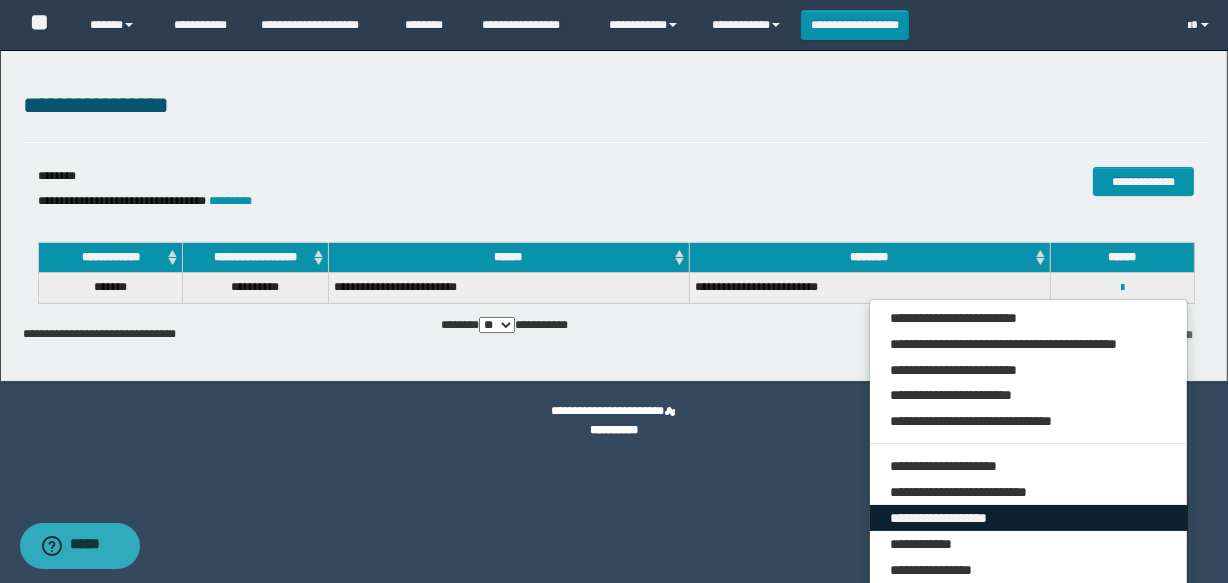click on "**********" at bounding box center [1029, 518] 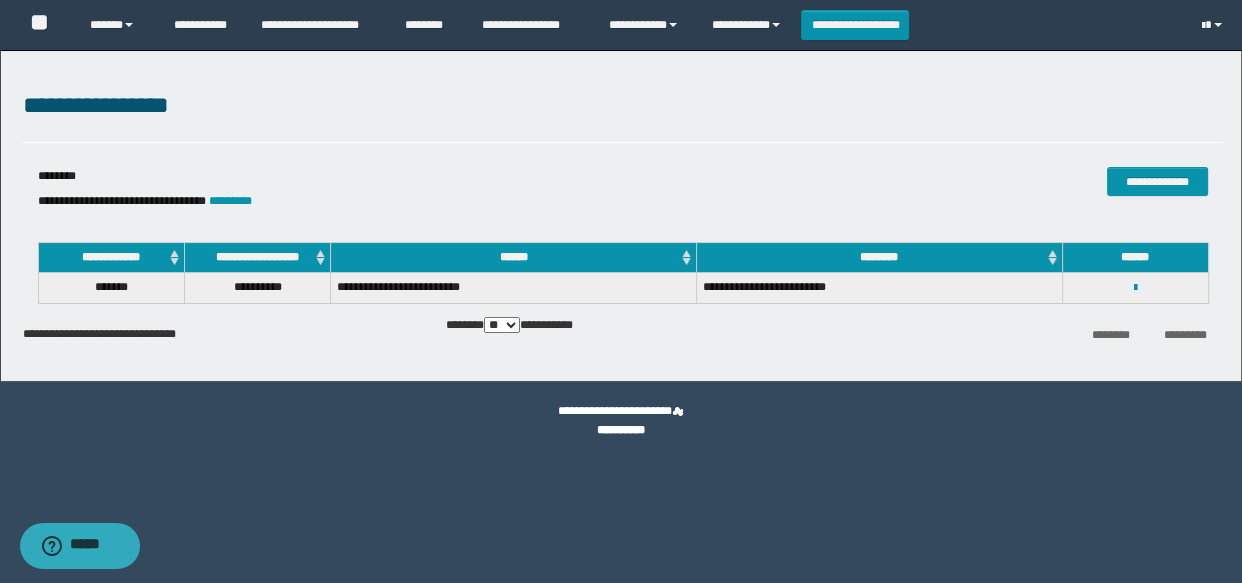 select on "*" 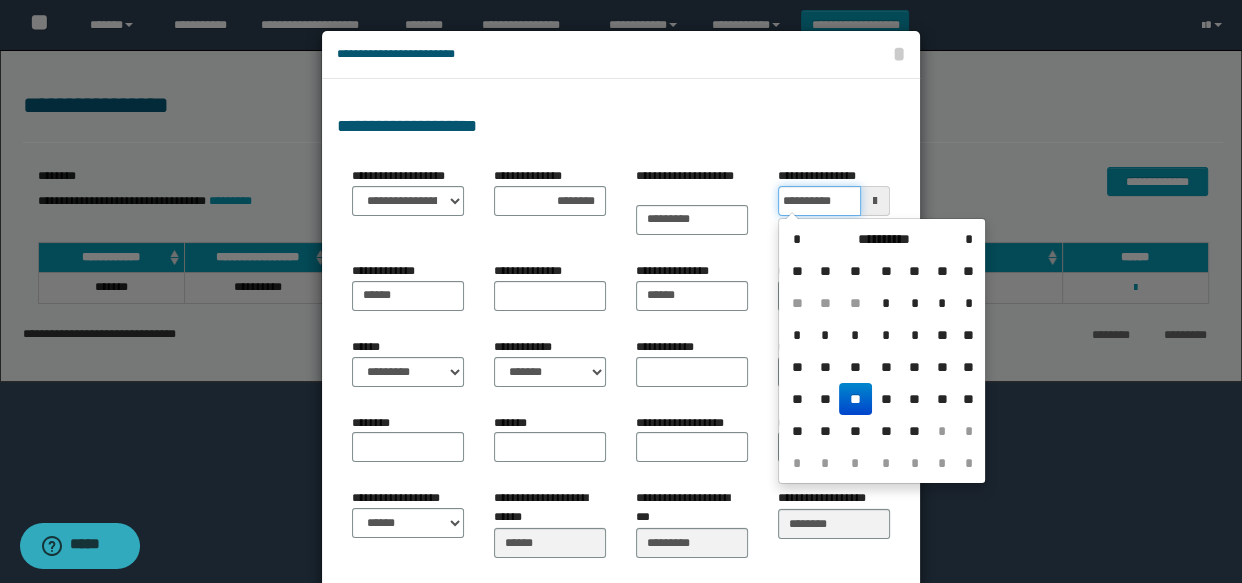 click on "**********" at bounding box center (819, 201) 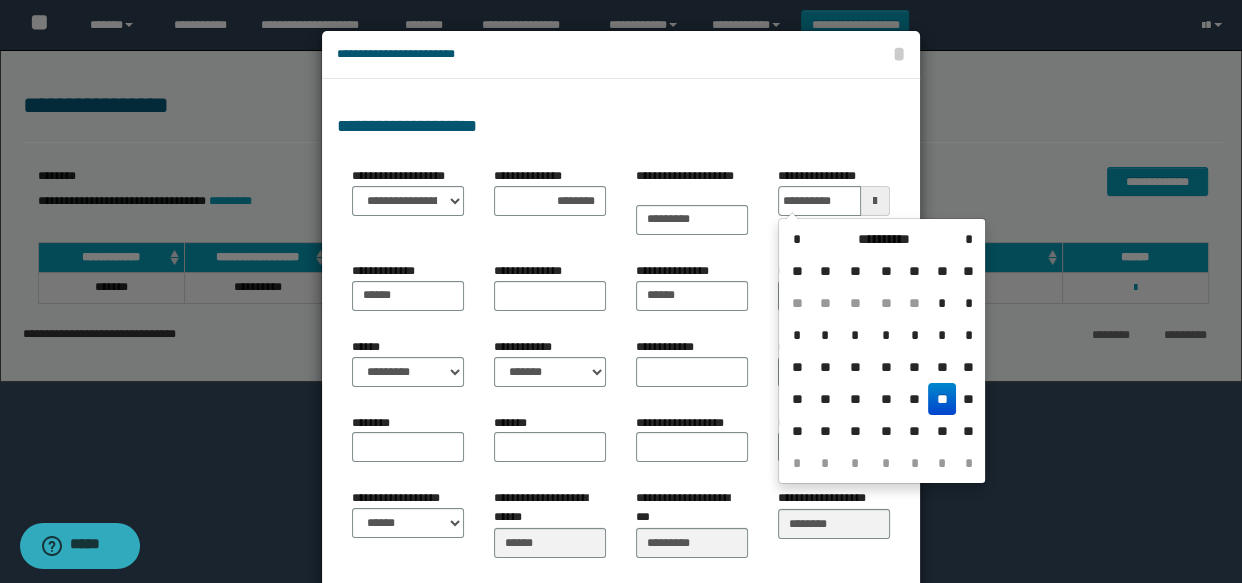 type on "**********" 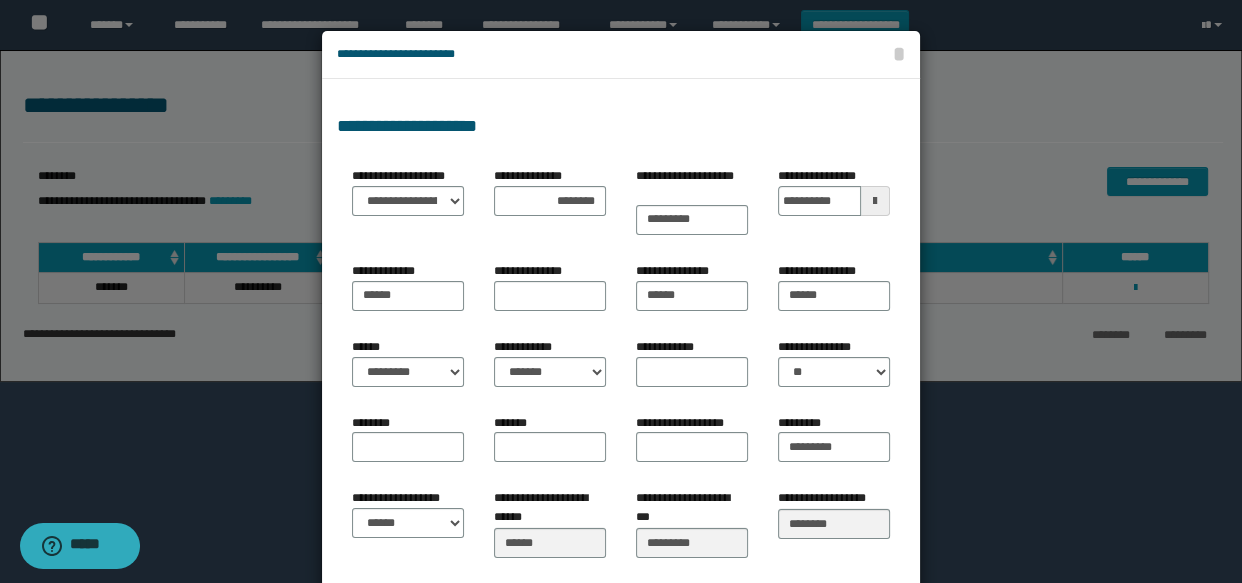 click on "**********" at bounding box center (621, 208) 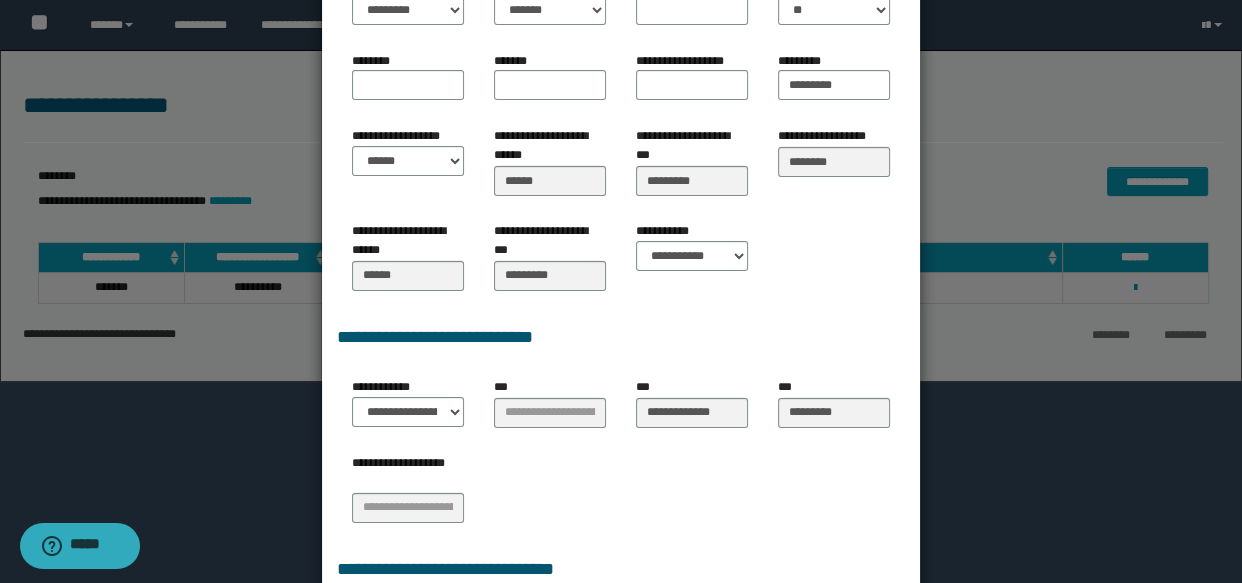 scroll, scrollTop: 363, scrollLeft: 0, axis: vertical 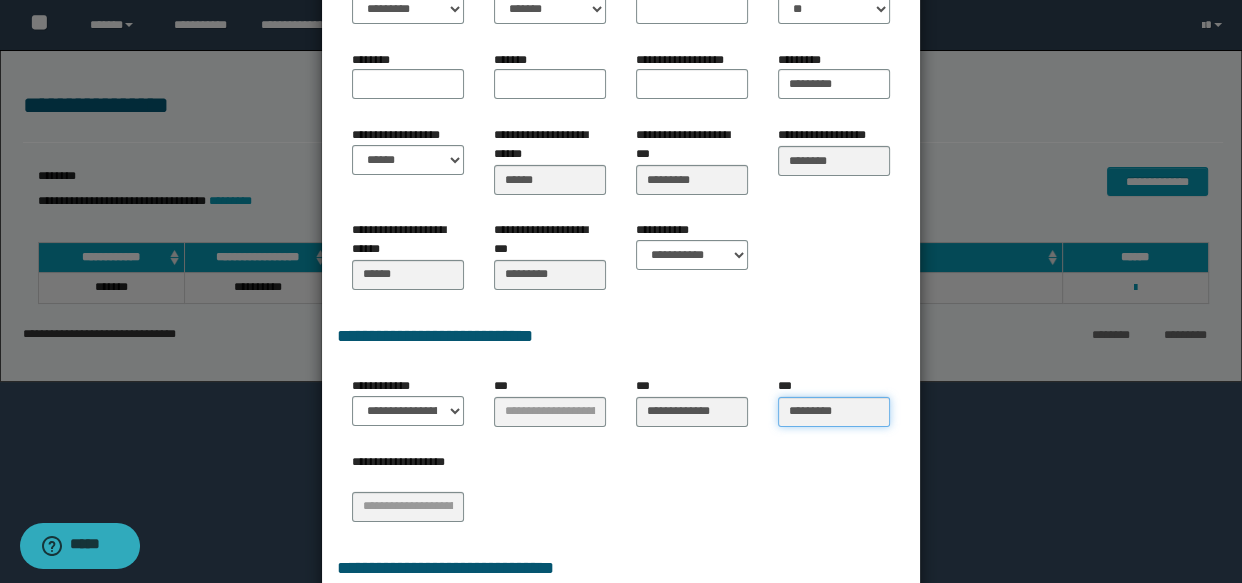 click on "*********" at bounding box center (834, 412) 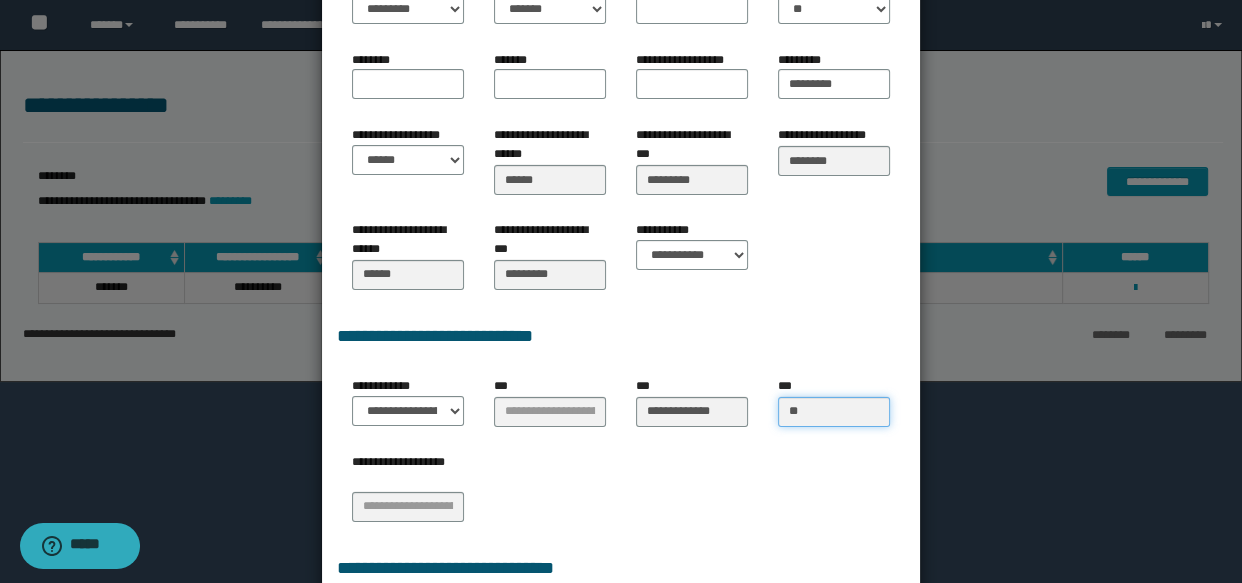 type on "*" 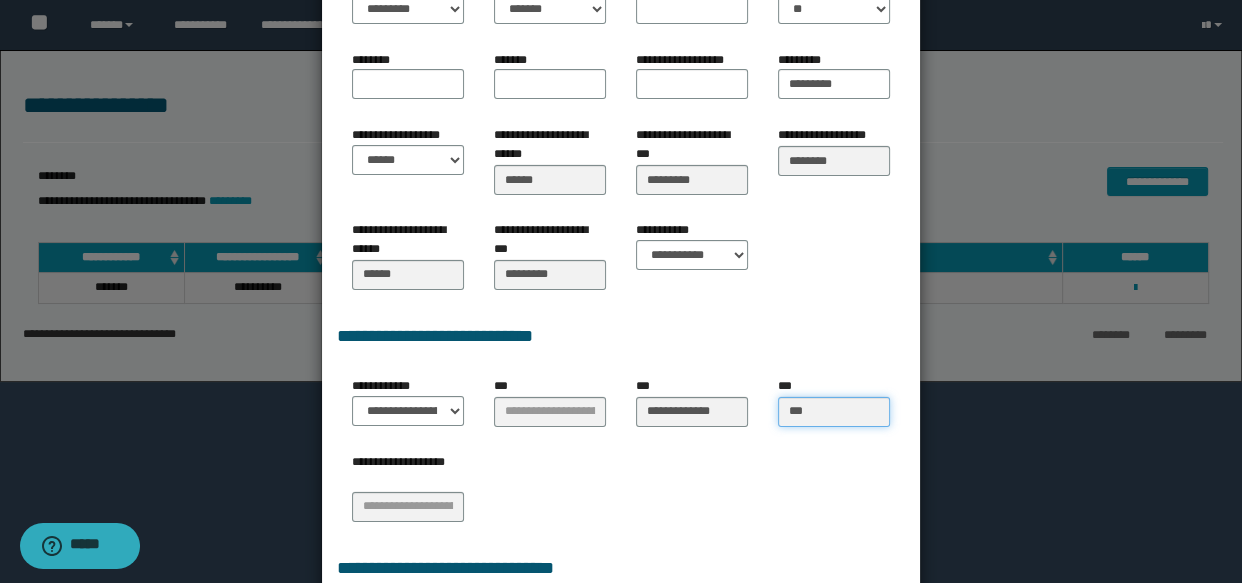 type on "****" 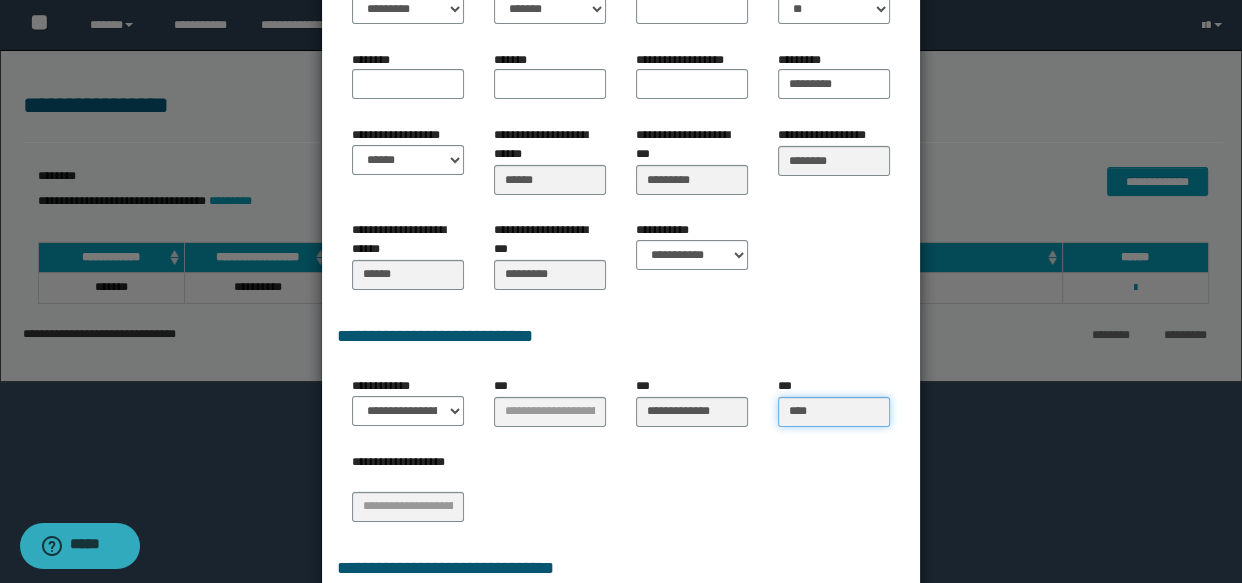 type on "****" 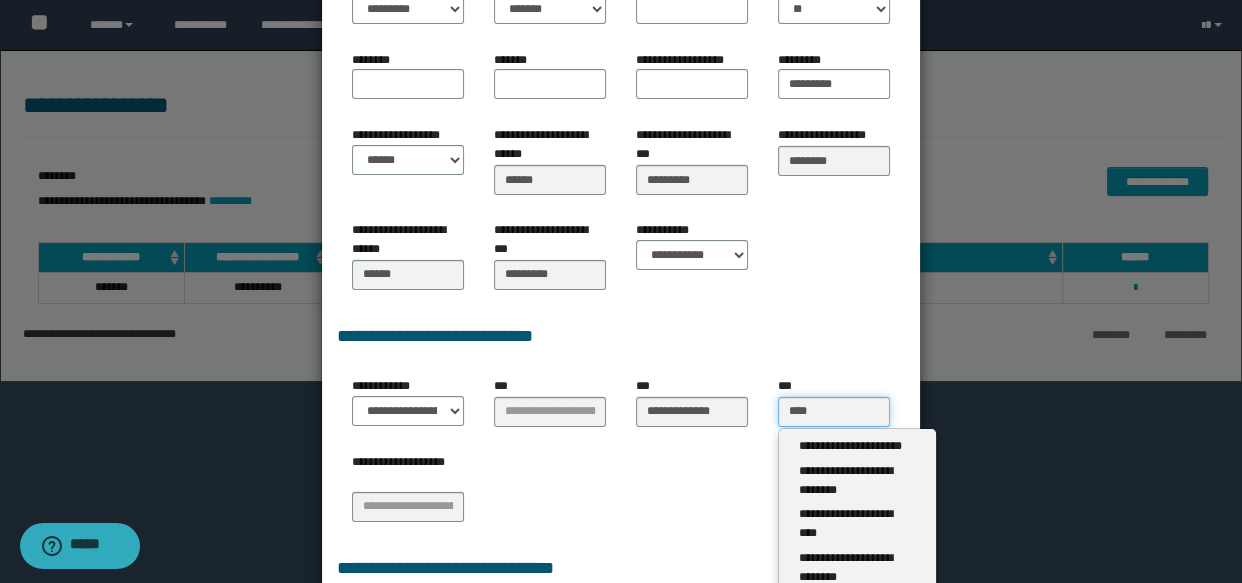 type 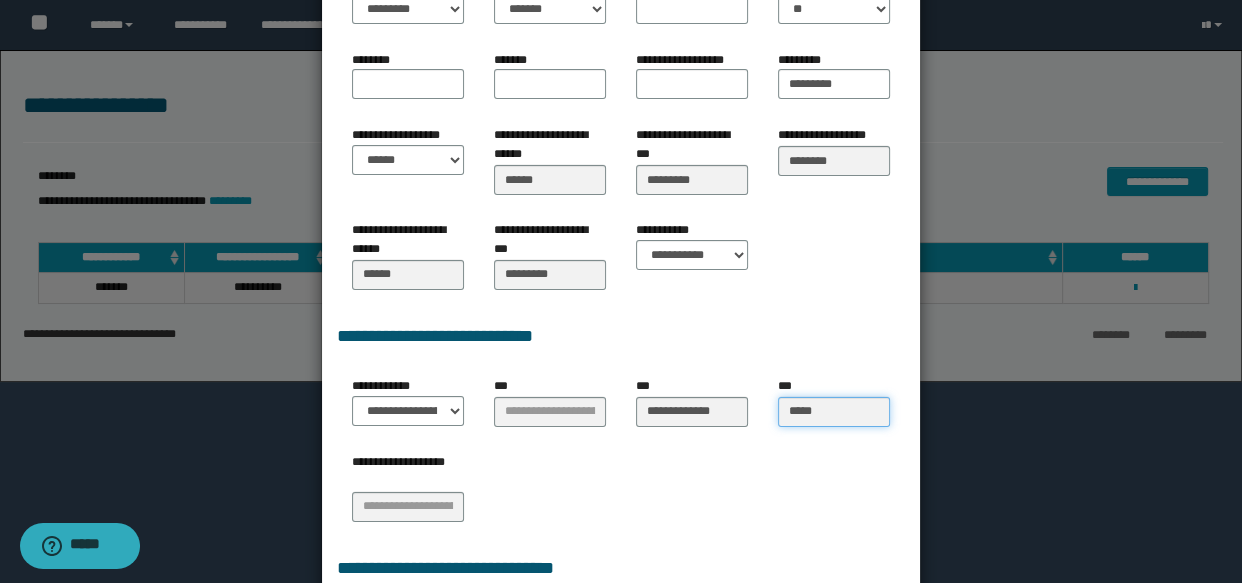 type on "******" 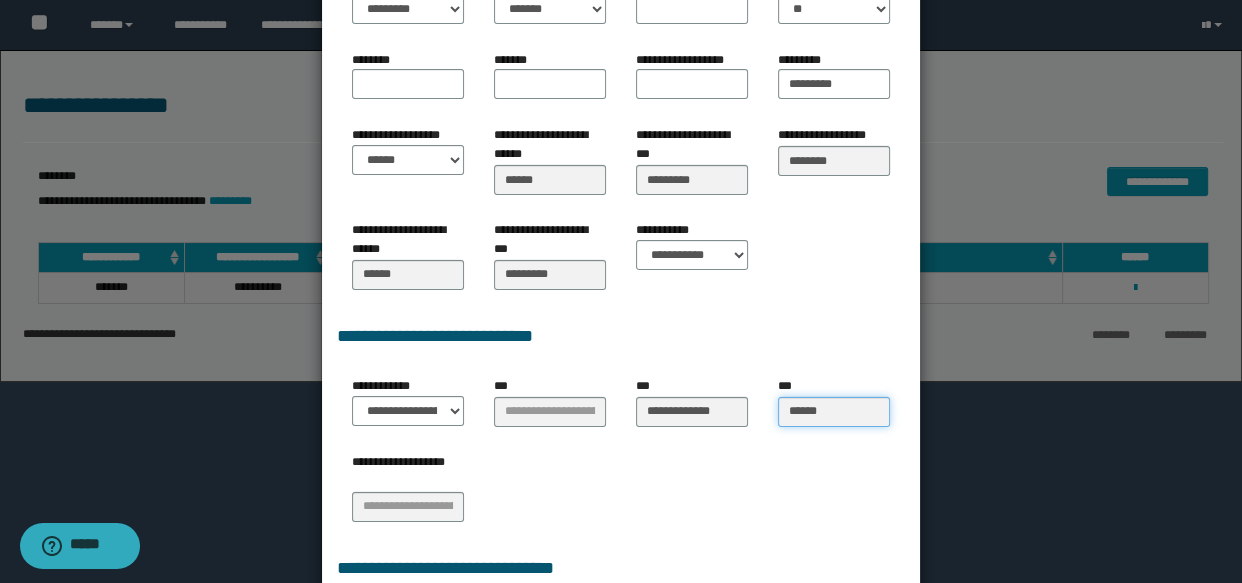 type on "******" 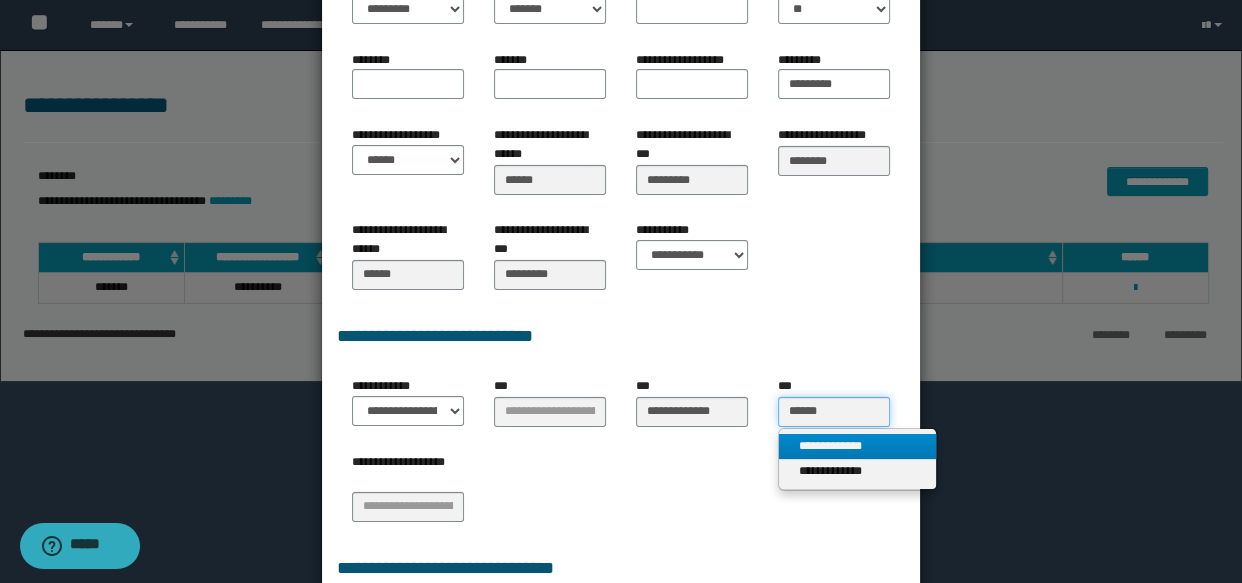 type on "******" 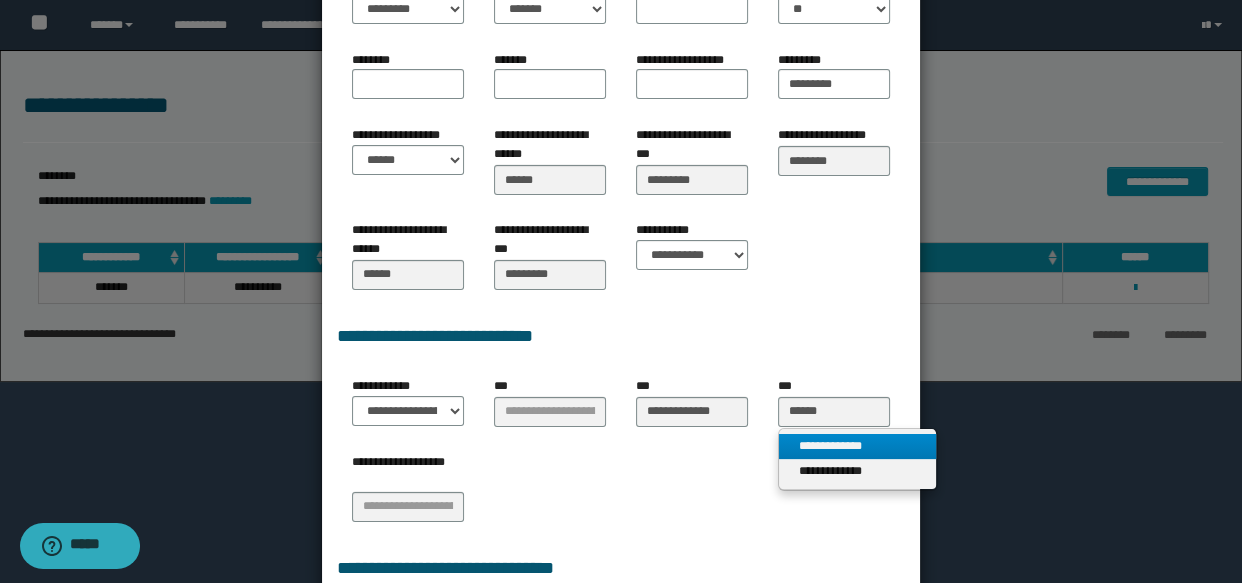 click on "**********" at bounding box center (857, 446) 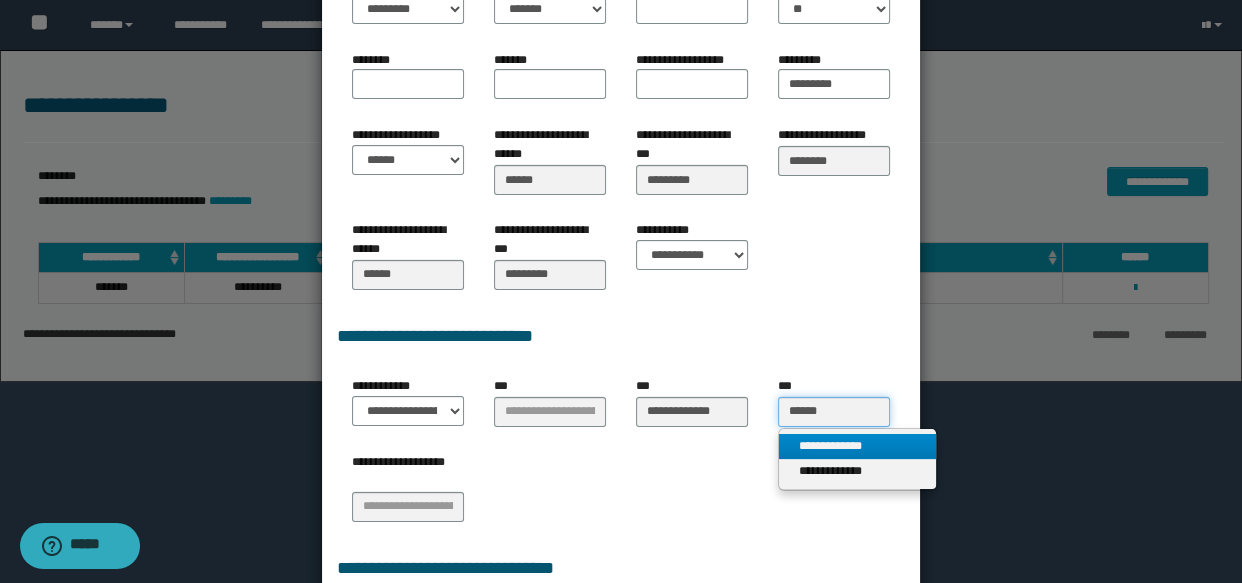 type 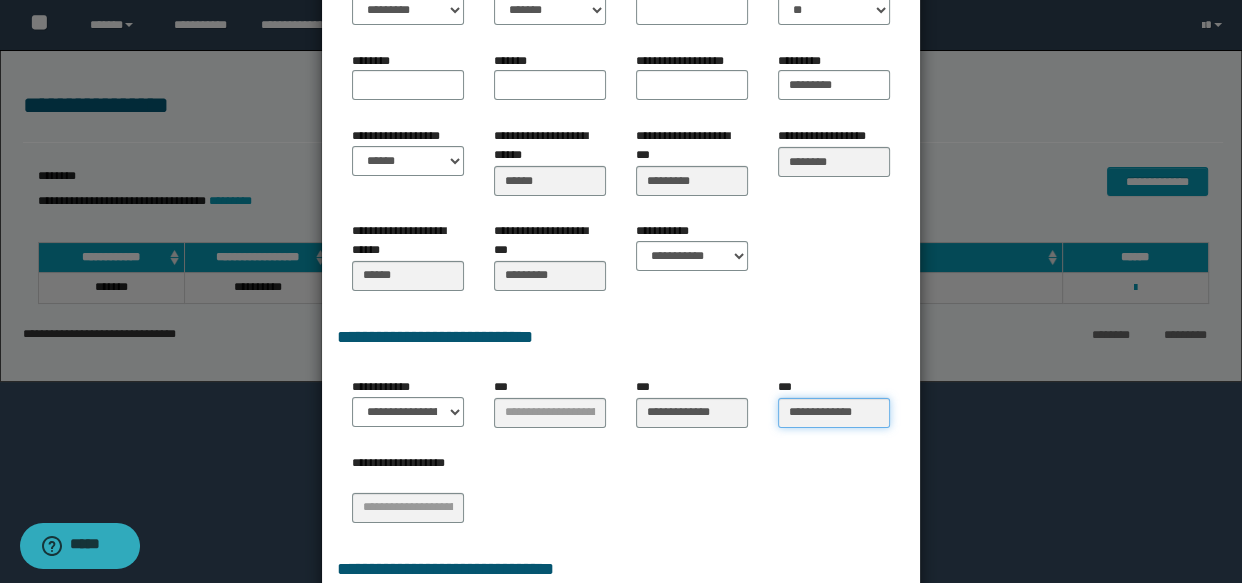 scroll, scrollTop: 590, scrollLeft: 0, axis: vertical 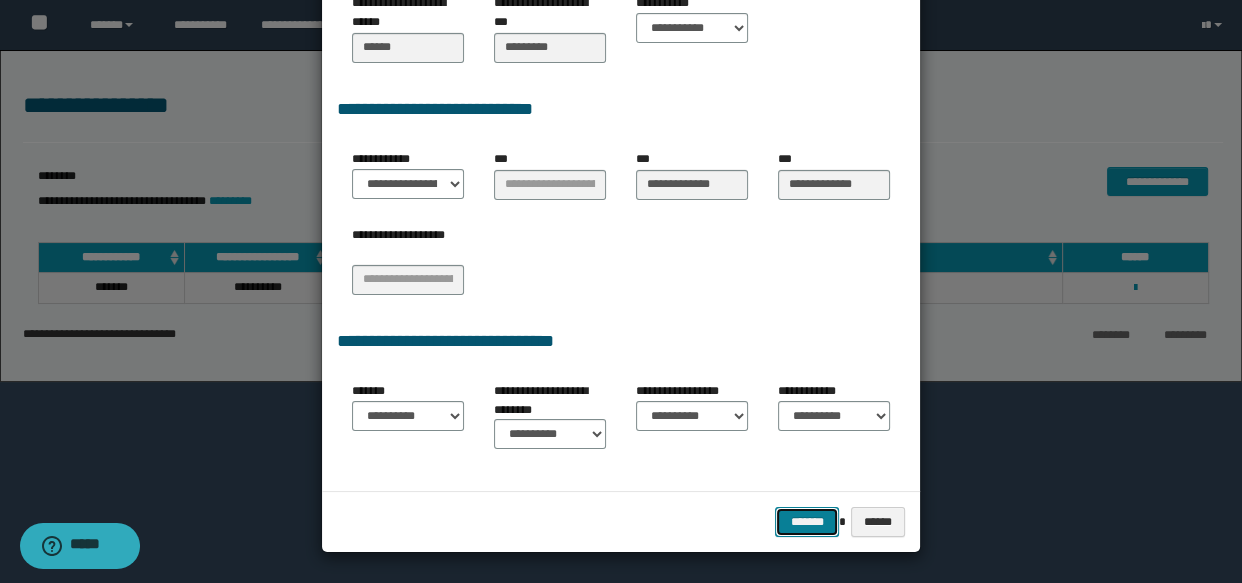 click on "*******" at bounding box center (807, 522) 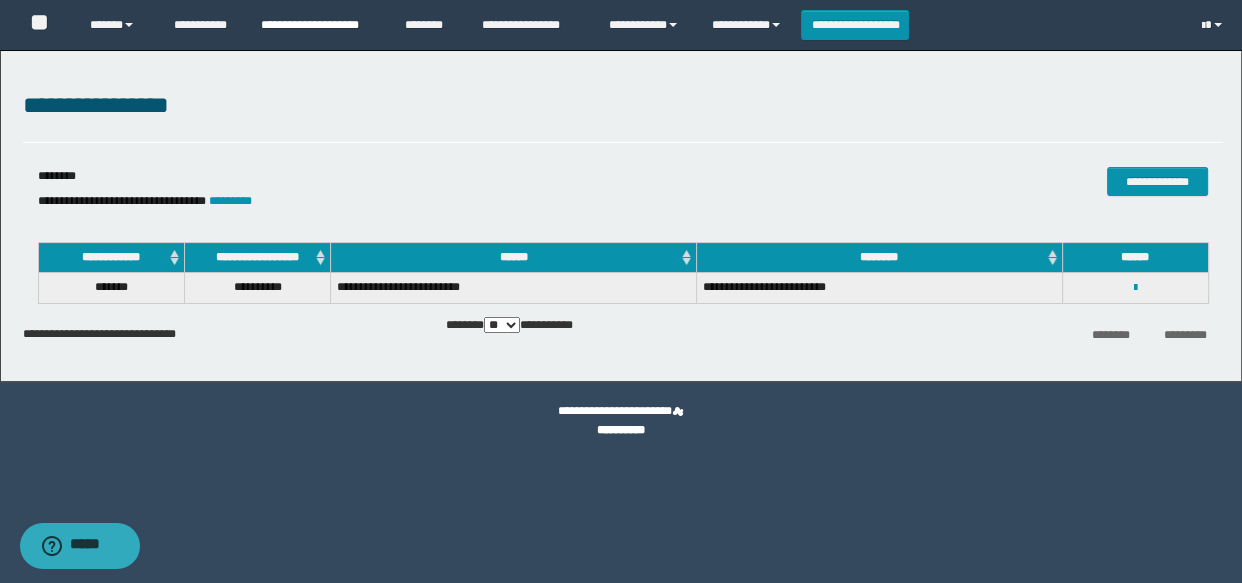 click on "**********" at bounding box center [318, 25] 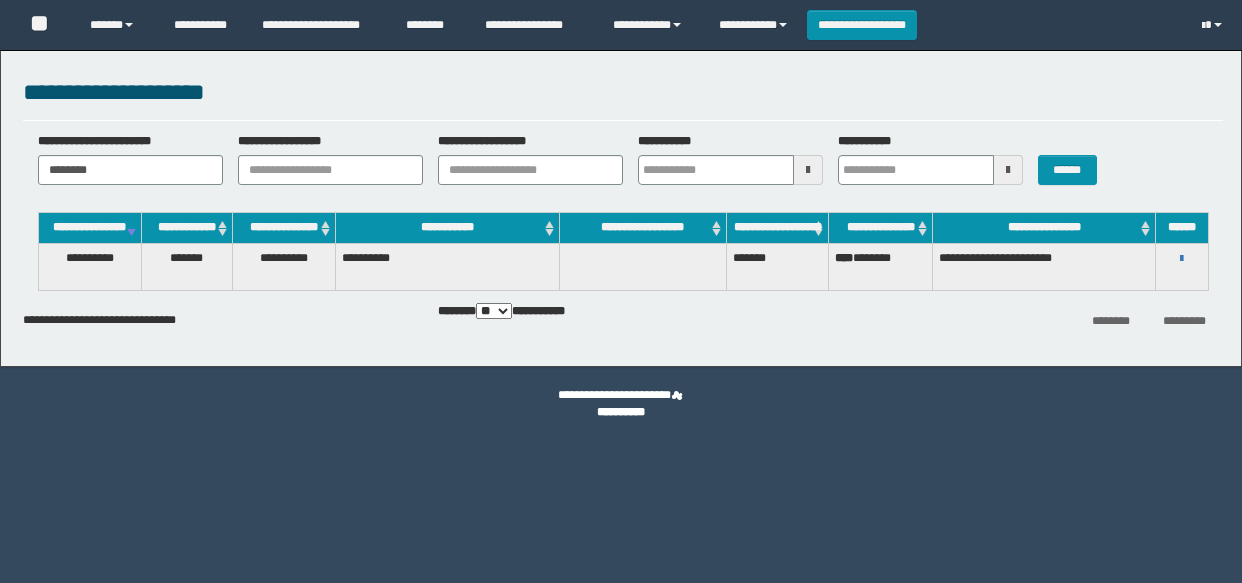 scroll, scrollTop: 0, scrollLeft: 0, axis: both 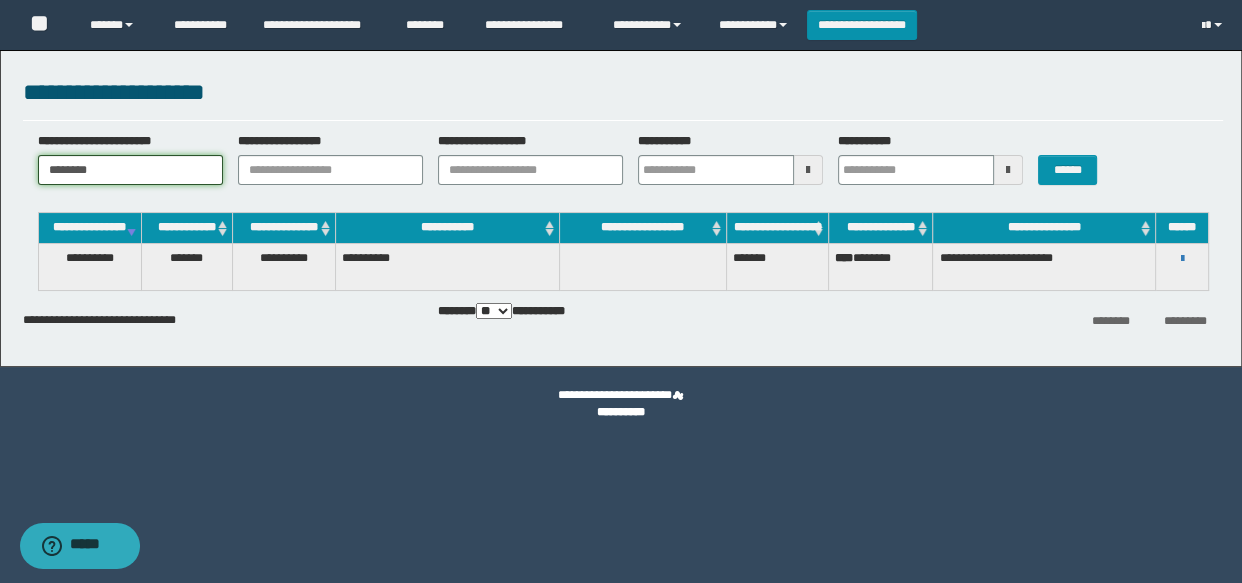 click on "********" at bounding box center [130, 170] 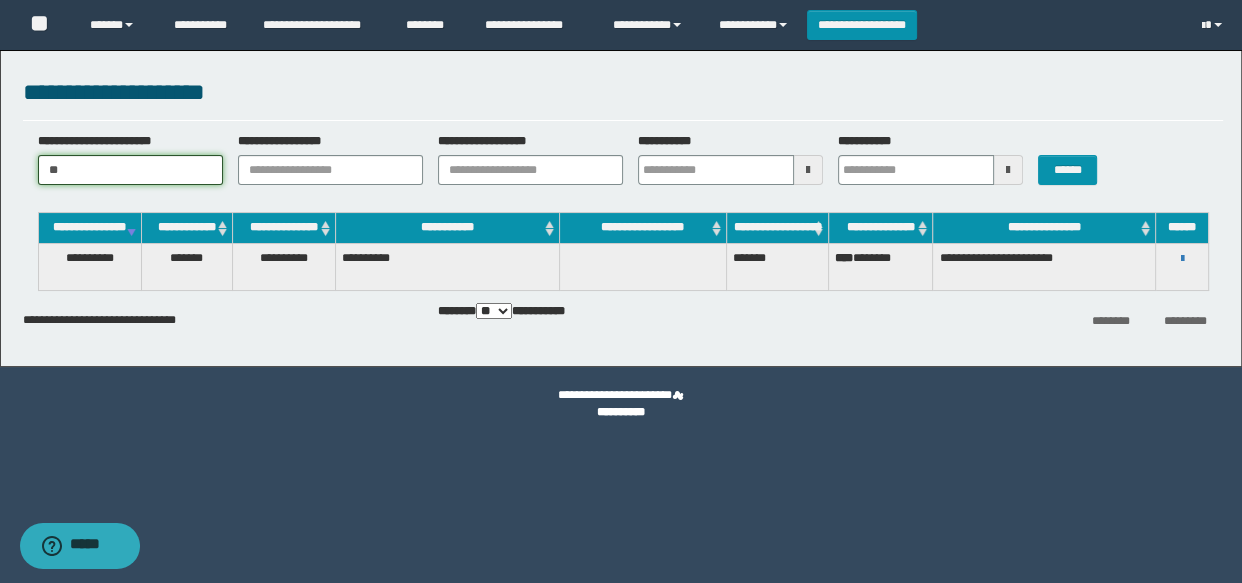 type on "*" 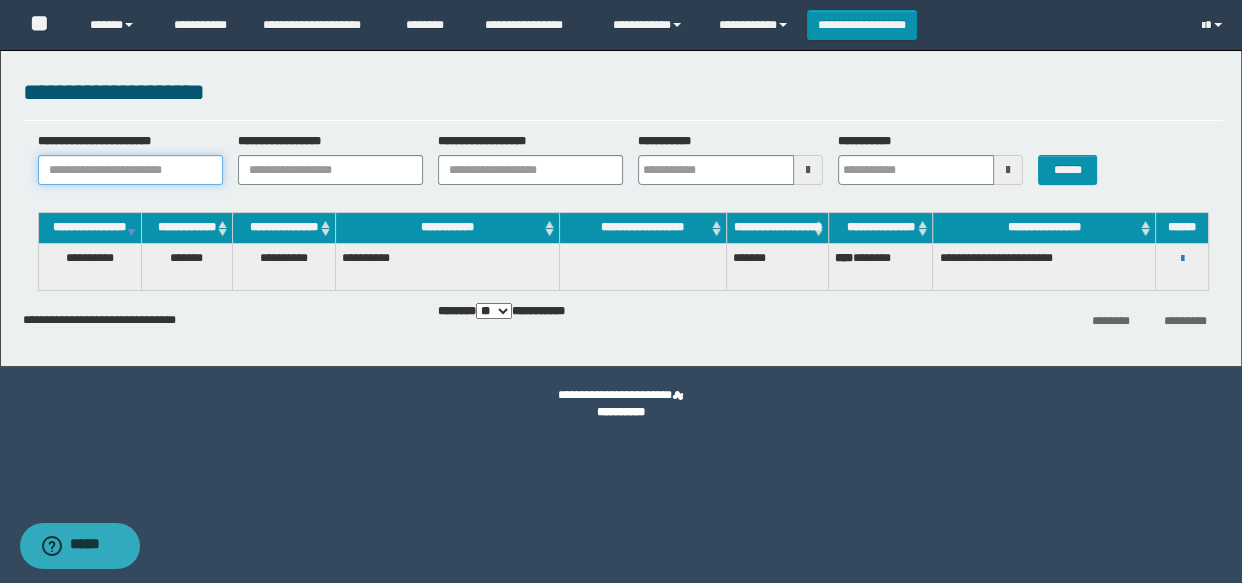 paste on "********" 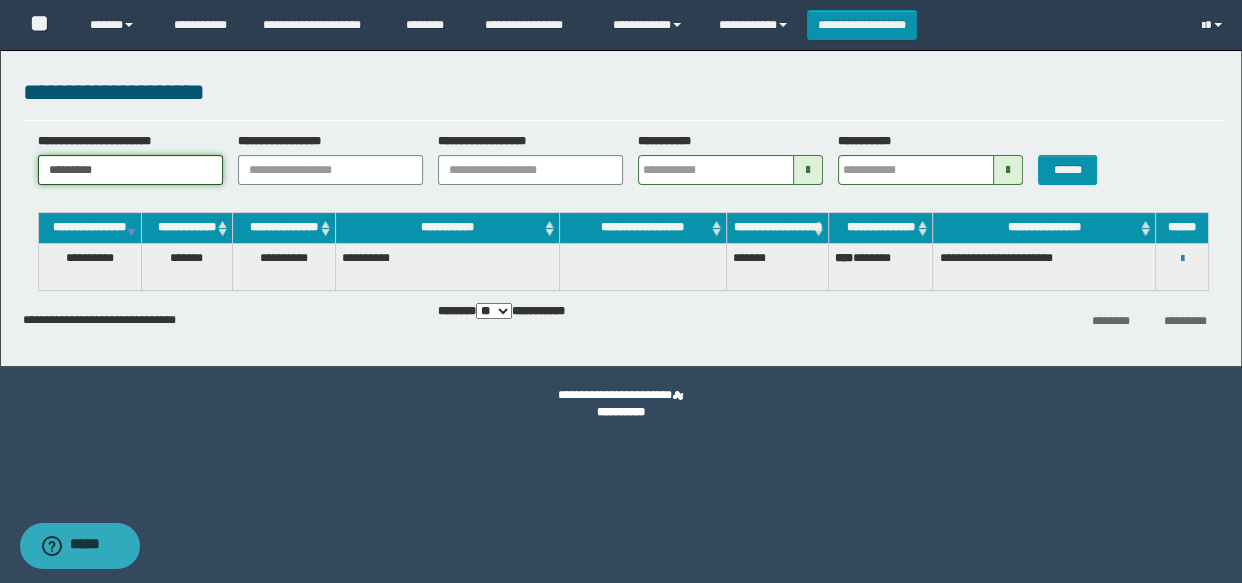 click on "********" at bounding box center (130, 170) 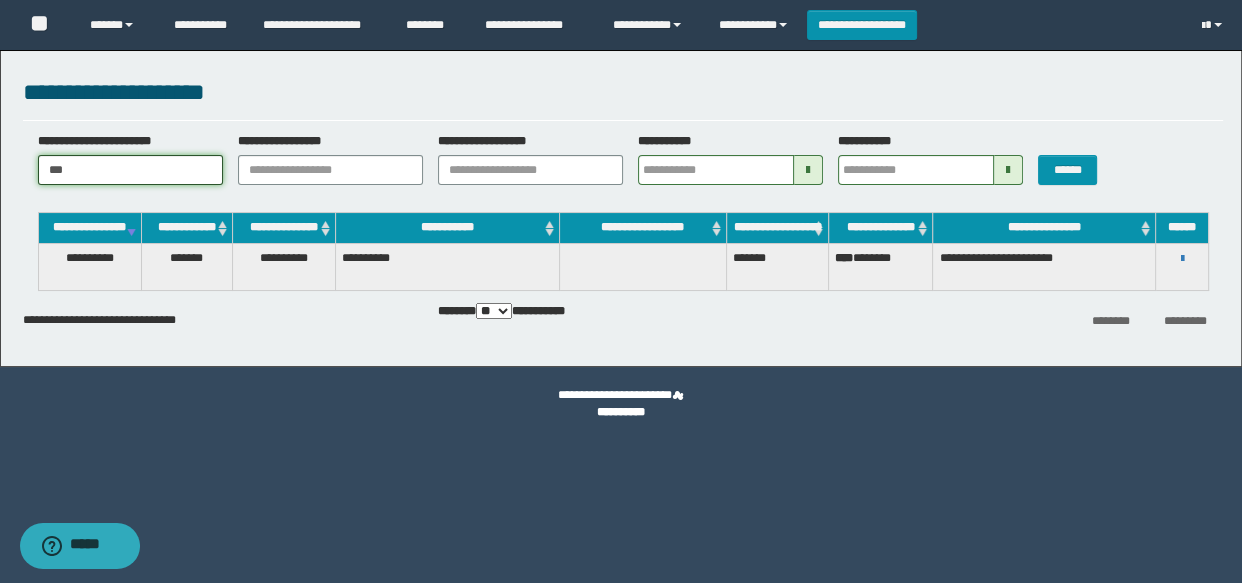 type on "*" 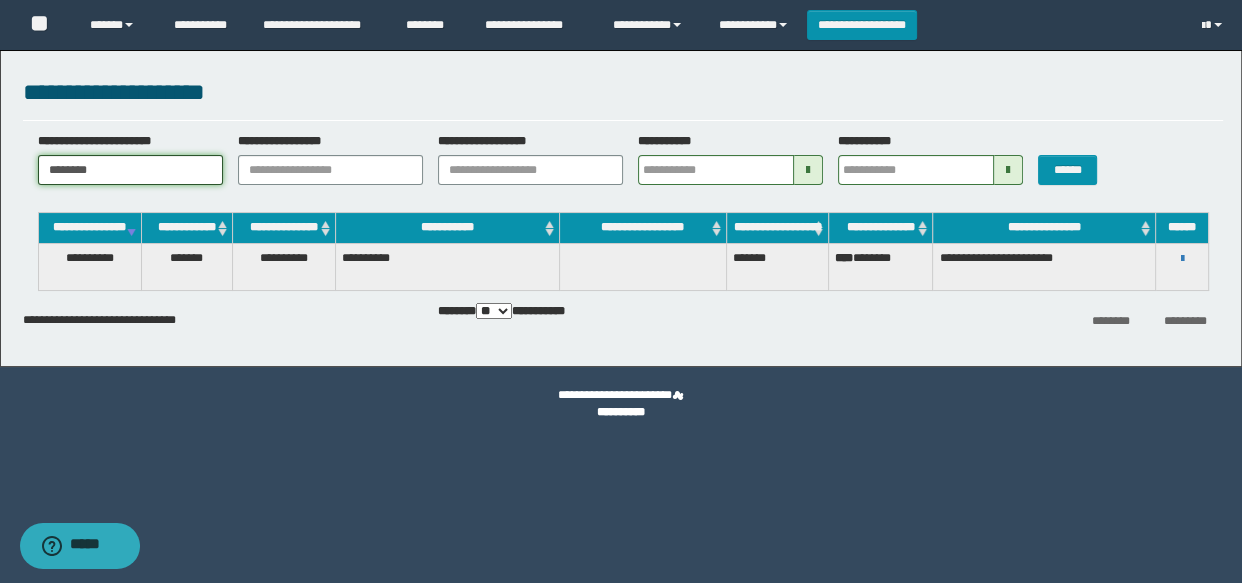 type on "********" 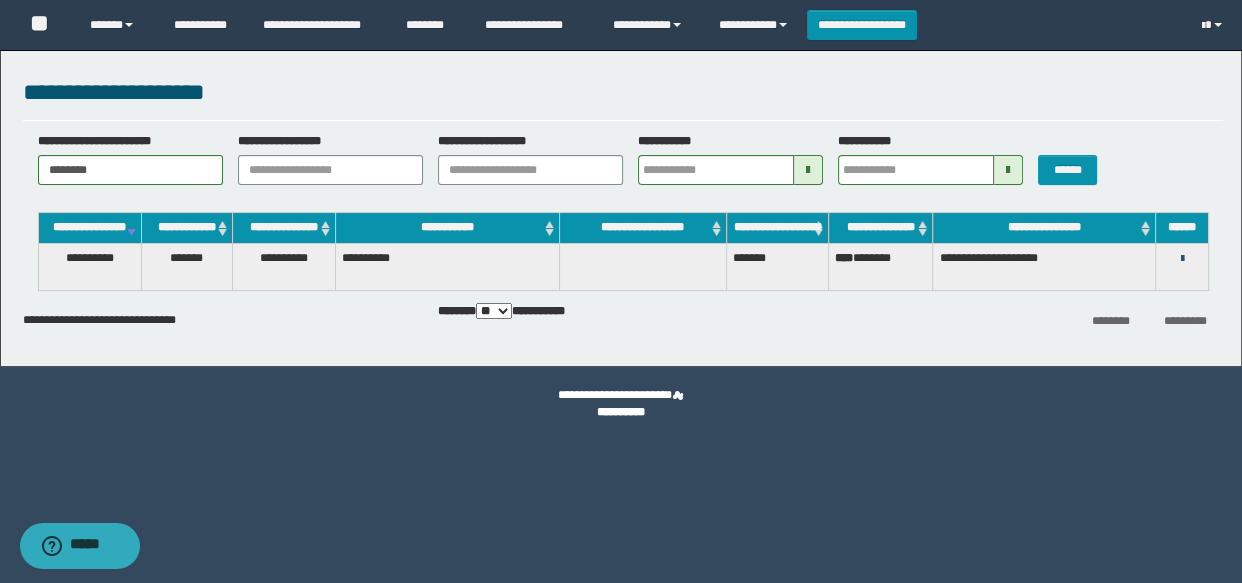 click at bounding box center [1181, 259] 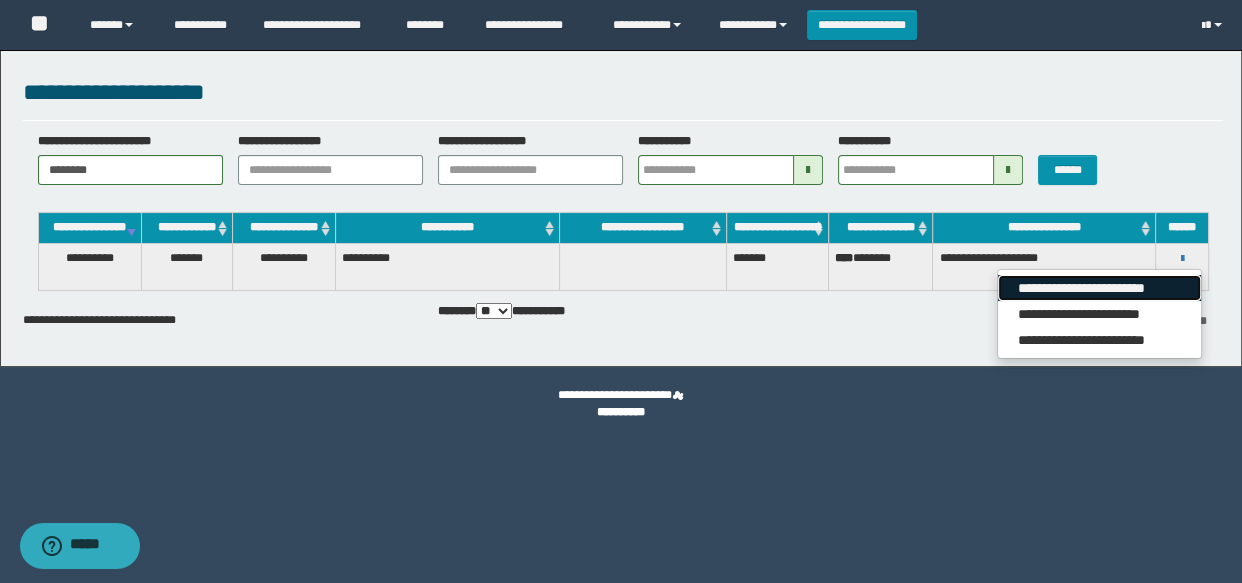 click on "**********" at bounding box center [1099, 288] 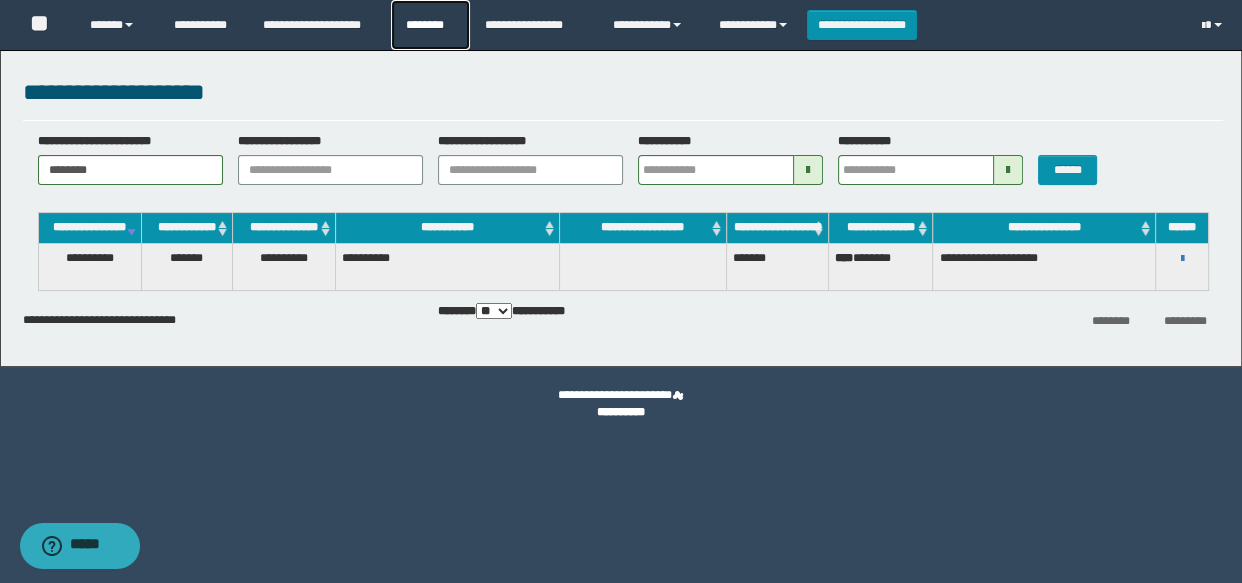 click on "********" at bounding box center [430, 25] 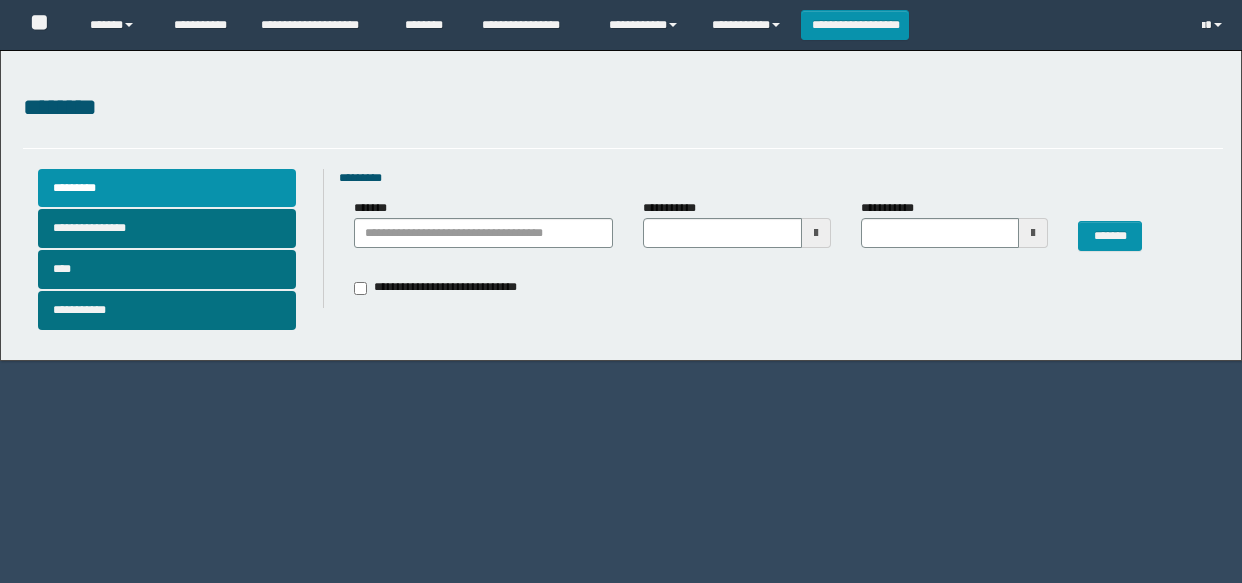 type 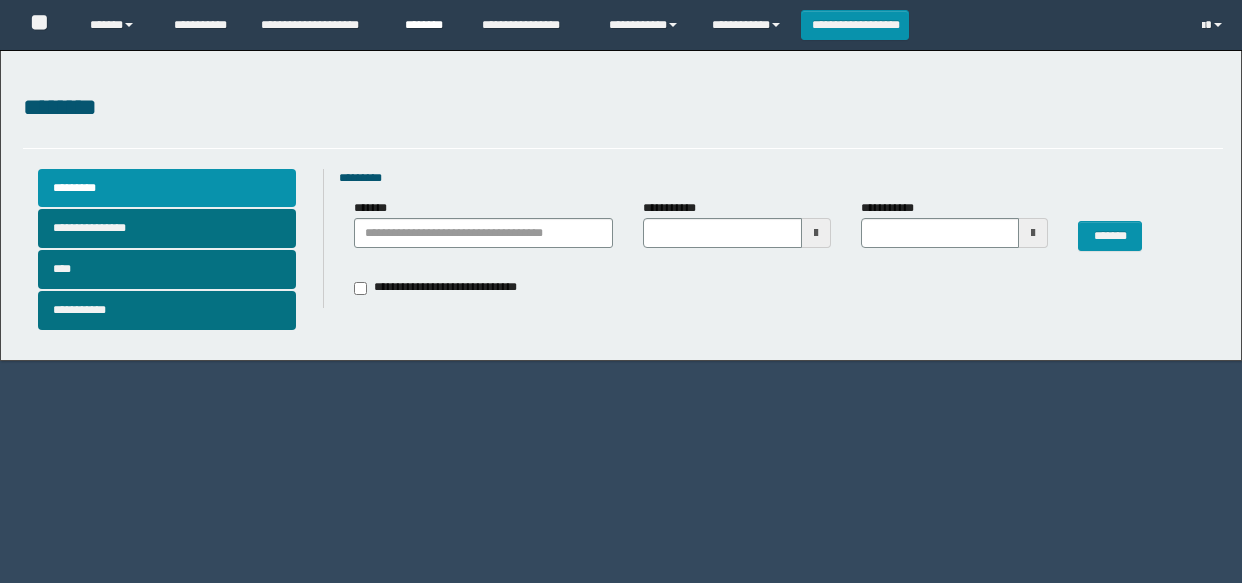 scroll, scrollTop: 0, scrollLeft: 0, axis: both 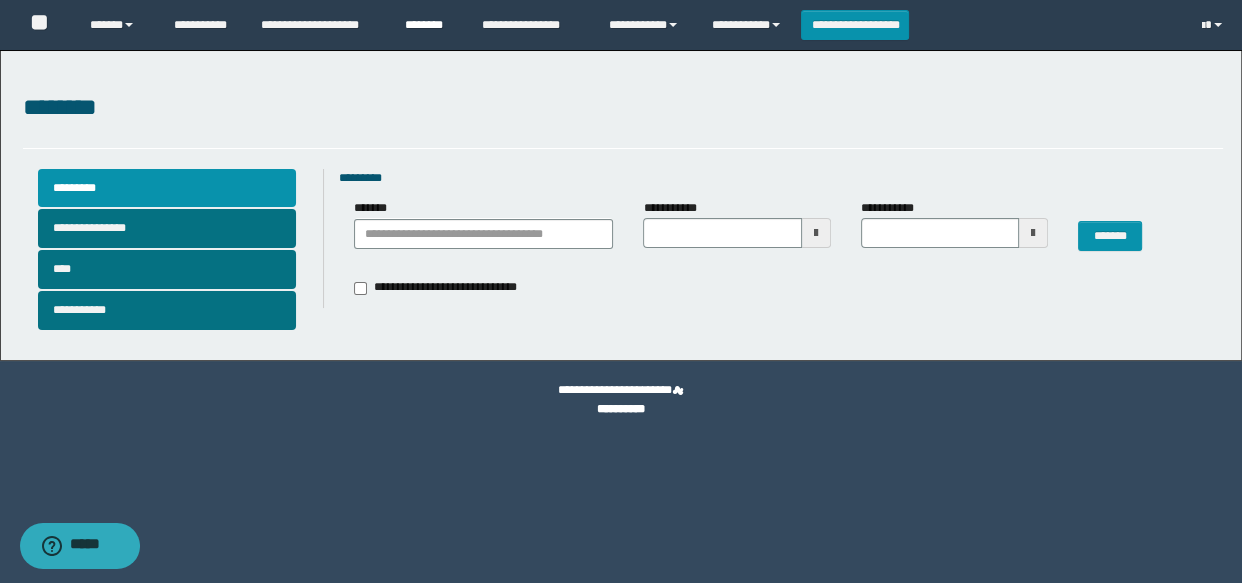 click on "********" at bounding box center (428, 25) 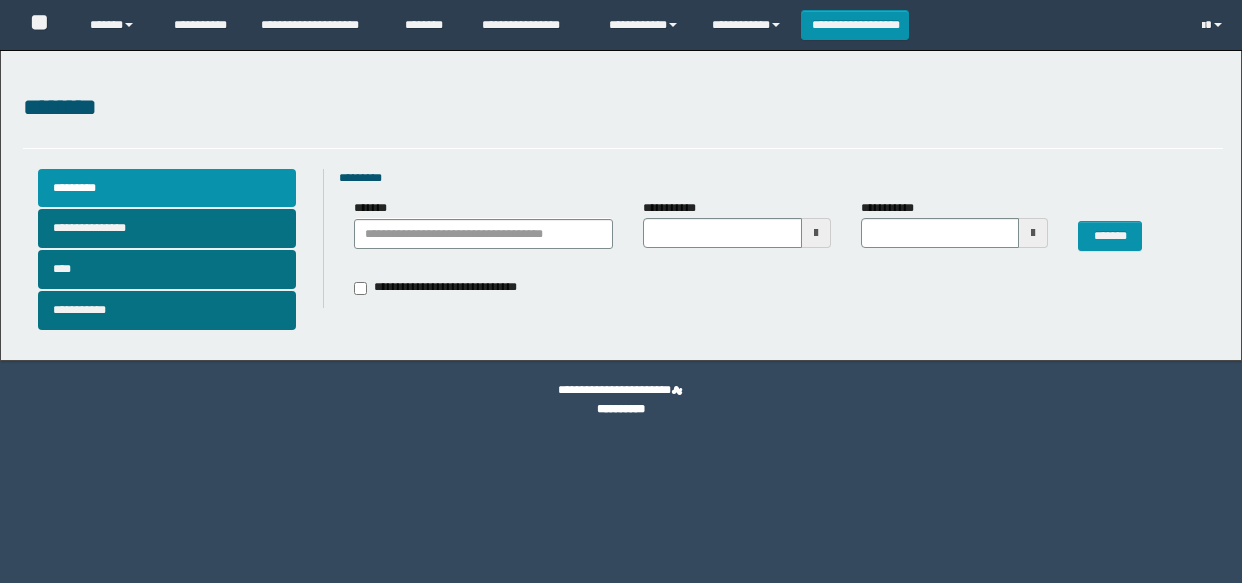 scroll, scrollTop: 0, scrollLeft: 0, axis: both 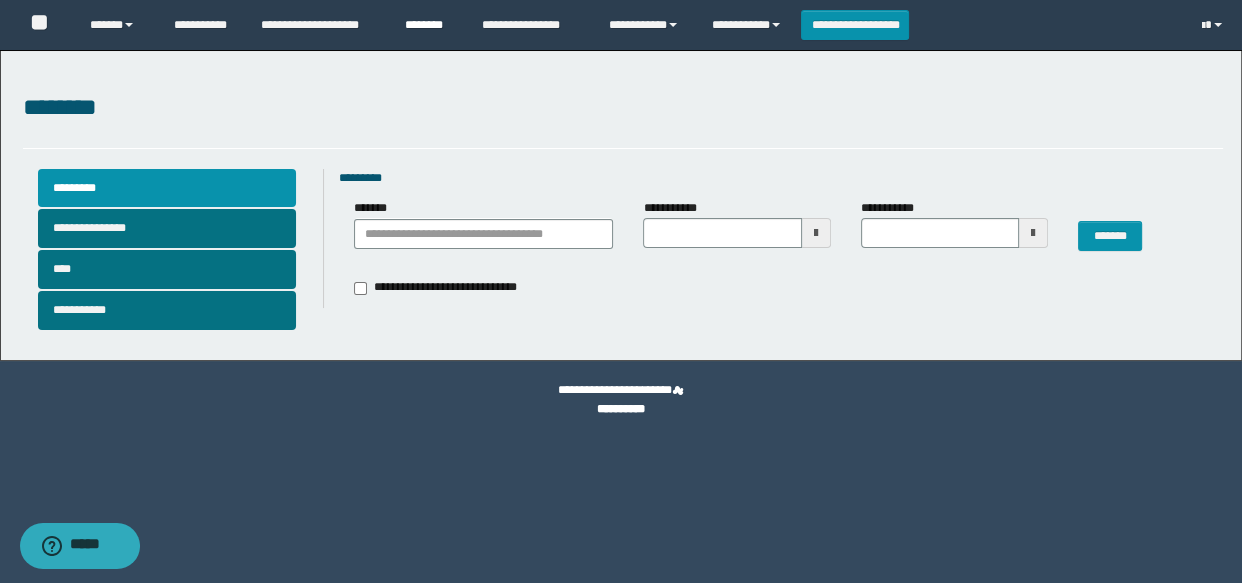 click on "********" at bounding box center [428, 25] 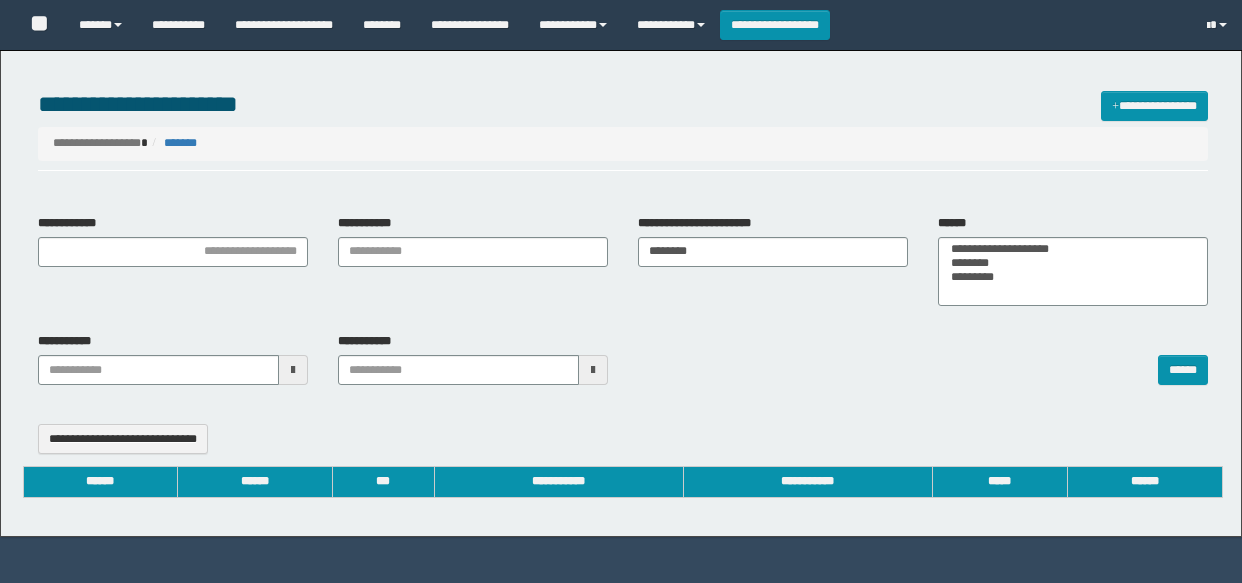 select 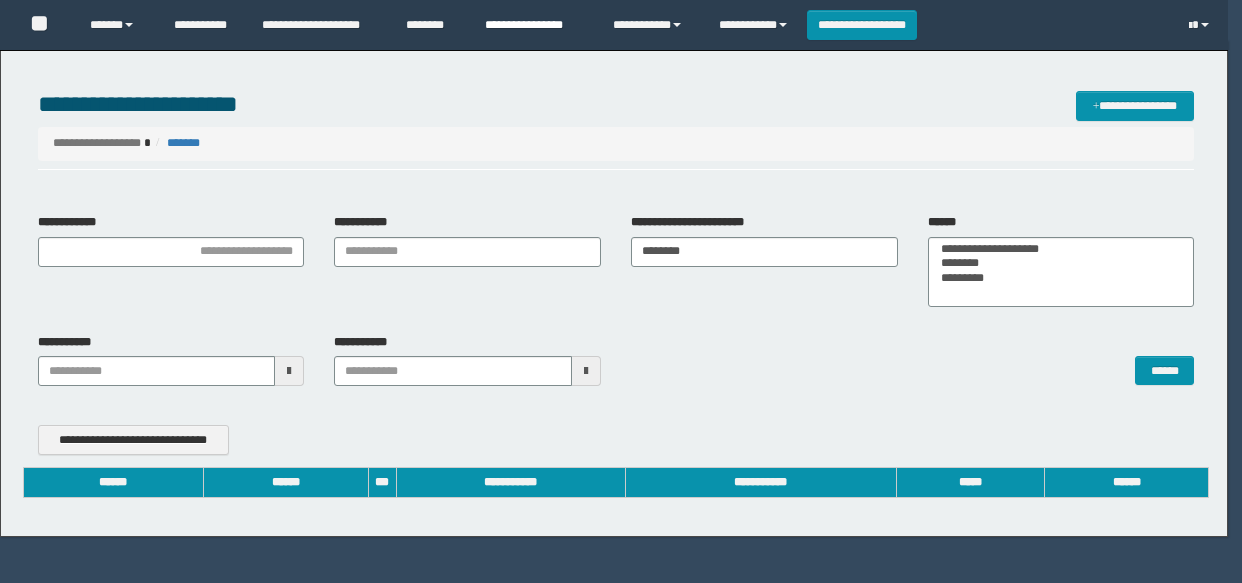 type 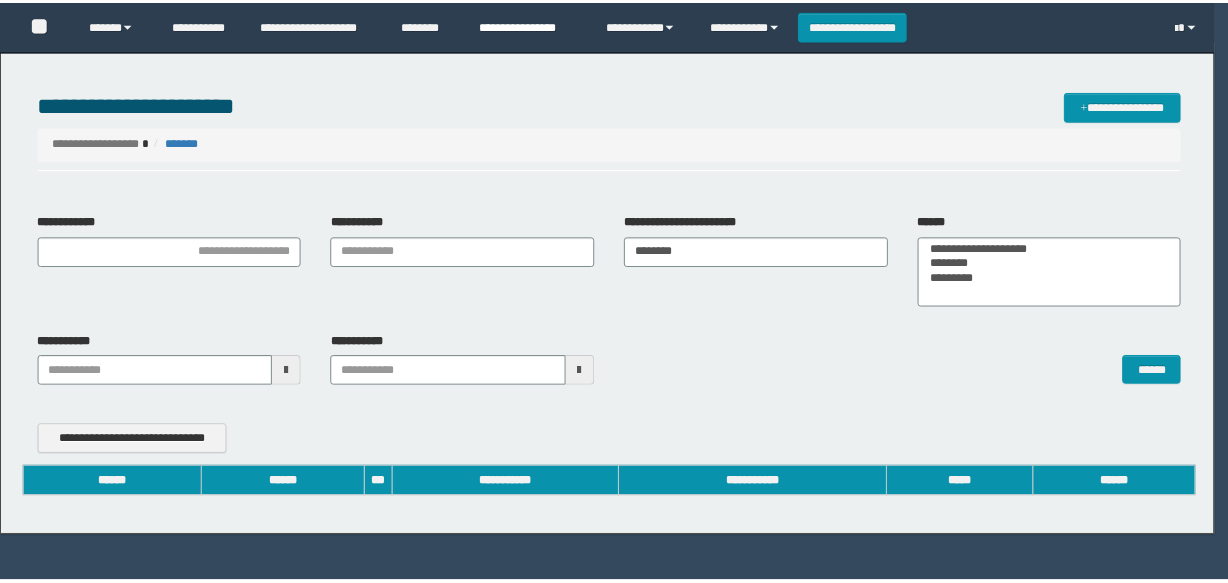 scroll, scrollTop: 0, scrollLeft: 0, axis: both 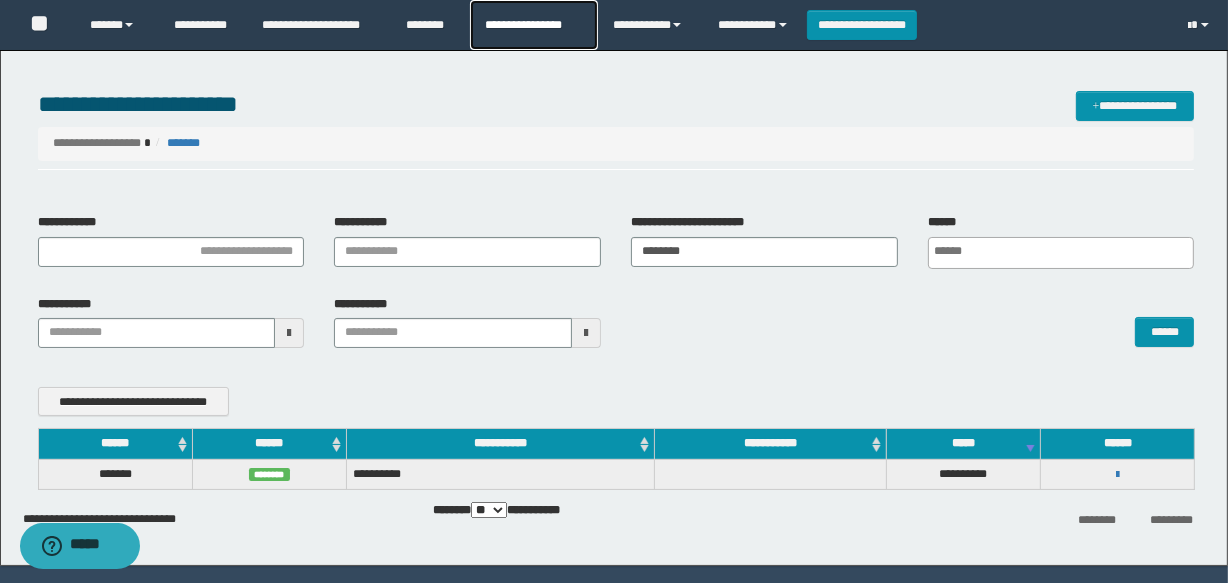click on "**********" at bounding box center (534, 25) 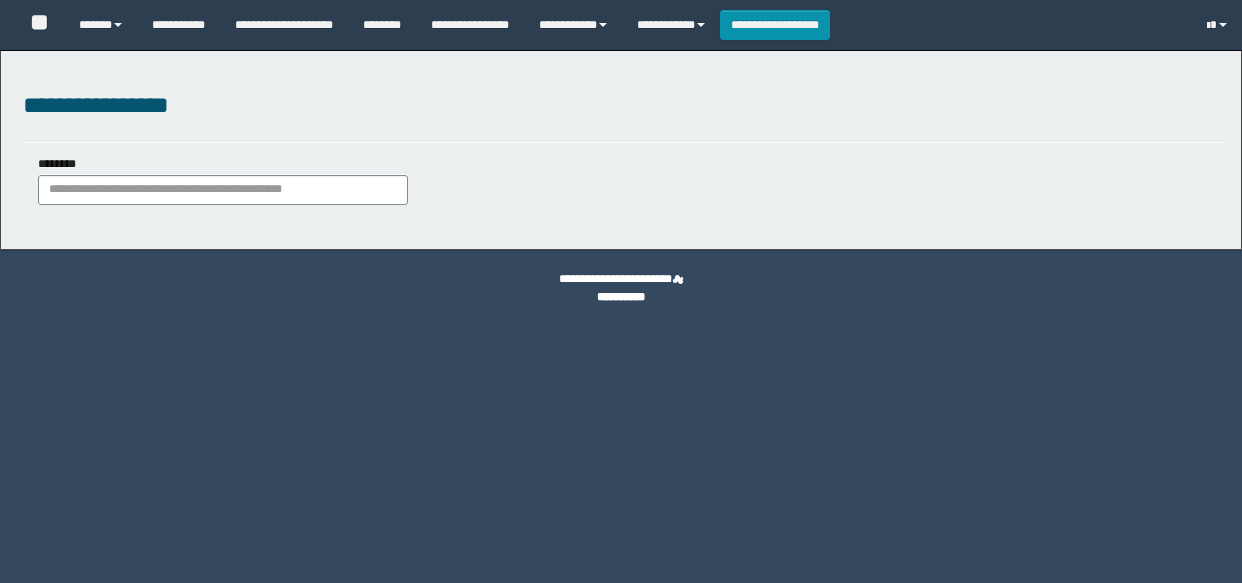 scroll, scrollTop: 0, scrollLeft: 0, axis: both 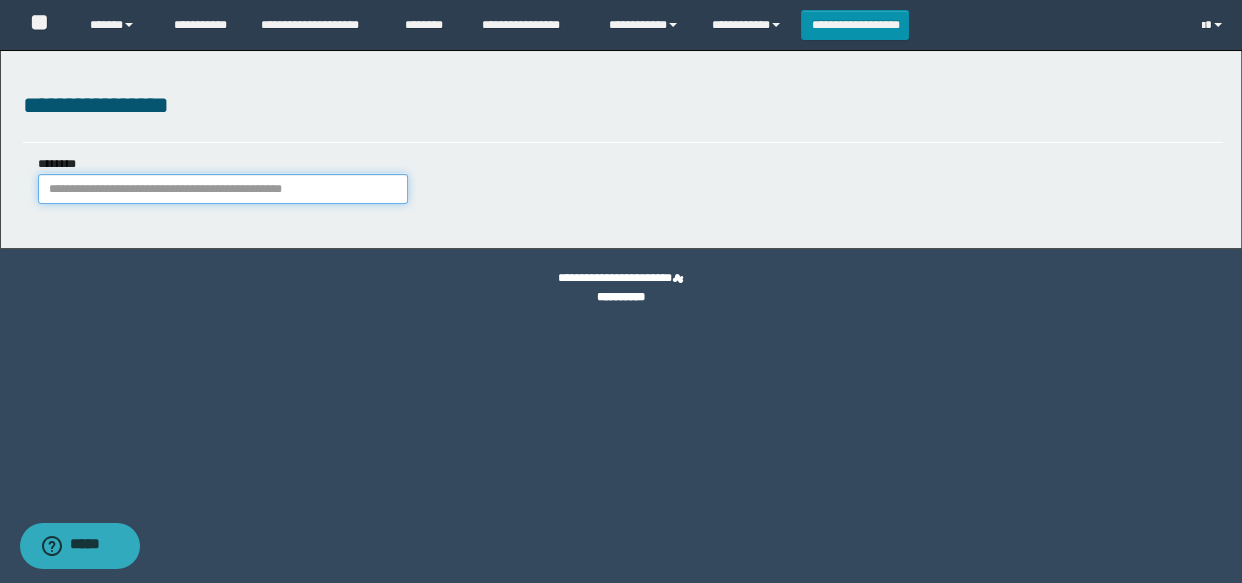 click on "********" at bounding box center (223, 189) 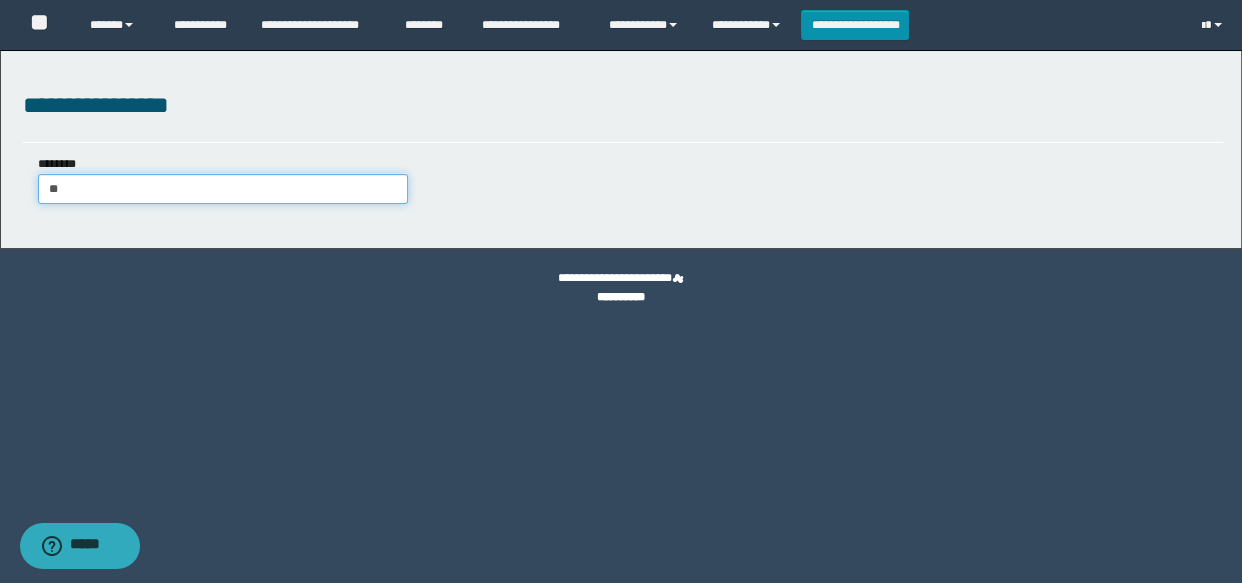 type on "***" 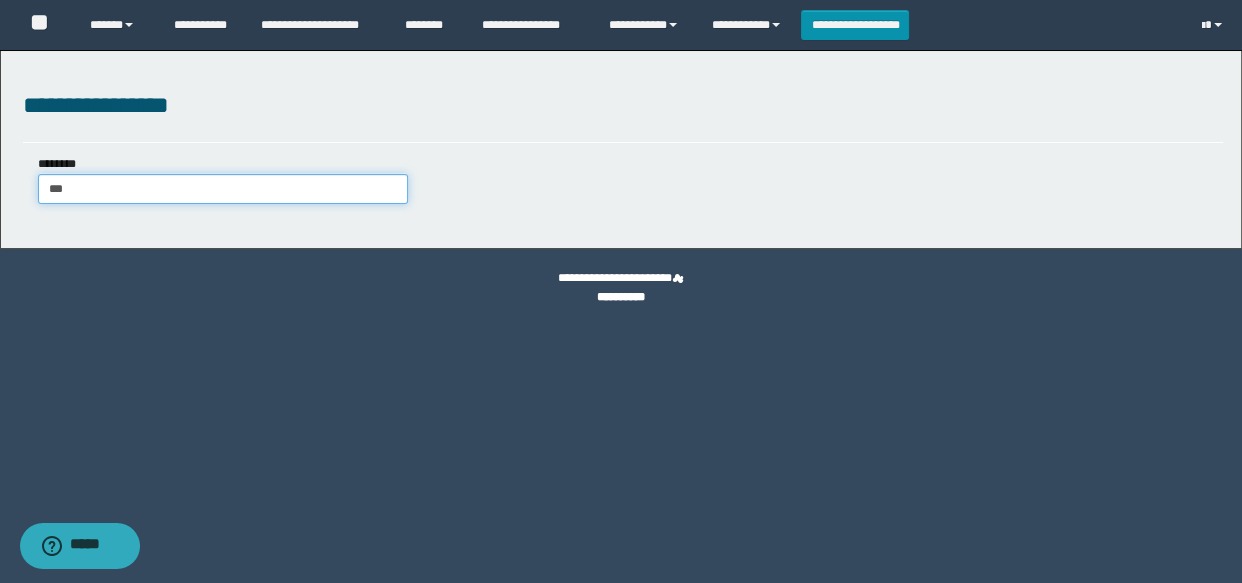 type on "***" 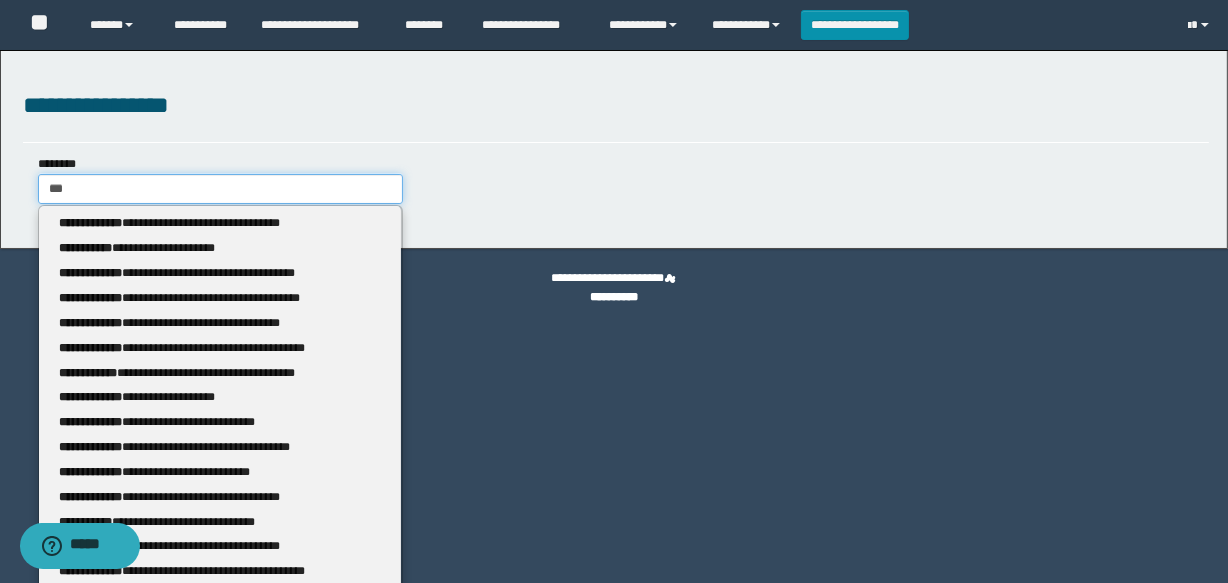 type 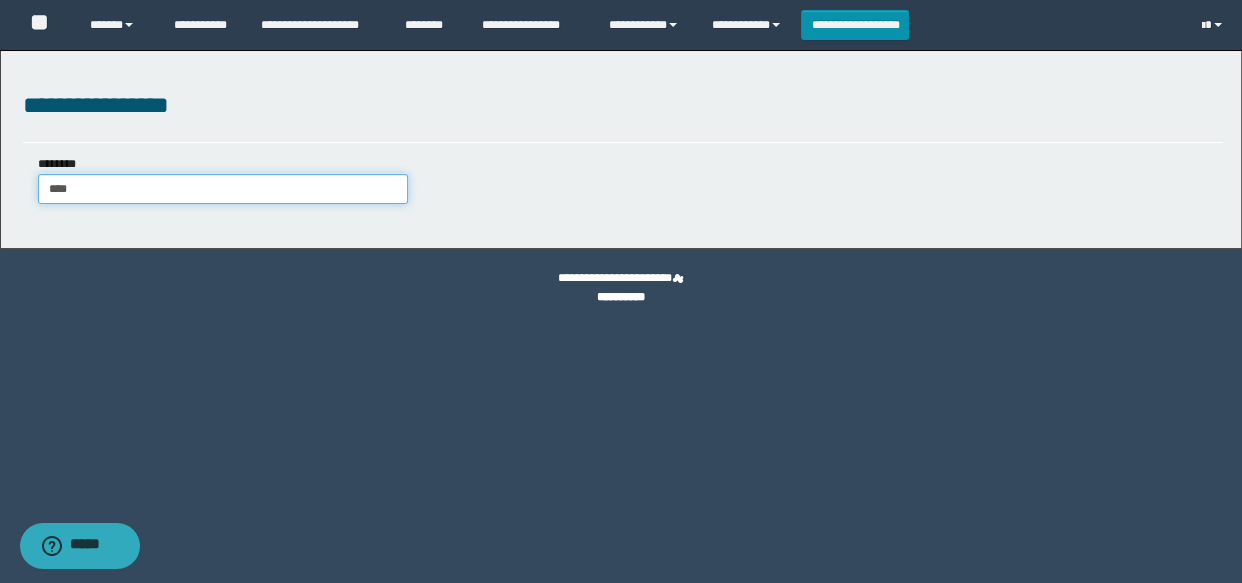 type on "****" 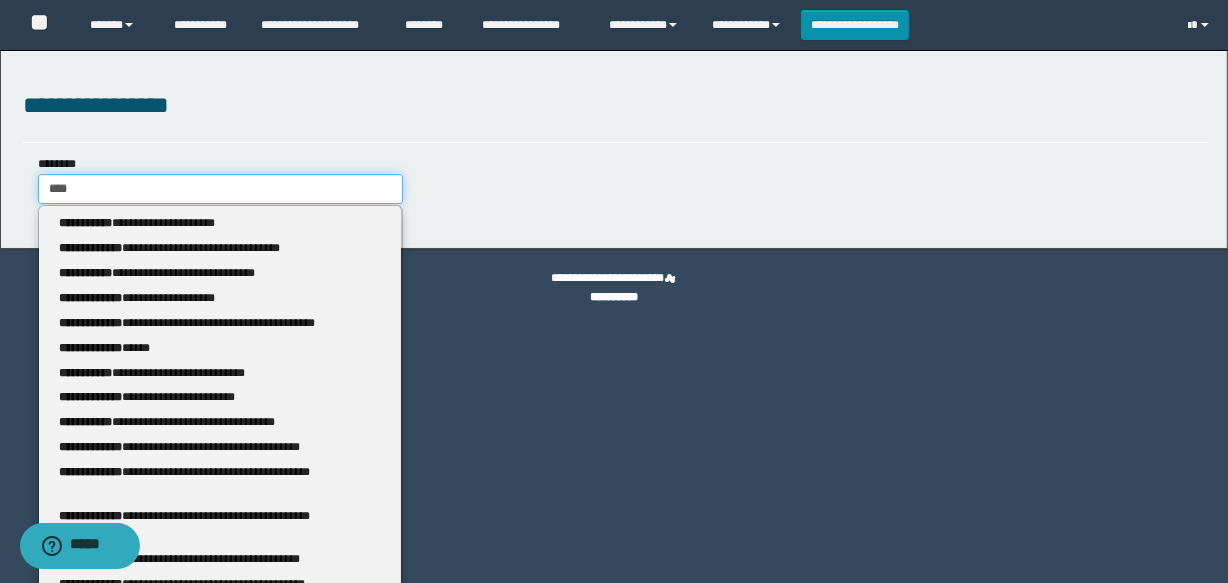 type 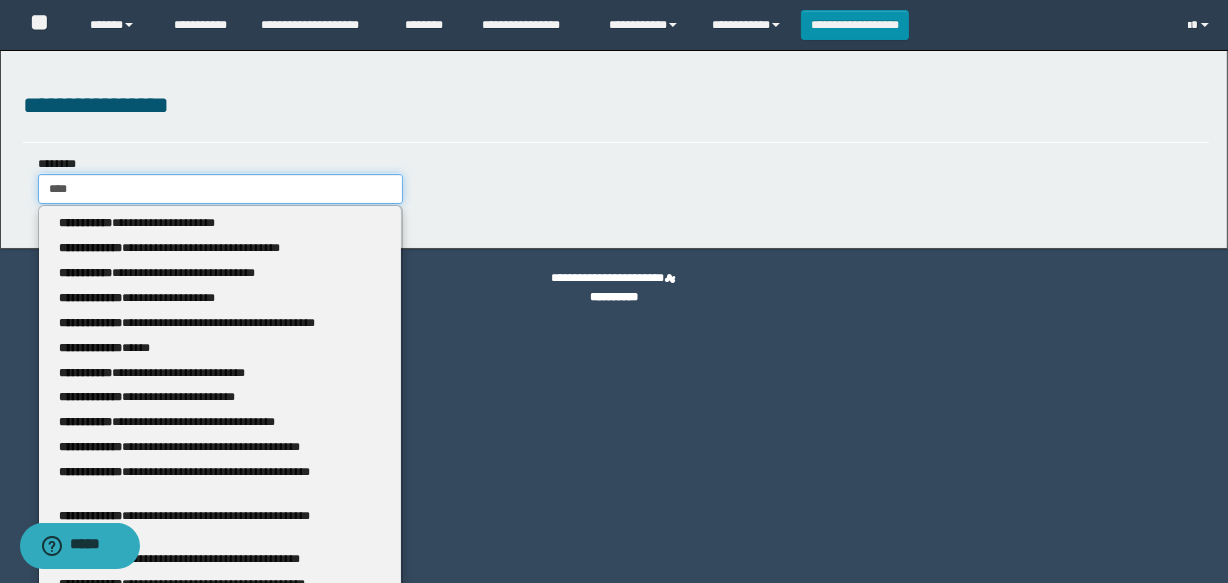 type on "*****" 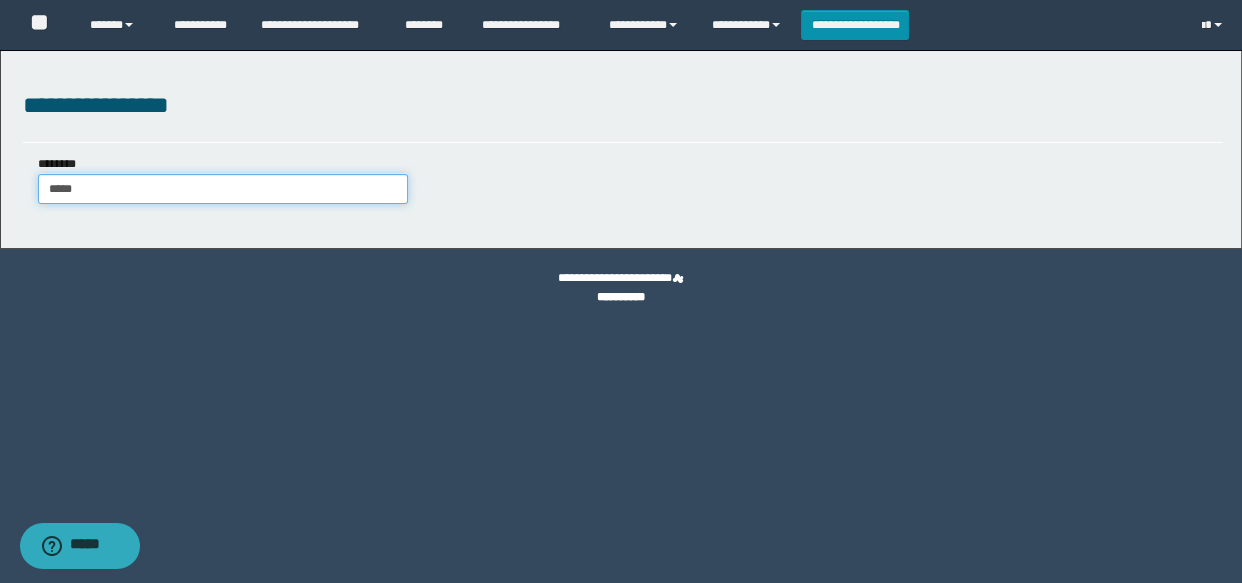 type on "*****" 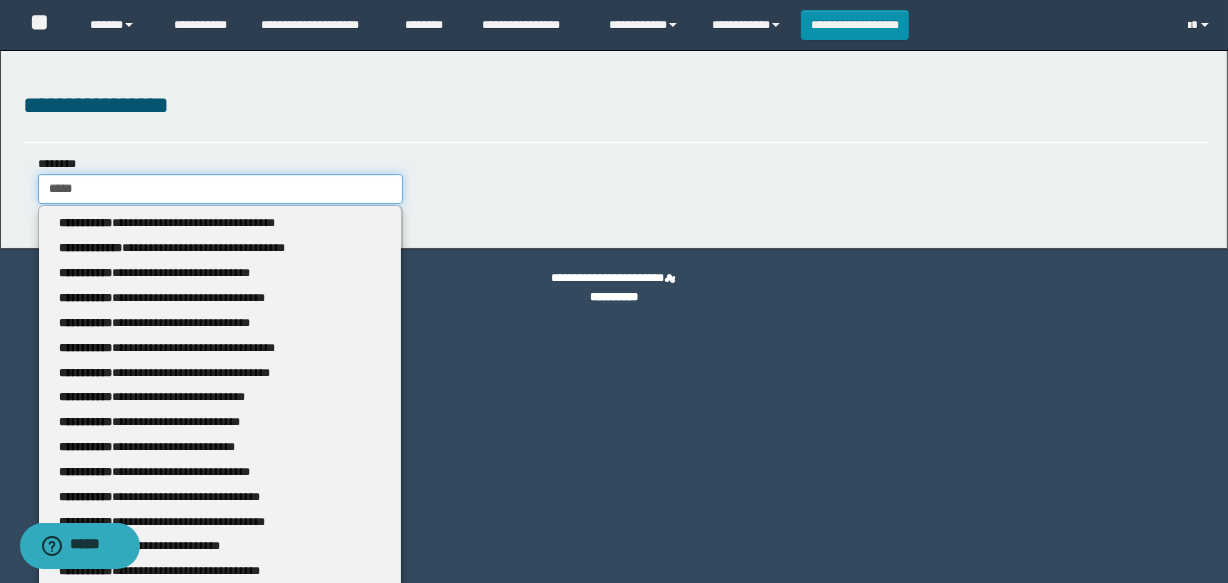 type 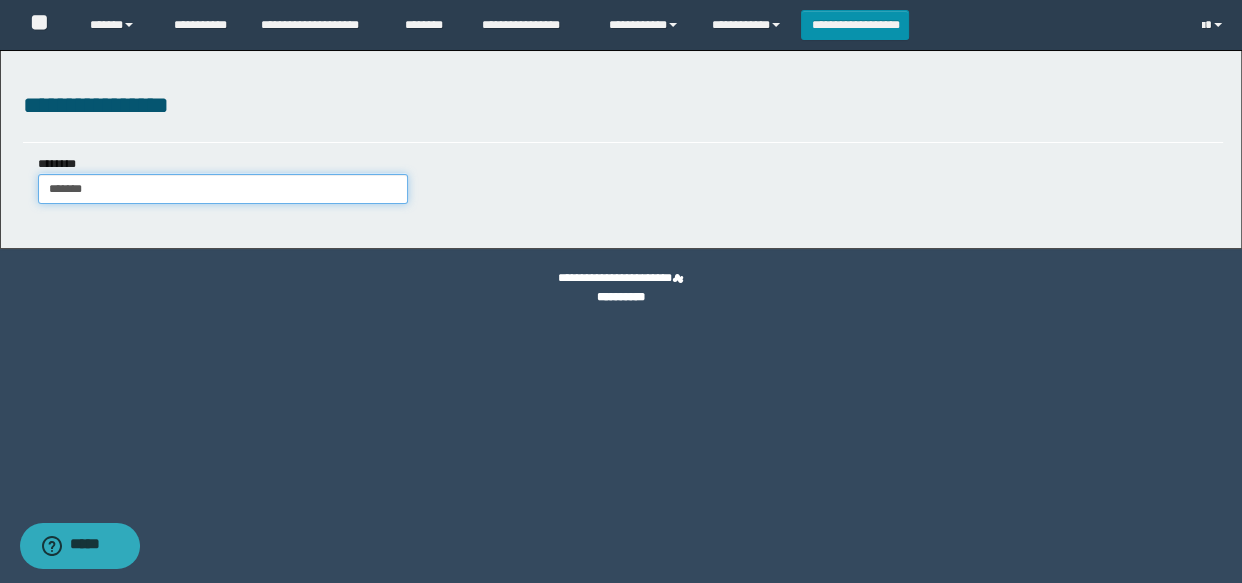 type on "********" 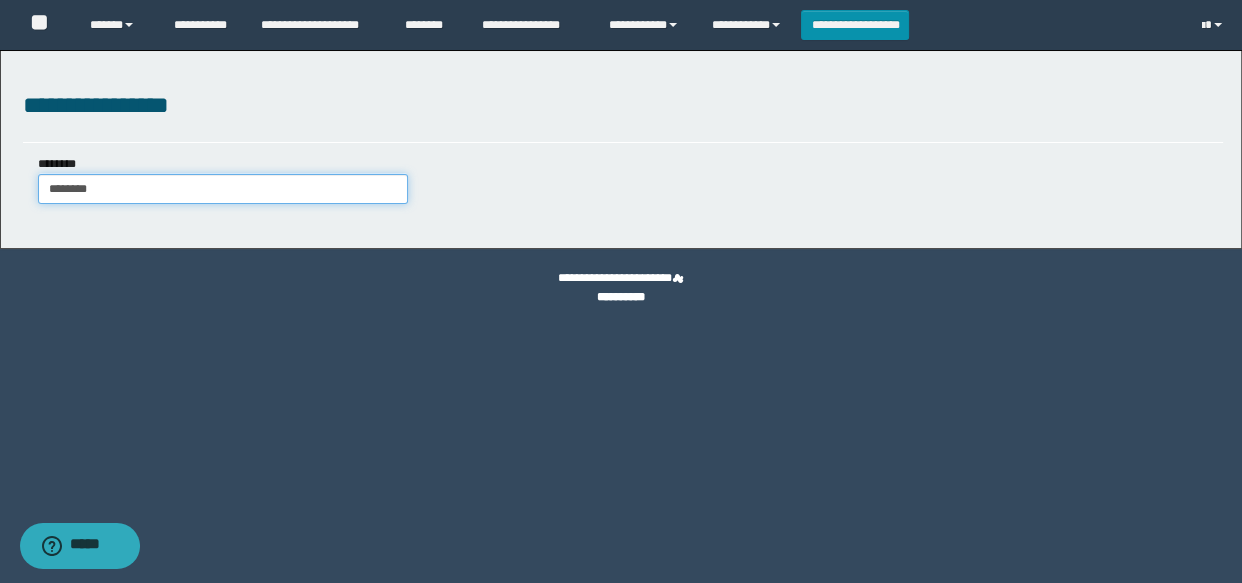 type on "********" 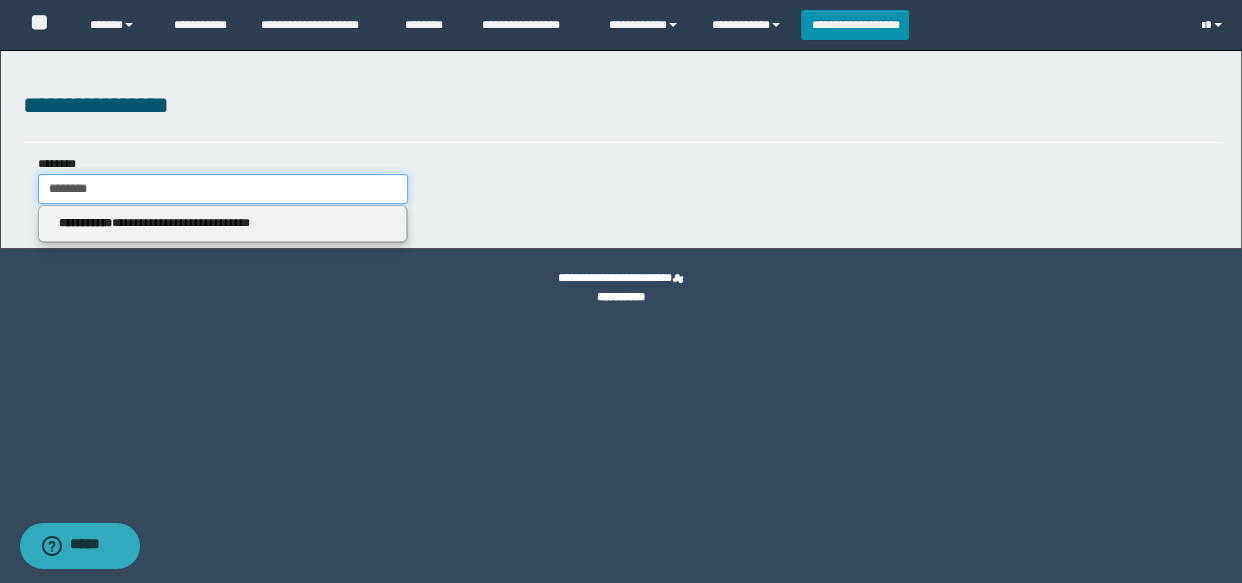 type on "********" 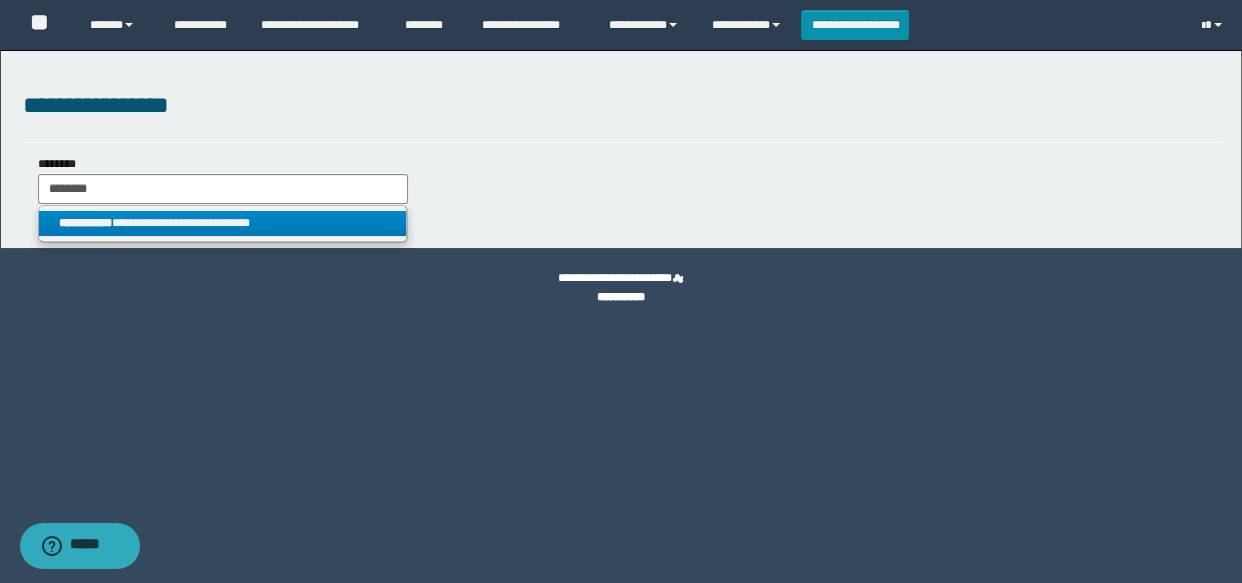 click on "**********" at bounding box center [222, 223] 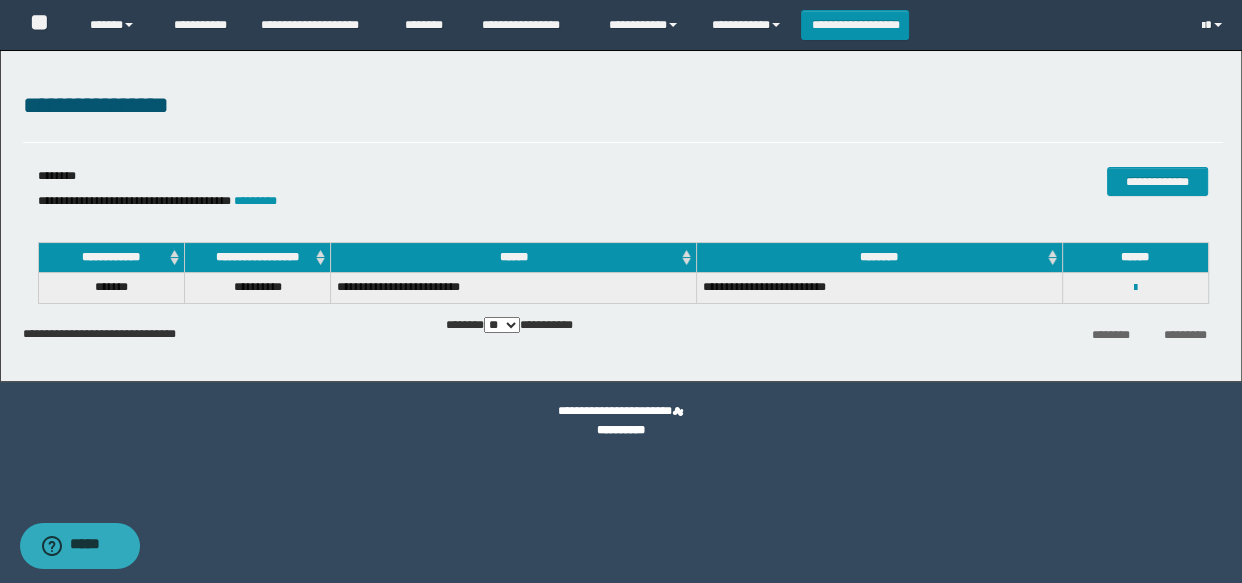 click on "**********" at bounding box center (1135, 287) 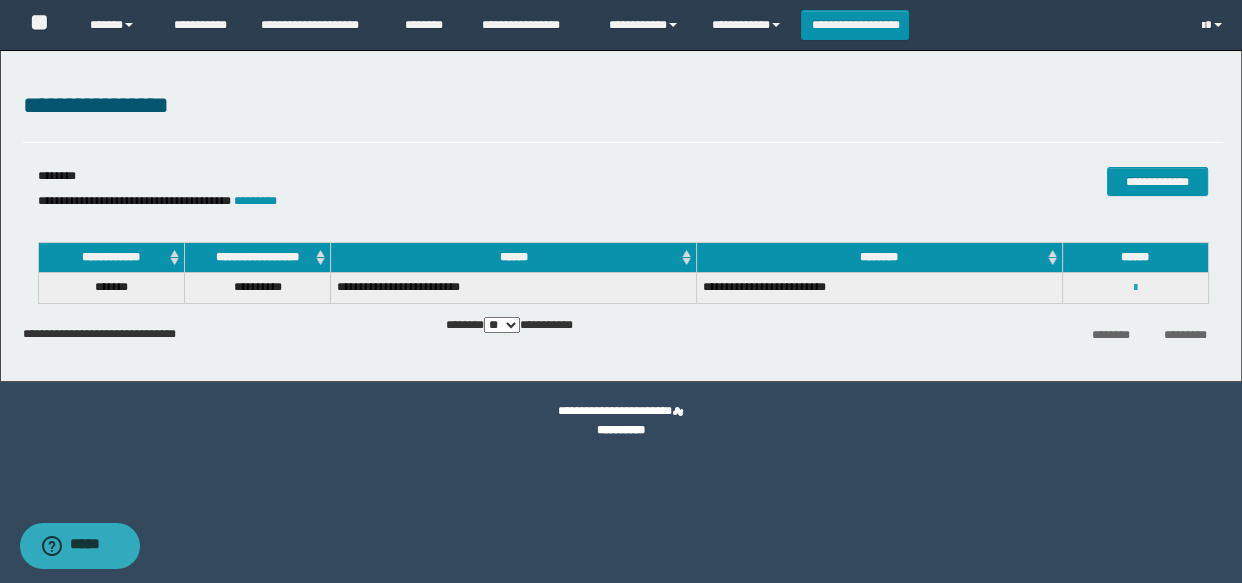 click at bounding box center (1135, 288) 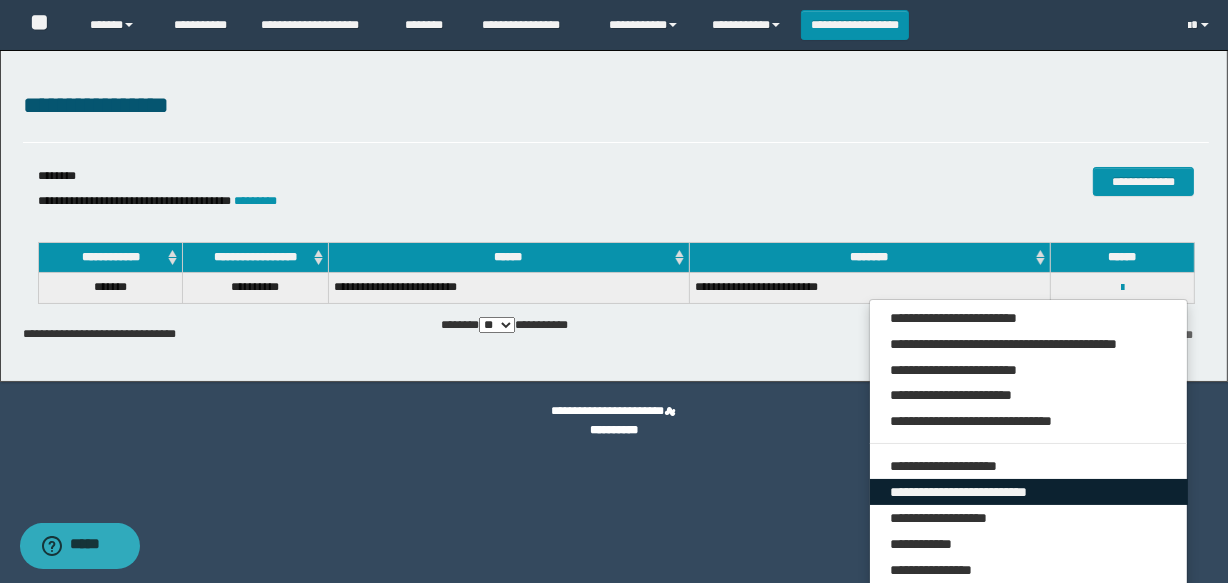 click on "**********" at bounding box center [1029, 492] 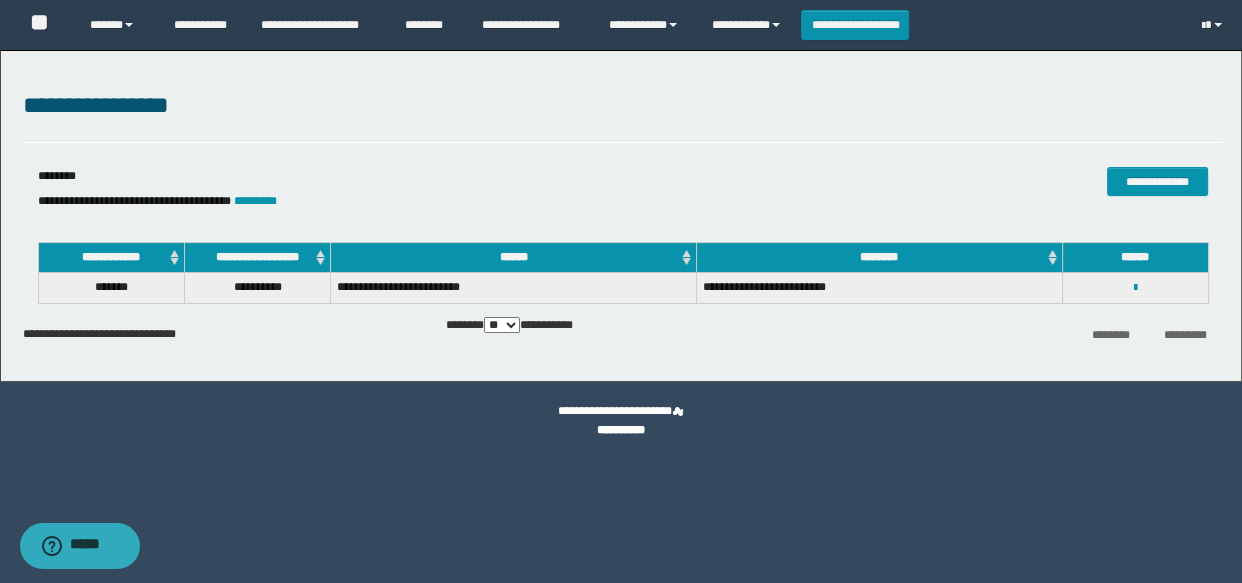 select on "****" 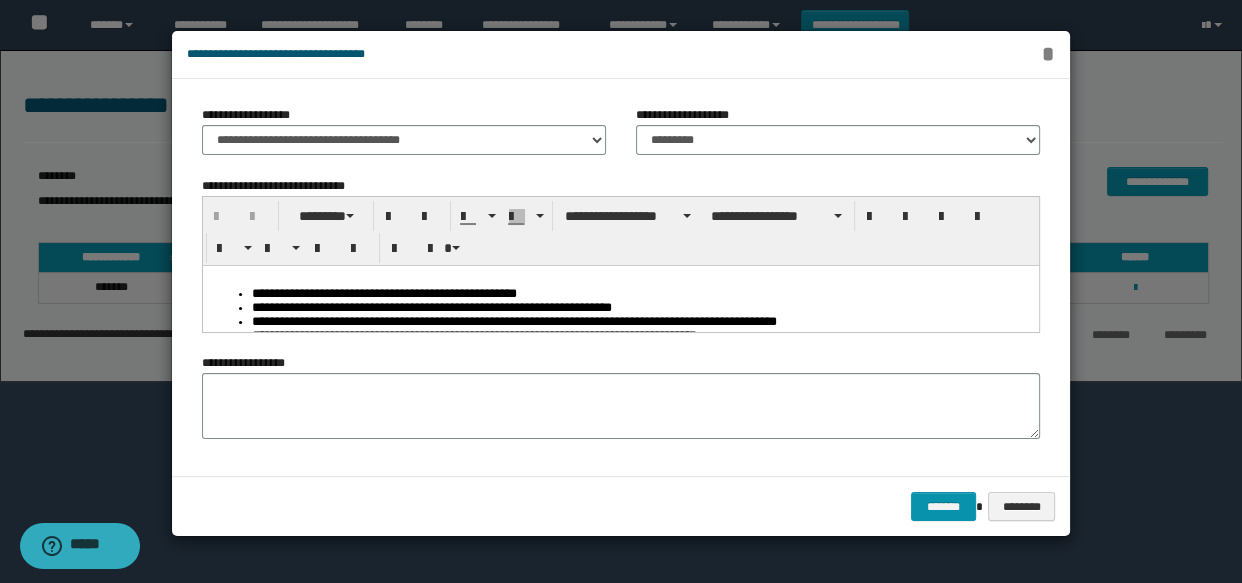 click on "*" at bounding box center [1047, 54] 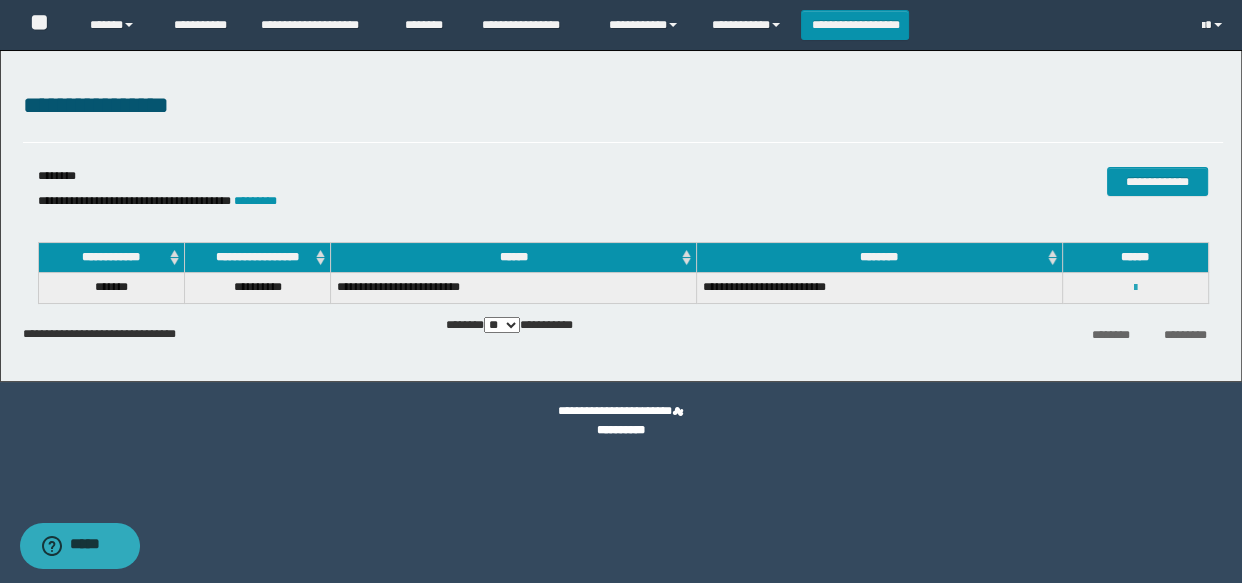 click at bounding box center (1135, 288) 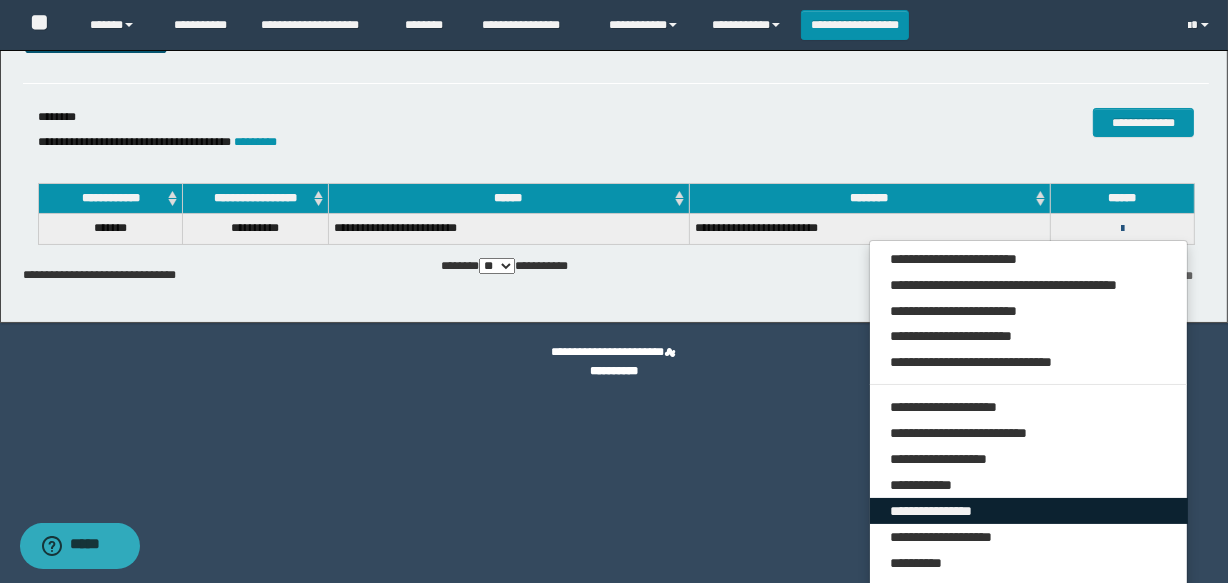 scroll, scrollTop: 90, scrollLeft: 0, axis: vertical 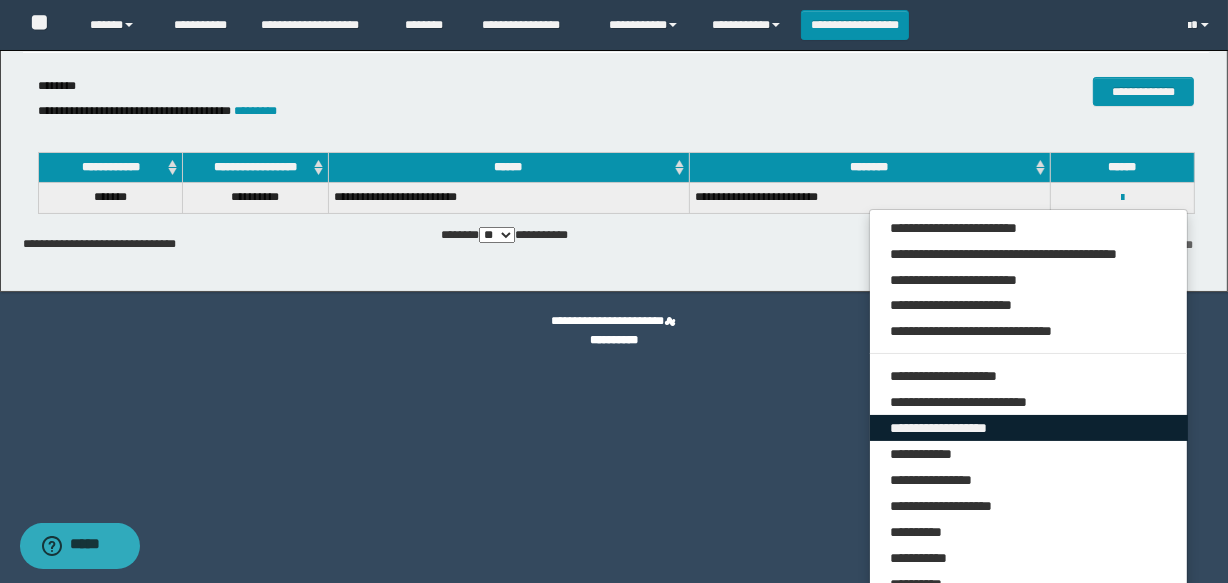click on "**********" at bounding box center [1029, 428] 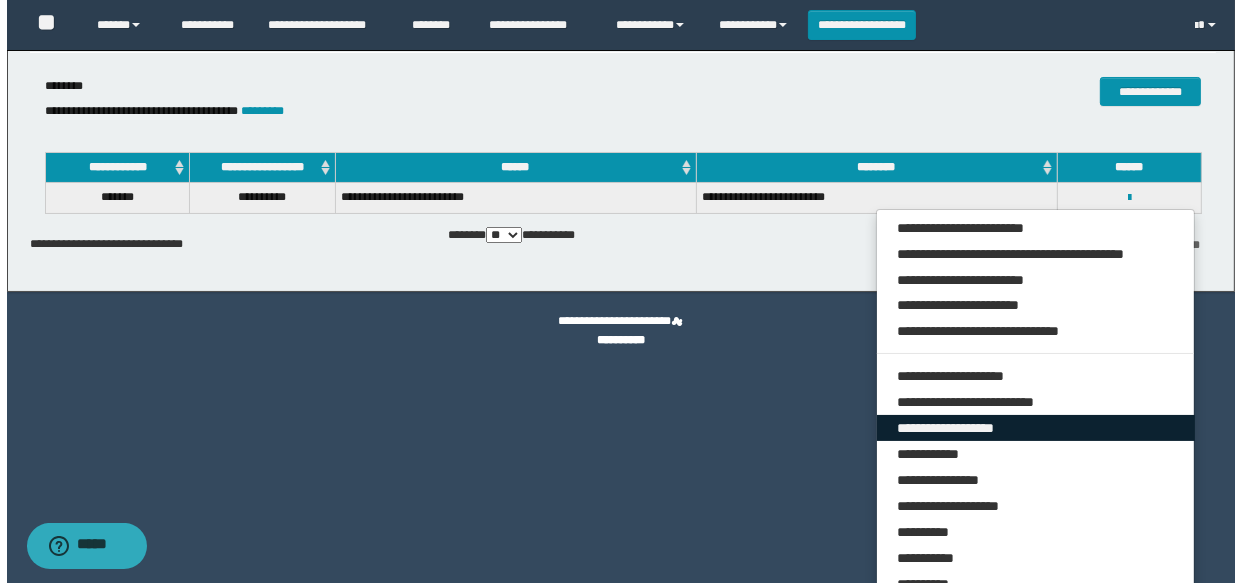 scroll, scrollTop: 0, scrollLeft: 0, axis: both 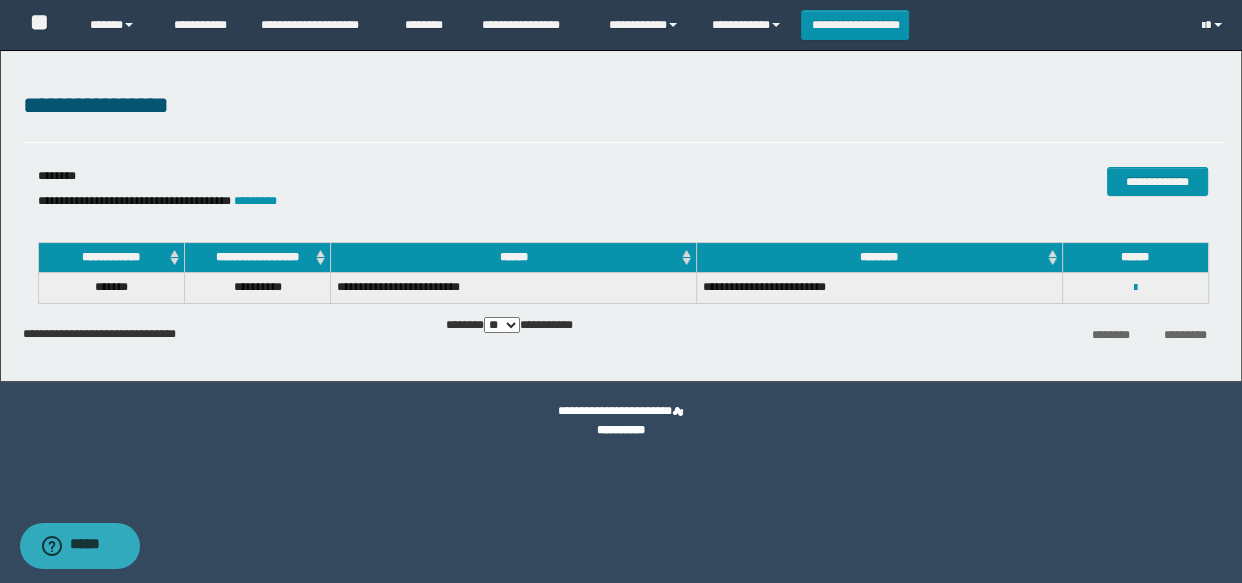 select on "*" 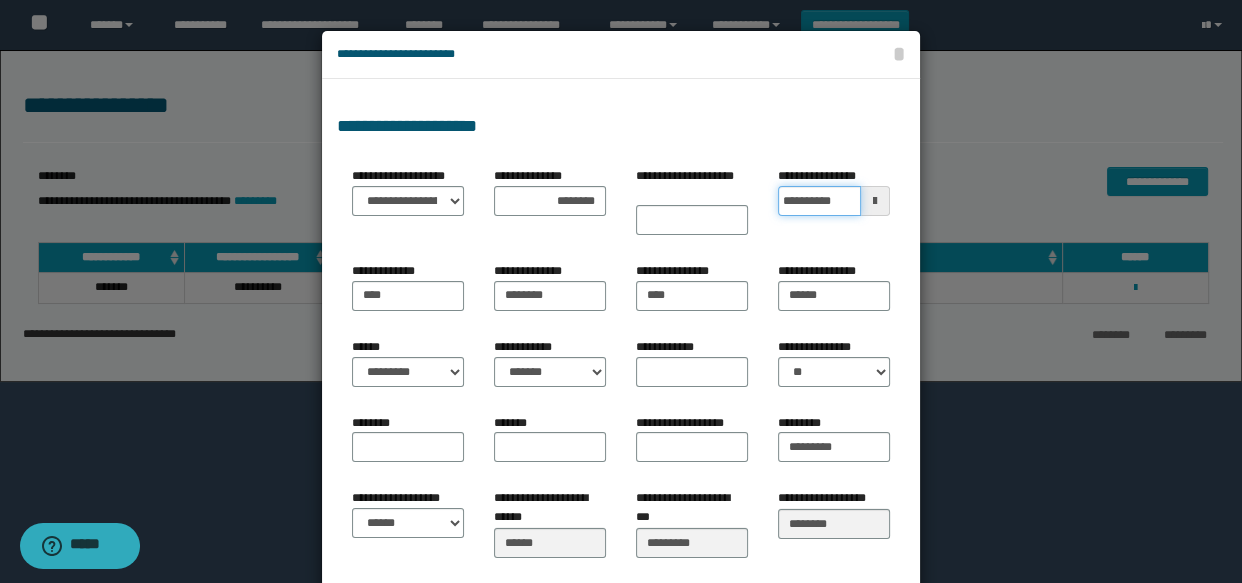click on "**********" at bounding box center (819, 201) 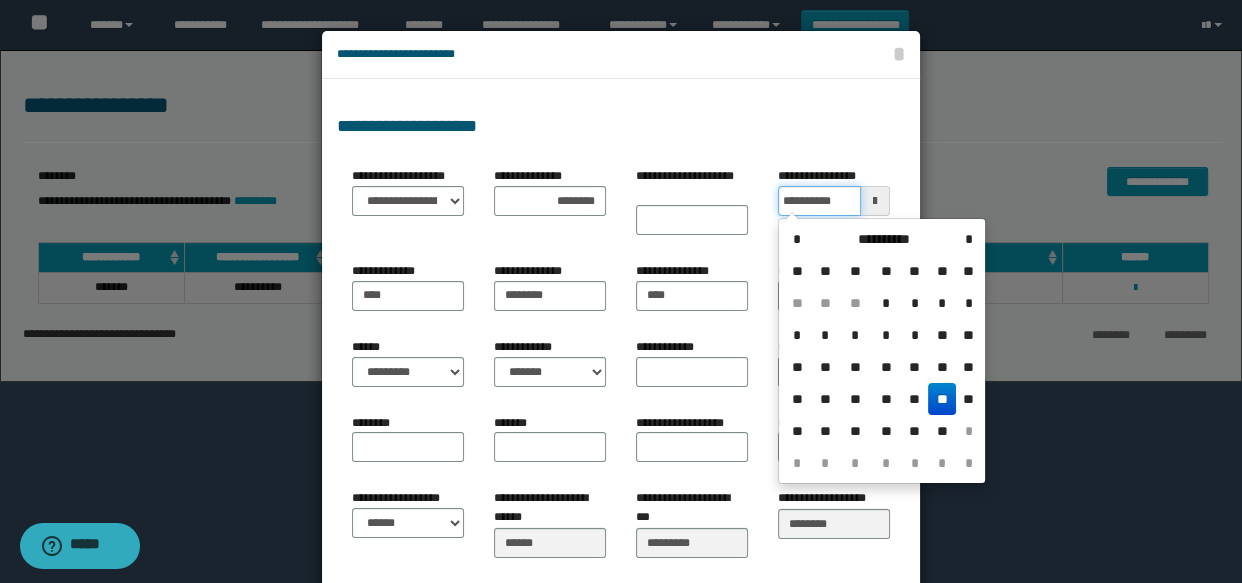 type on "**********" 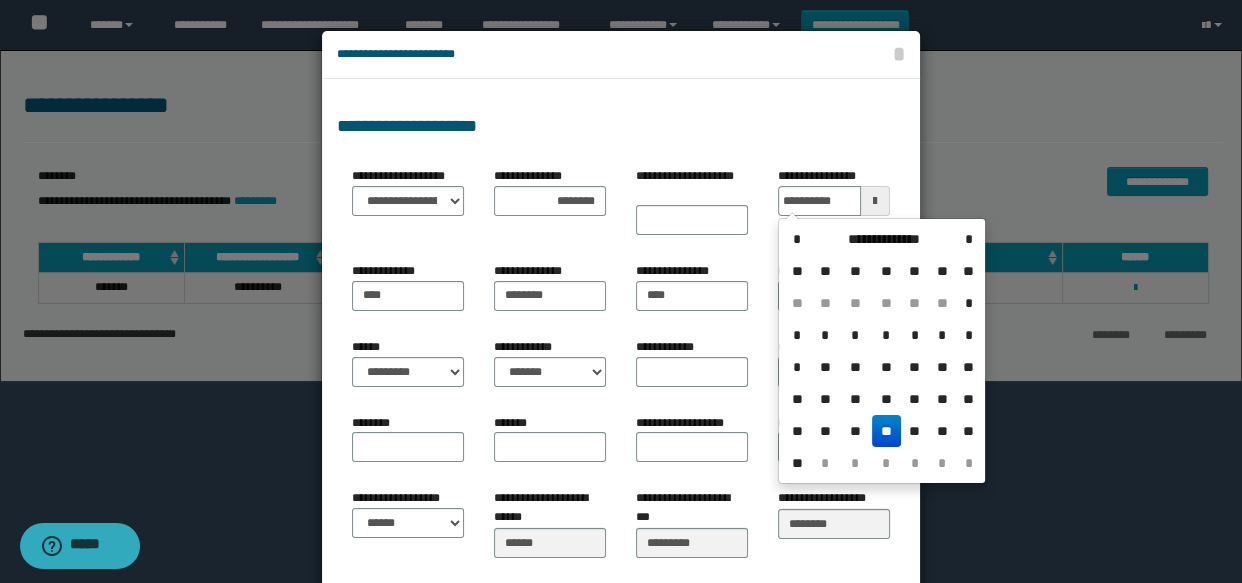 type on "**********" 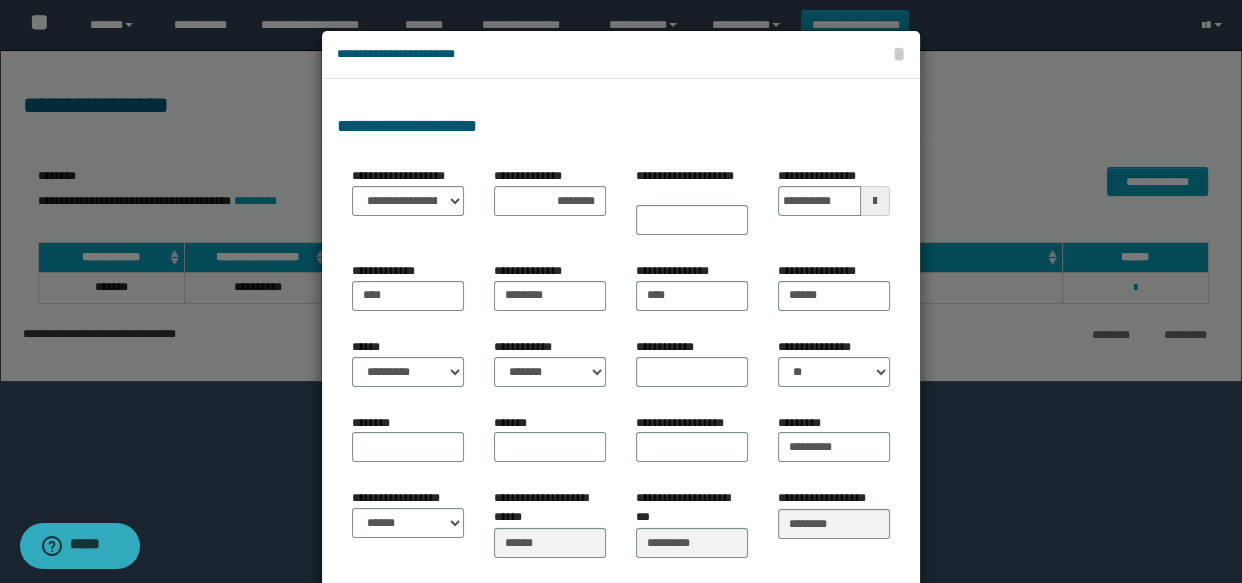 click at bounding box center (621, 586) 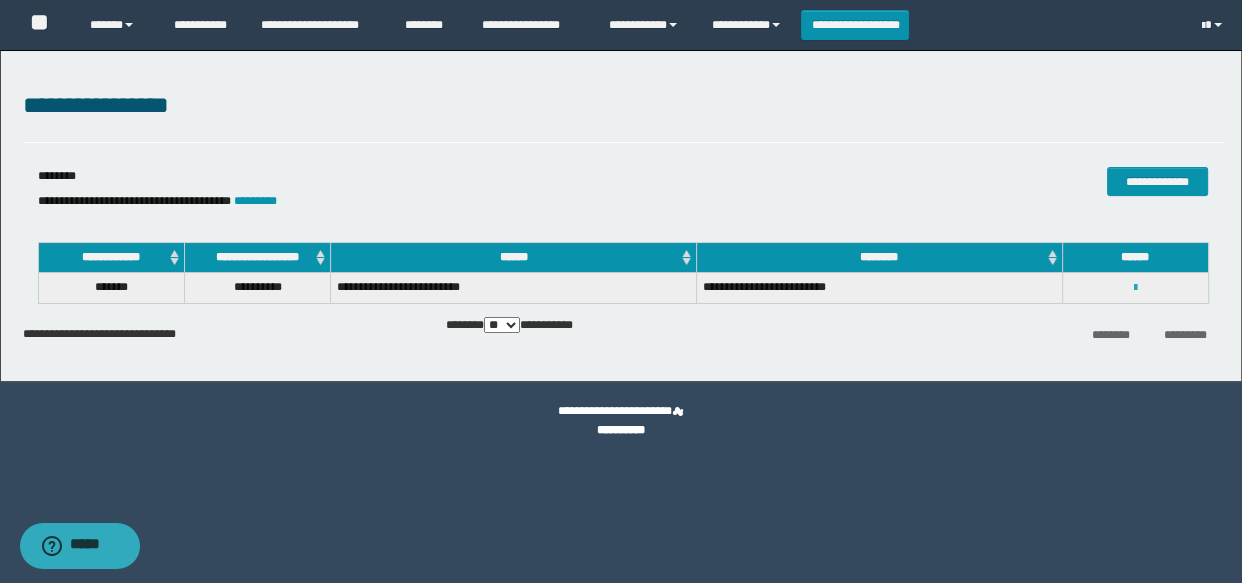click at bounding box center (1135, 288) 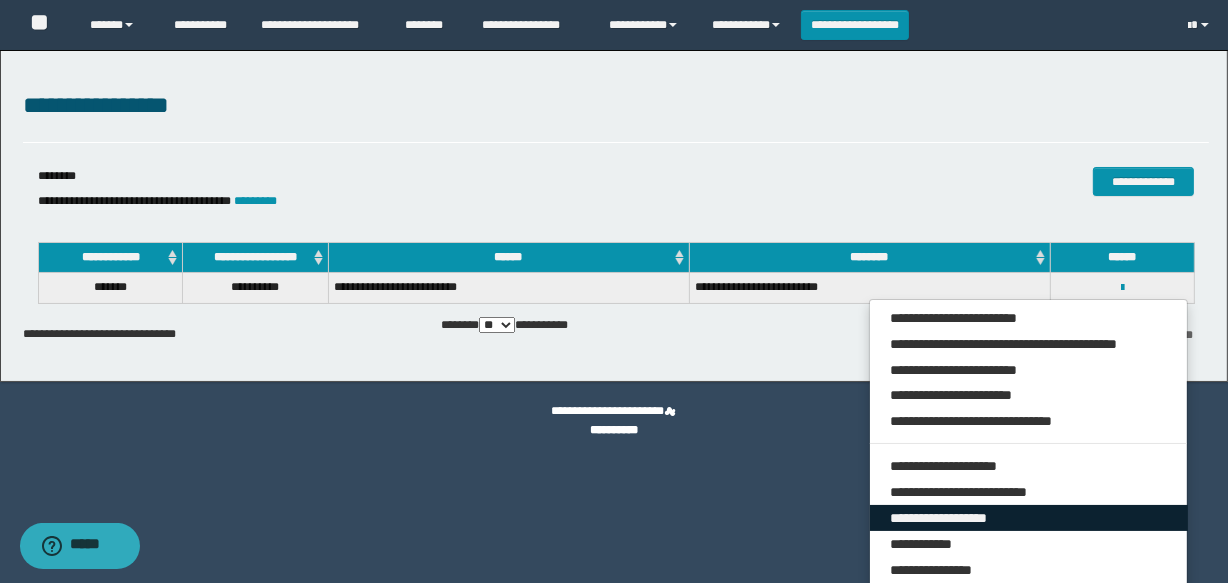 click on "**********" at bounding box center [1029, 518] 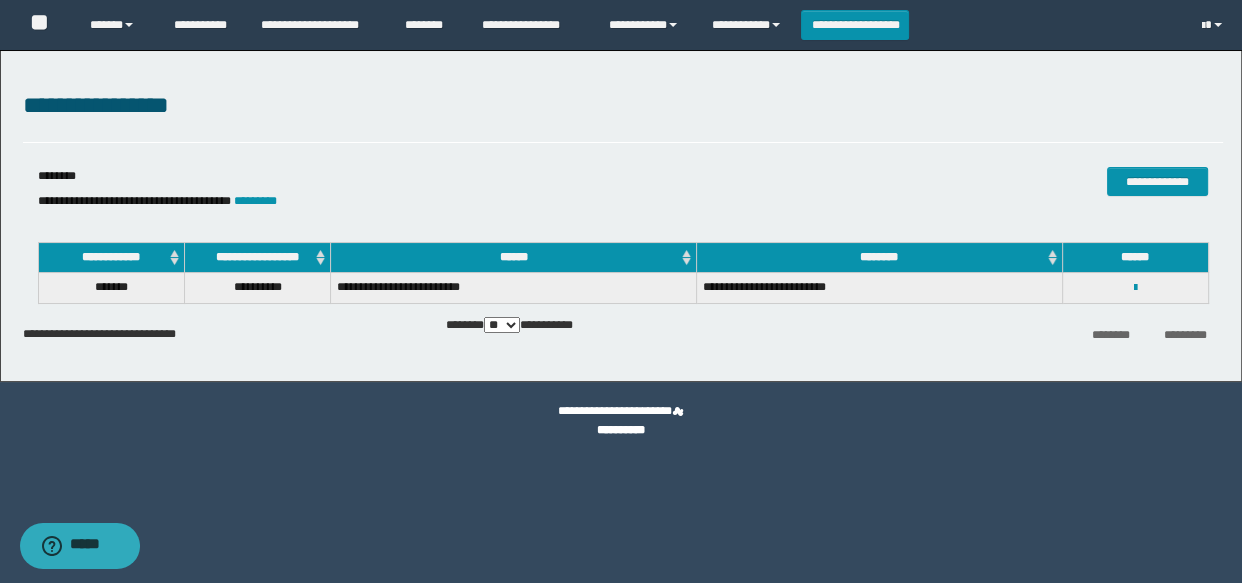 select on "*" 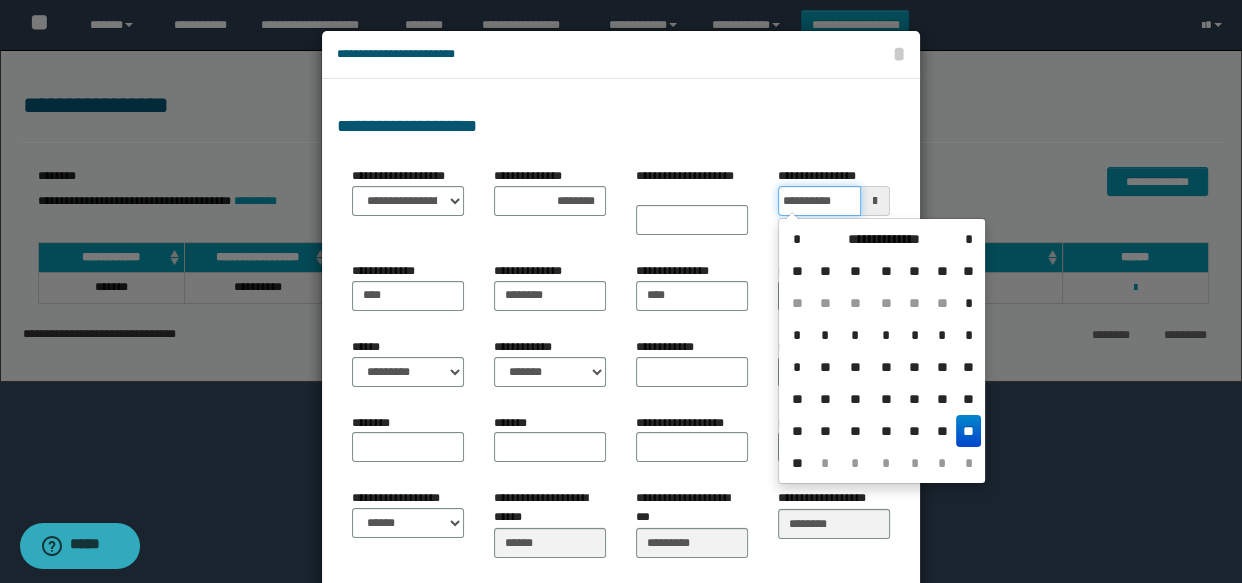 click on "**********" at bounding box center [819, 201] 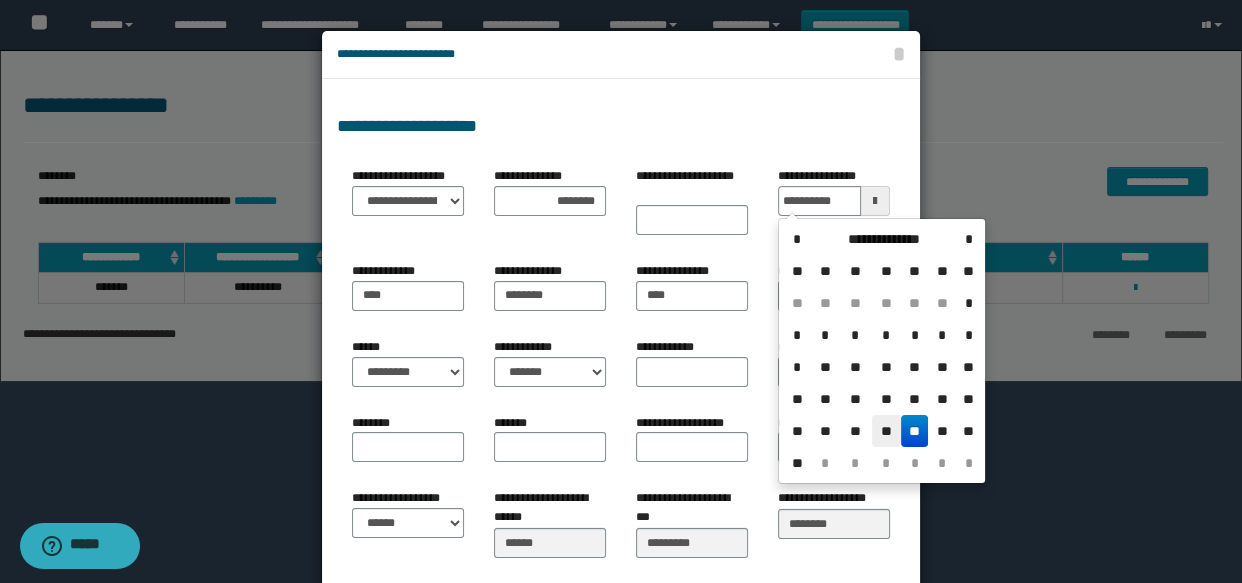 click on "**" at bounding box center [886, 431] 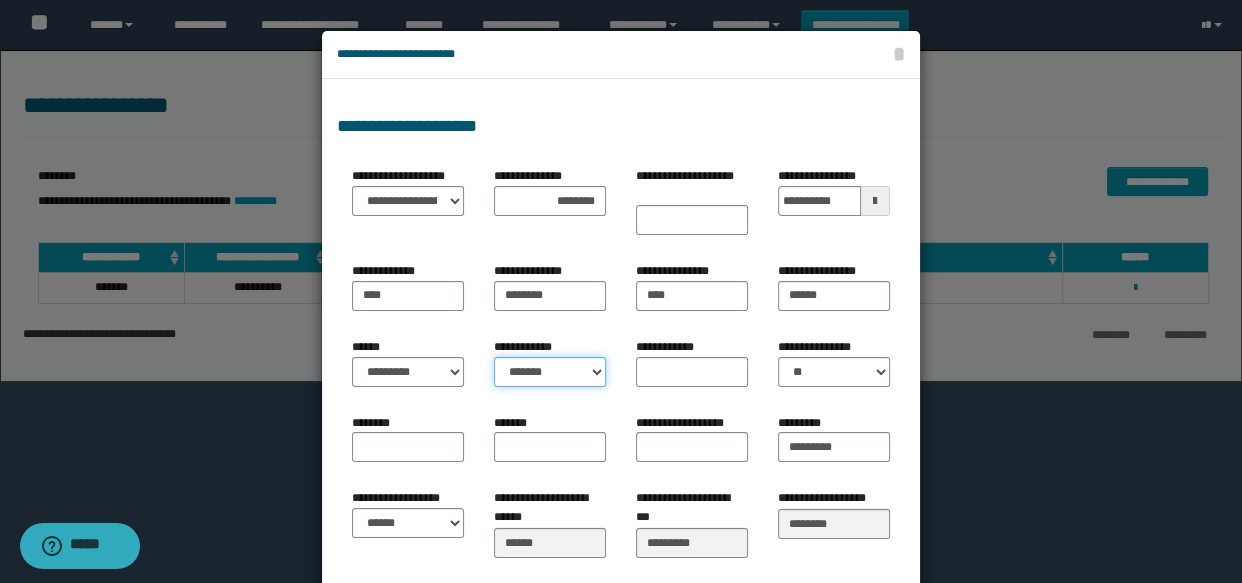 click on "**********" at bounding box center [550, 372] 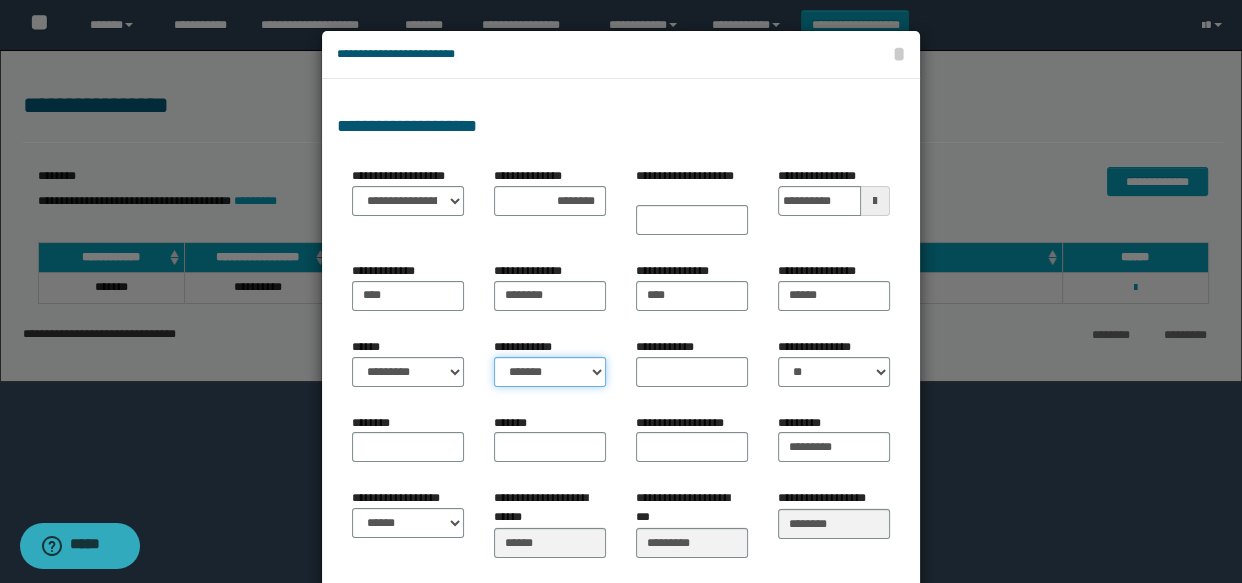 select on "*" 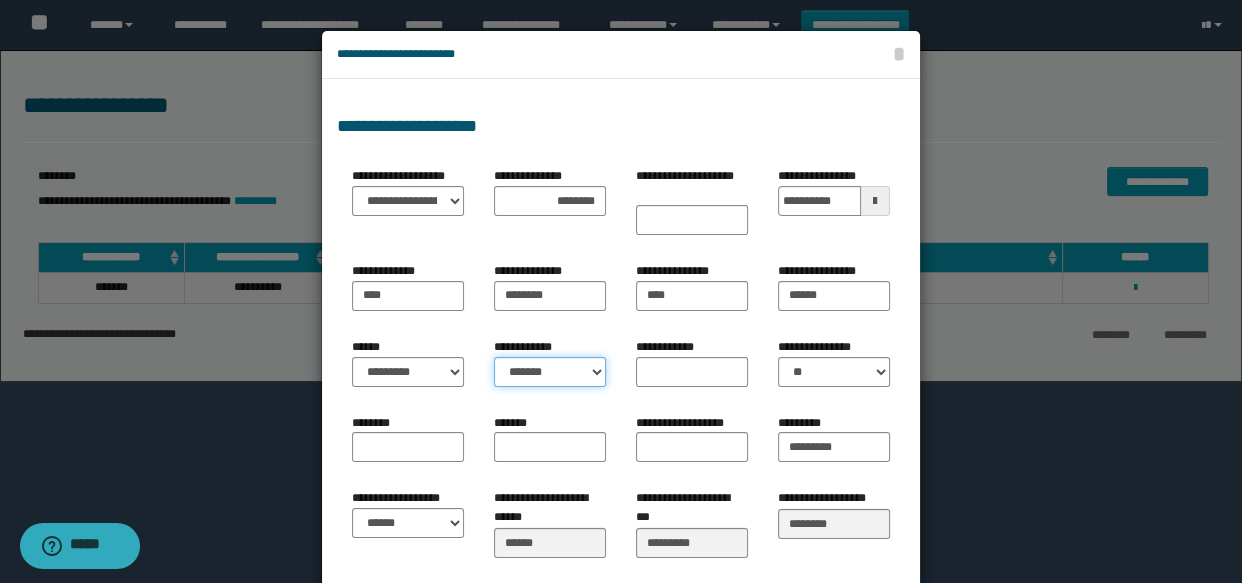click on "**********" at bounding box center (550, 372) 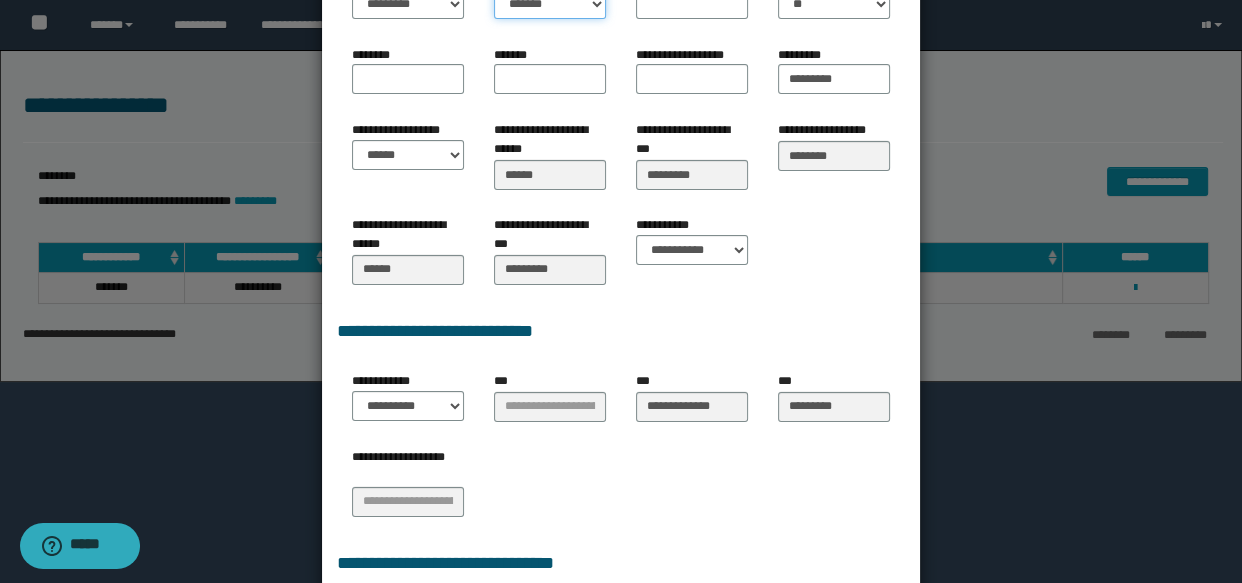 scroll, scrollTop: 590, scrollLeft: 0, axis: vertical 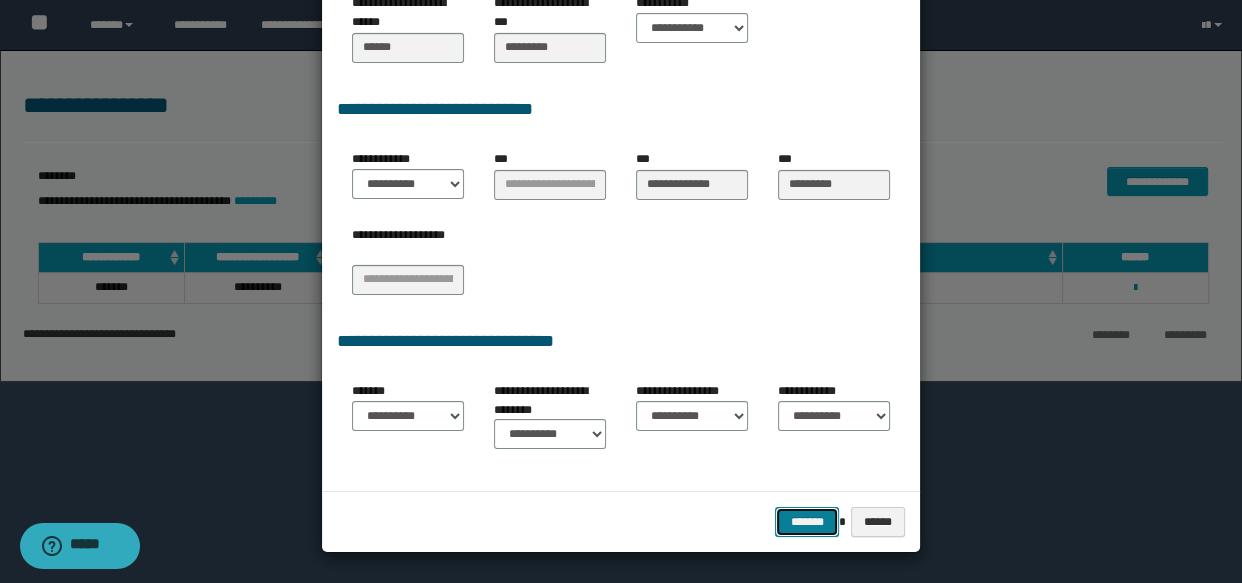 click on "*******" at bounding box center (807, 522) 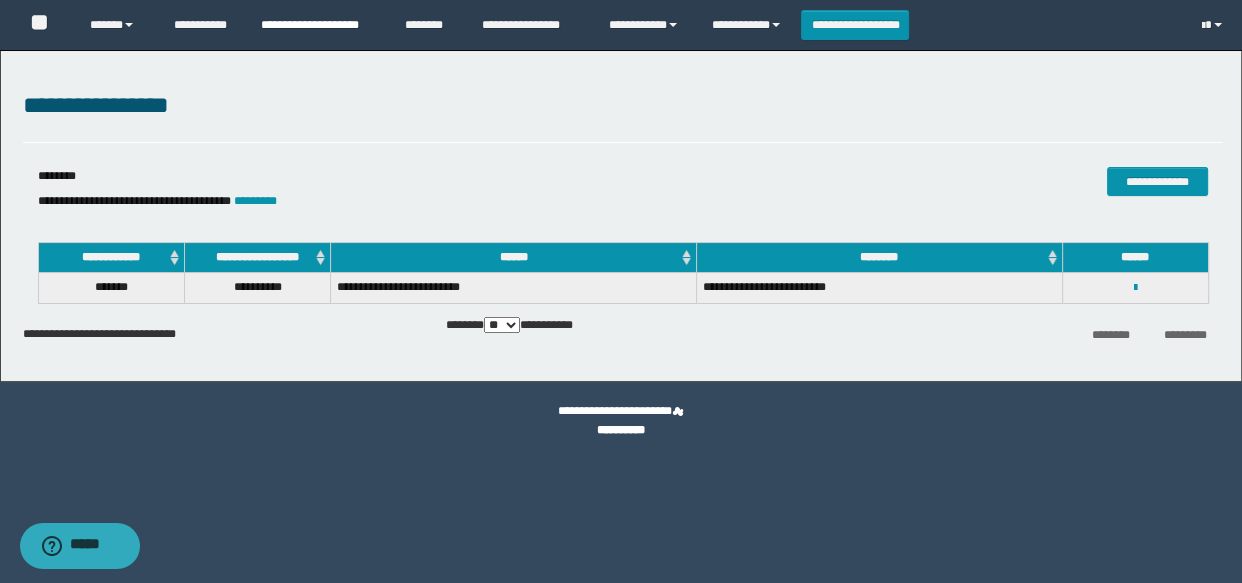 click on "**********" at bounding box center [318, 25] 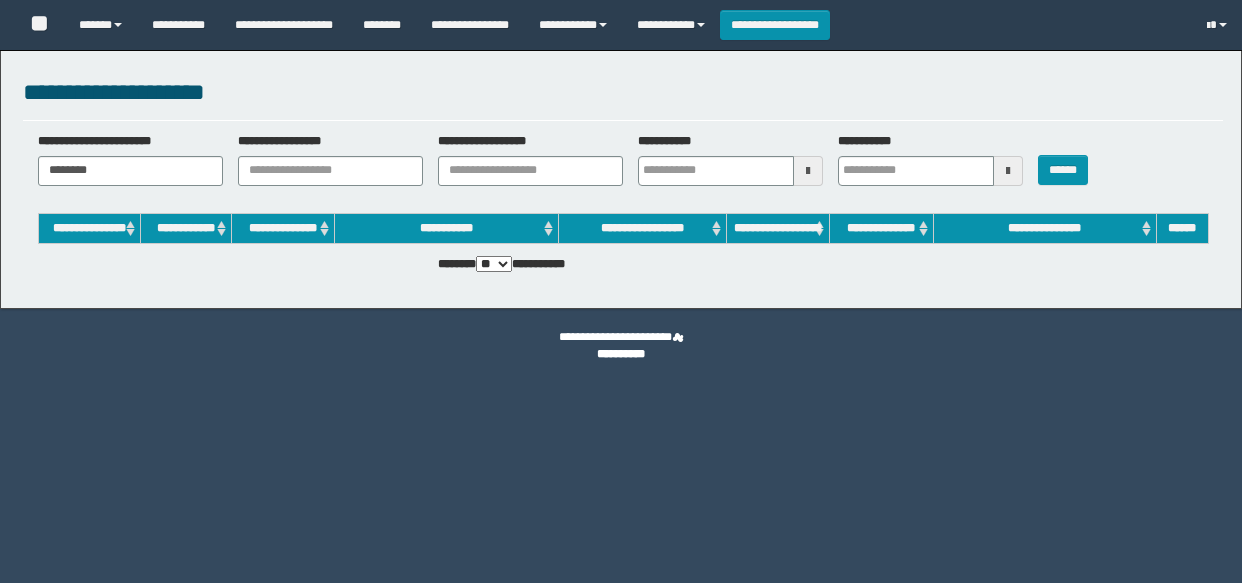 scroll, scrollTop: 0, scrollLeft: 0, axis: both 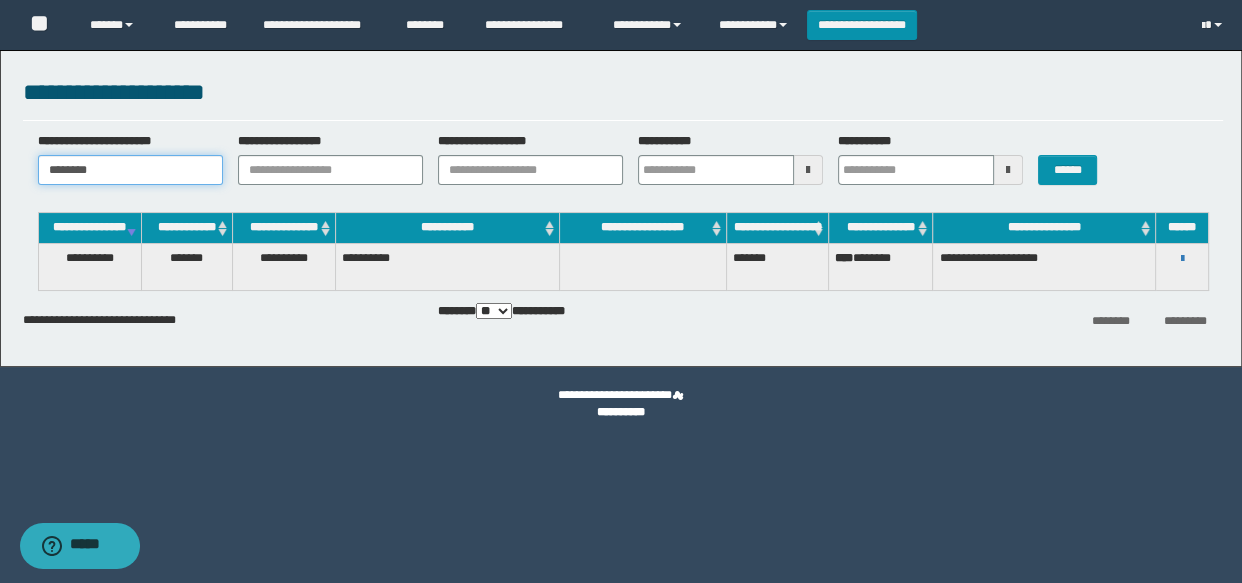click on "********" at bounding box center [130, 170] 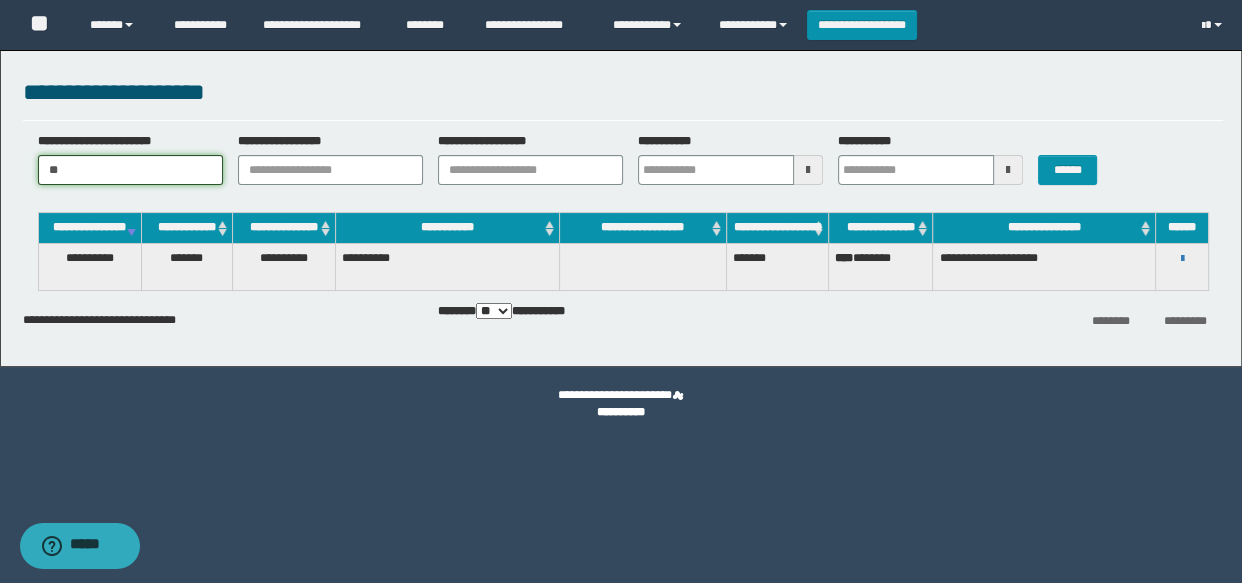 type on "*" 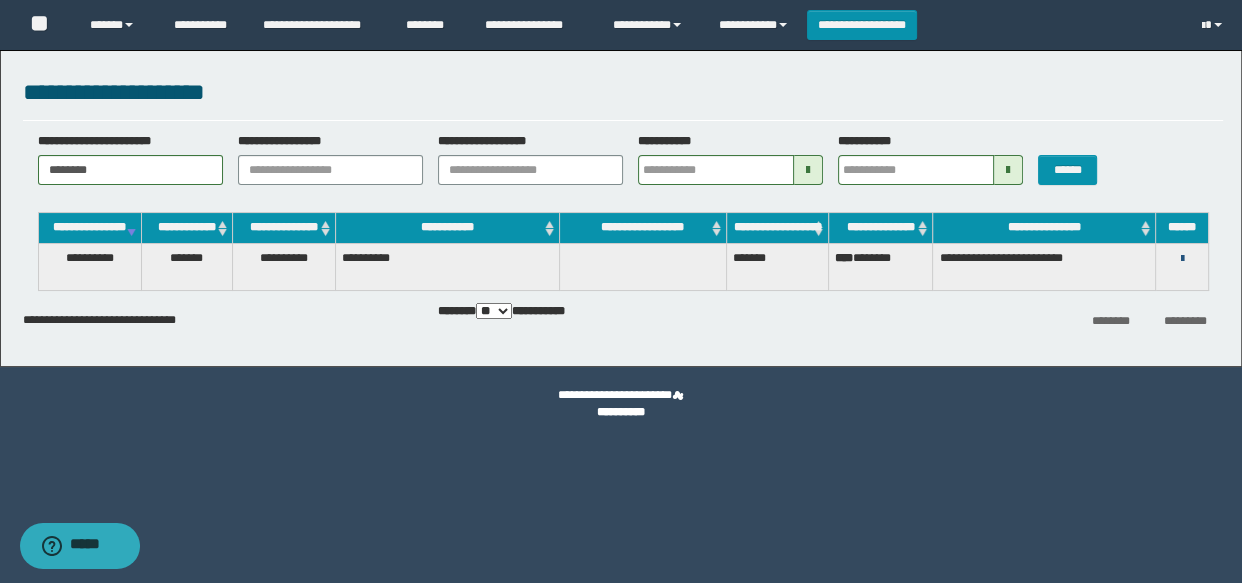 click at bounding box center (1181, 259) 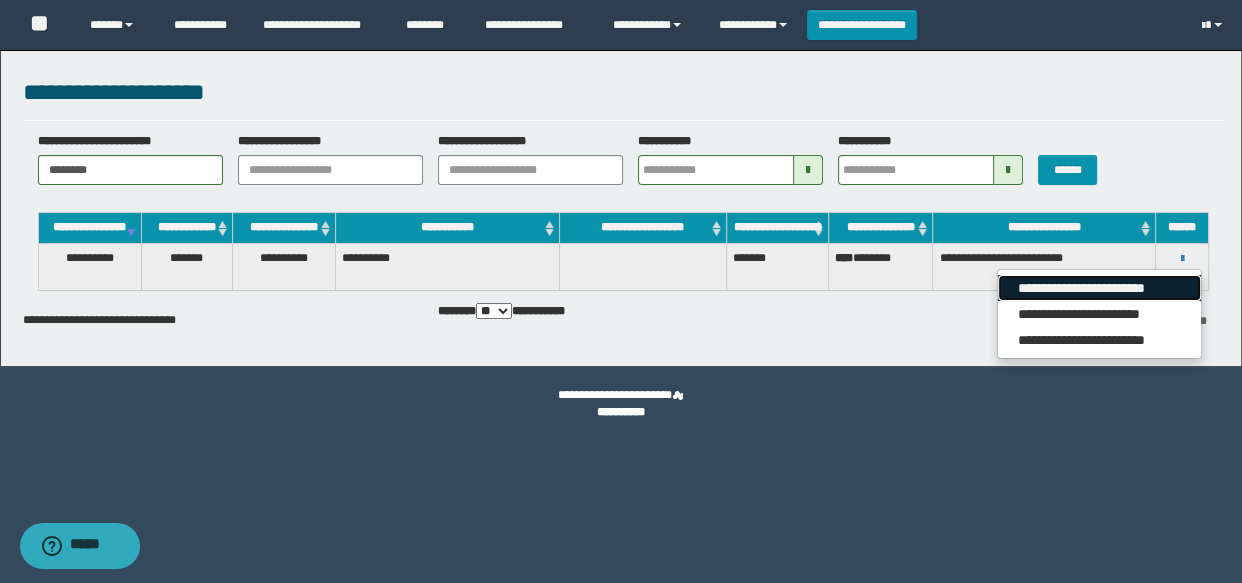 click on "**********" at bounding box center [1099, 288] 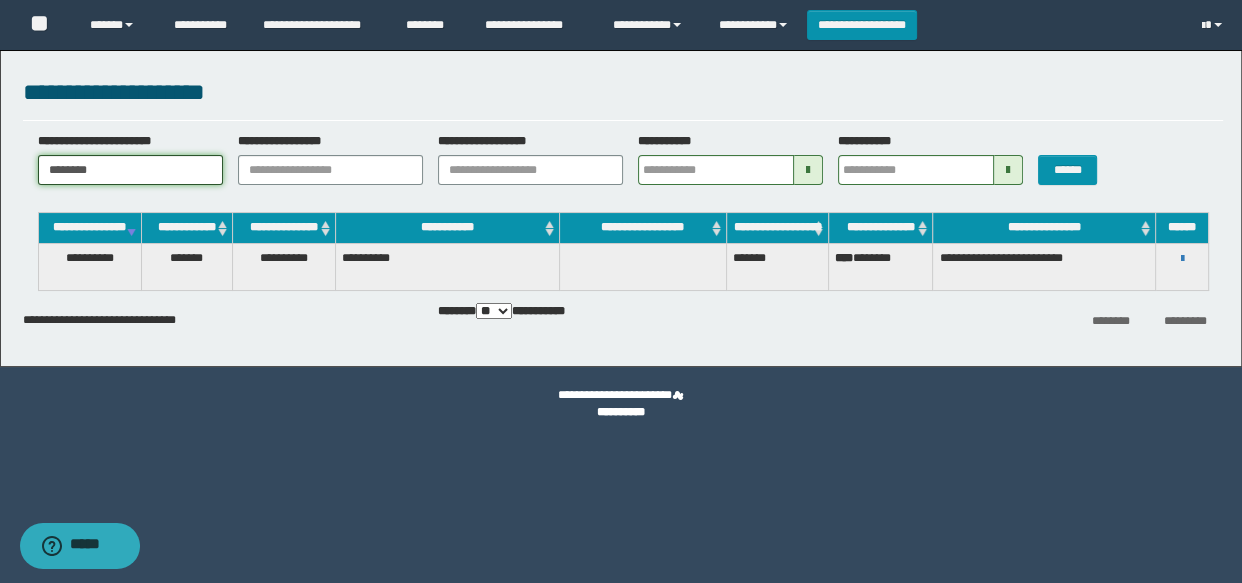 click on "********" at bounding box center (130, 170) 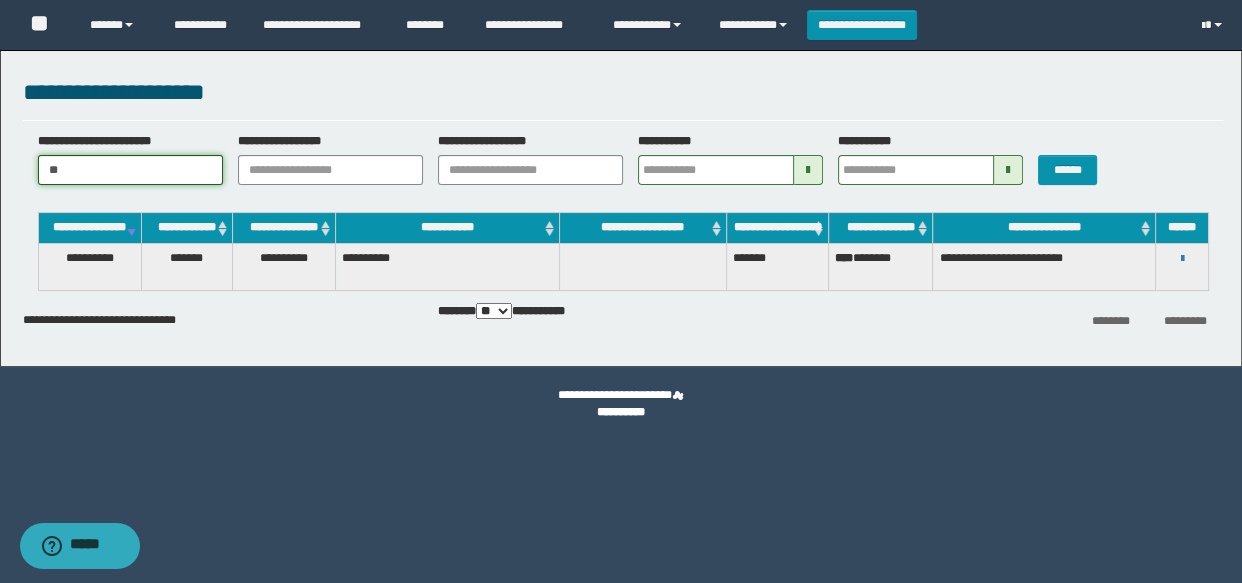 type on "*" 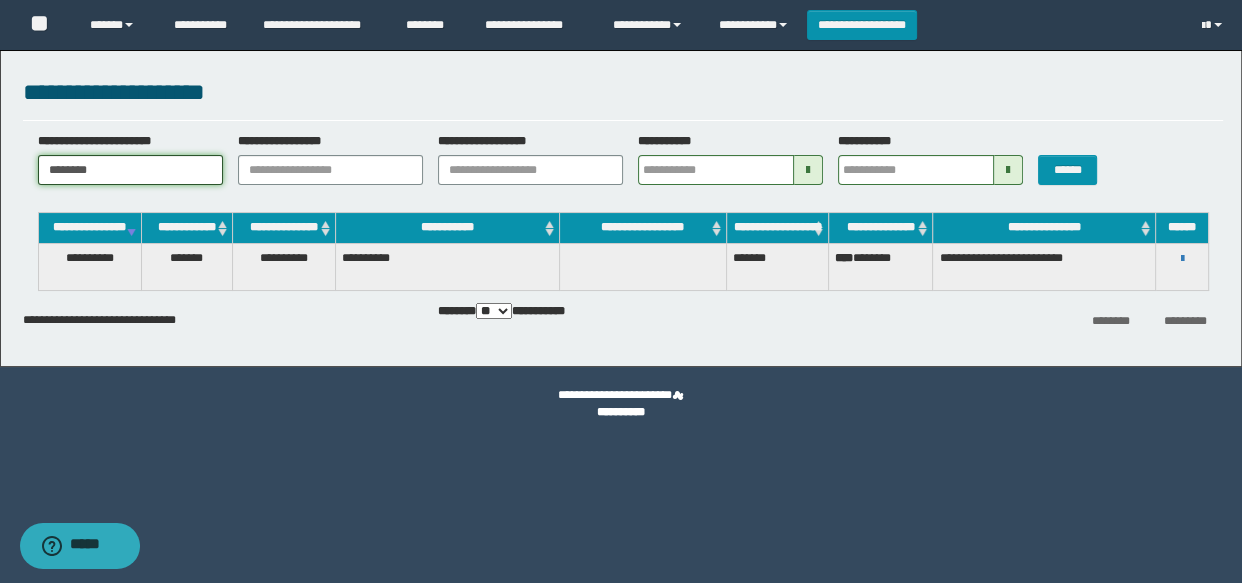type on "********" 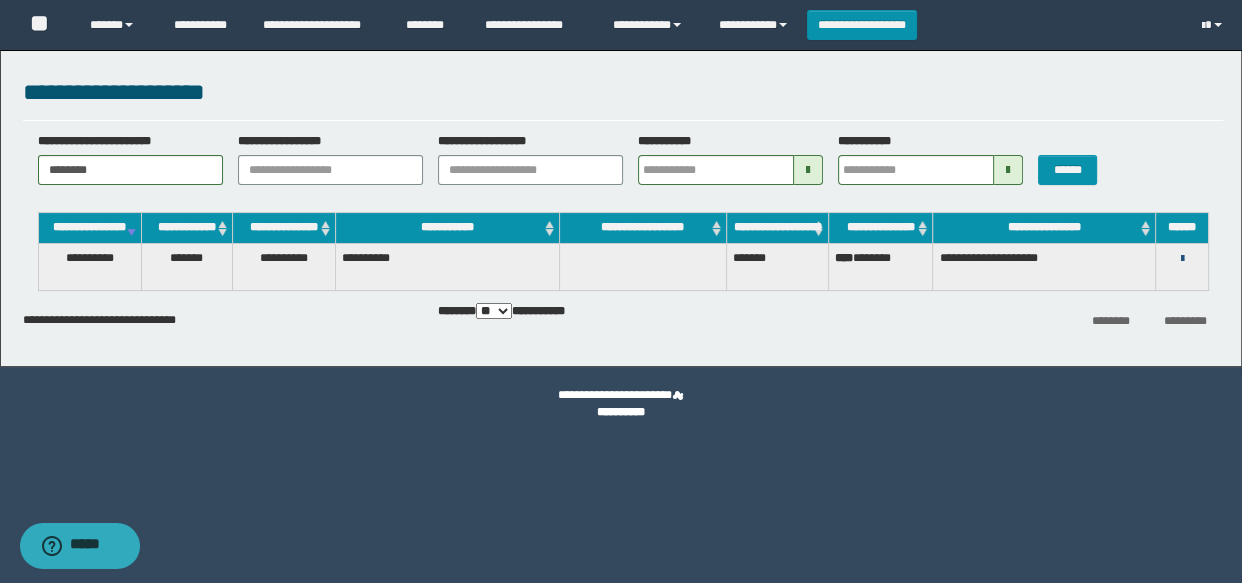 click at bounding box center [1181, 259] 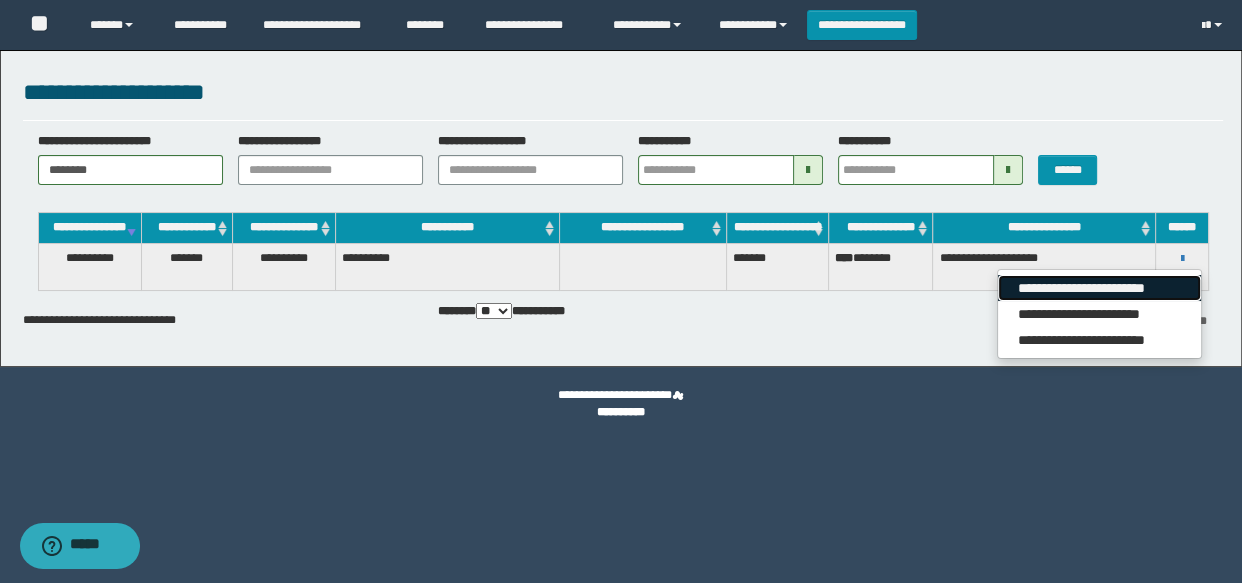 click on "**********" at bounding box center [1099, 288] 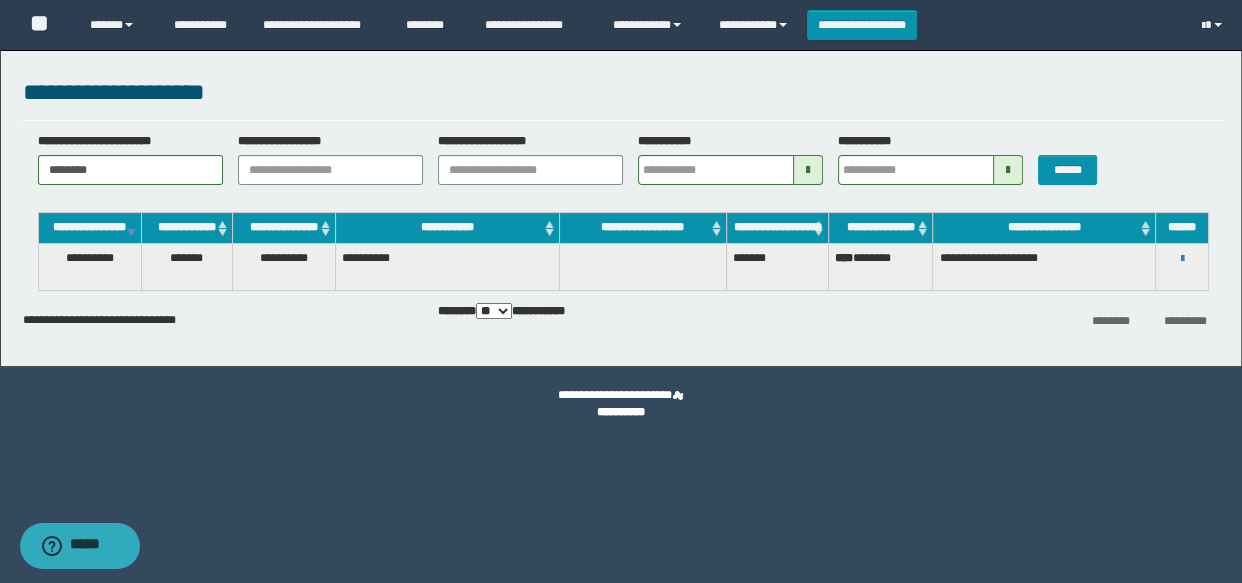 click on "**********" at bounding box center [1182, 258] 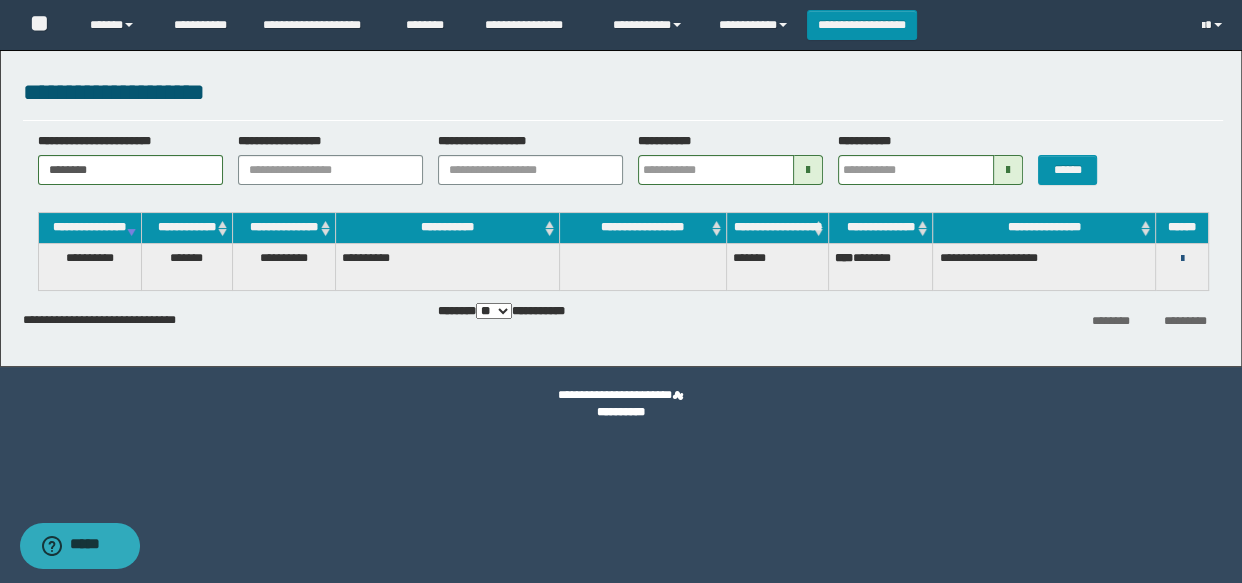 click at bounding box center (1181, 259) 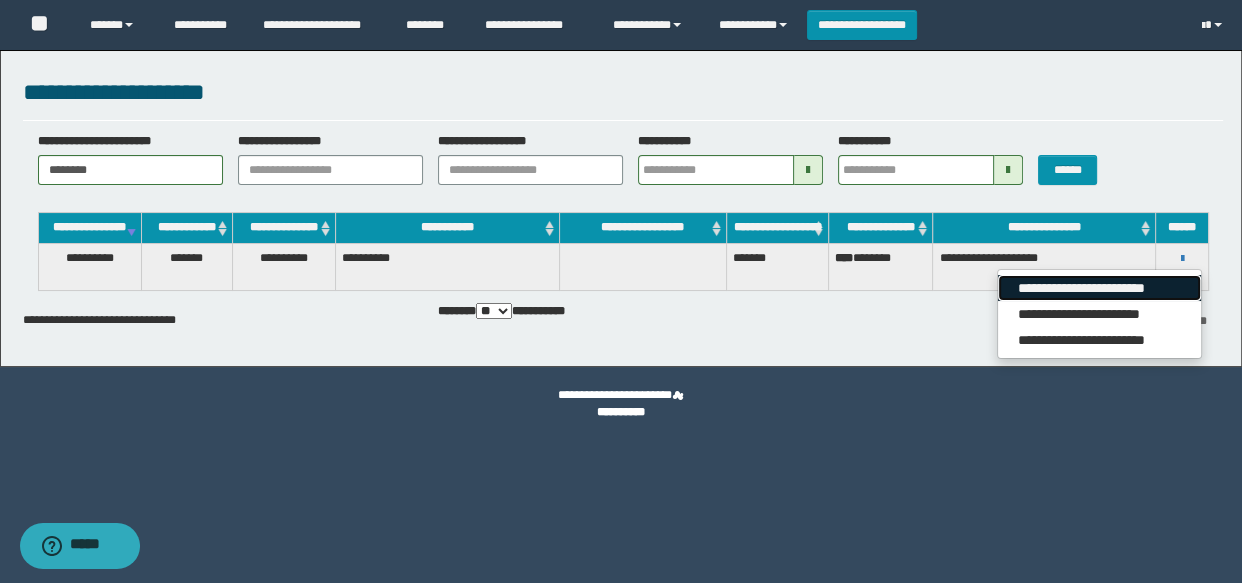 click on "**********" at bounding box center [1099, 288] 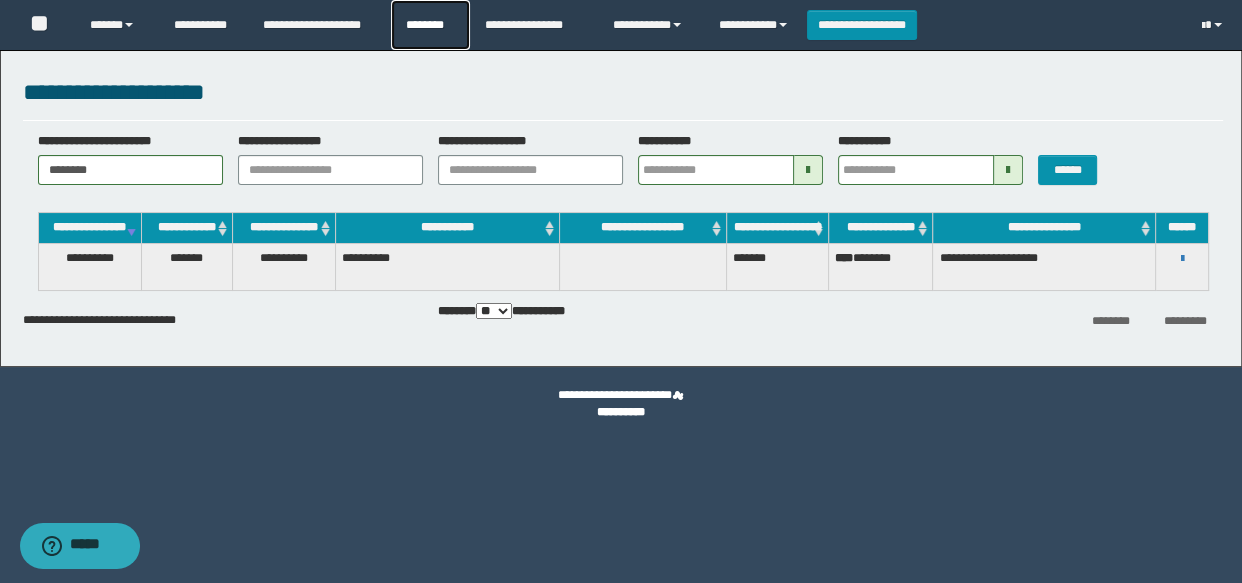 click on "********" at bounding box center (430, 25) 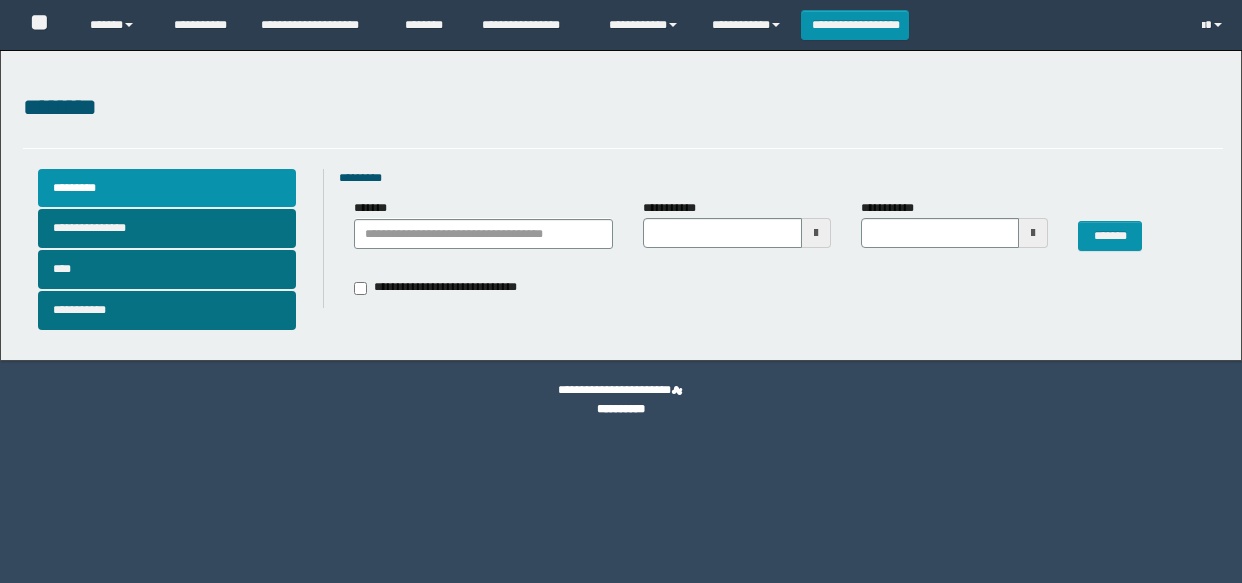 scroll, scrollTop: 0, scrollLeft: 0, axis: both 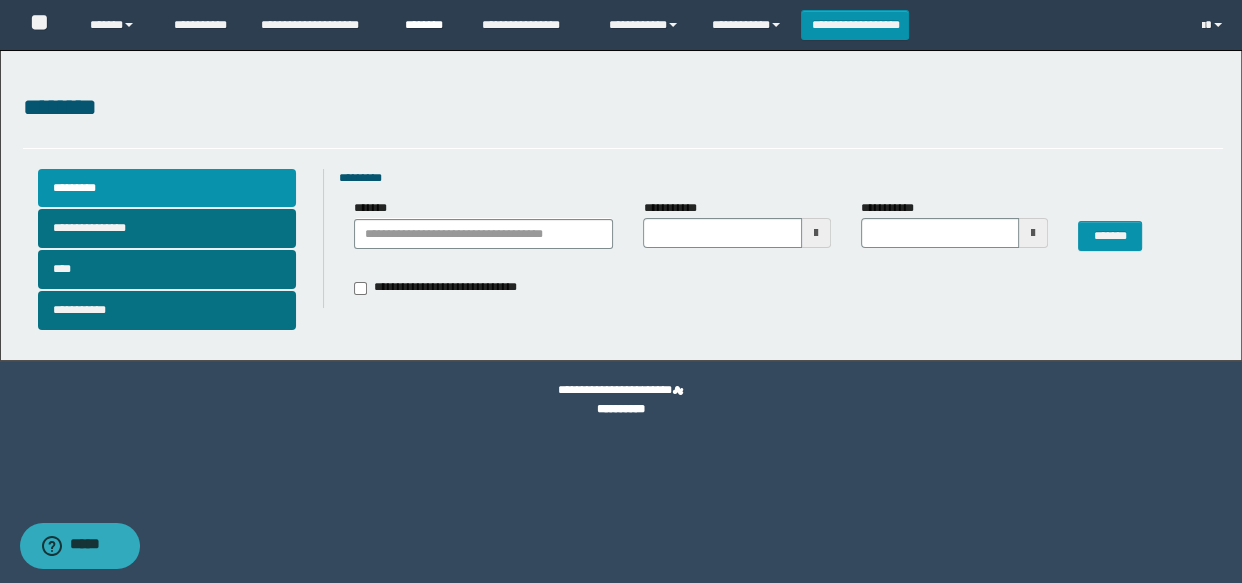 click on "********" at bounding box center [428, 25] 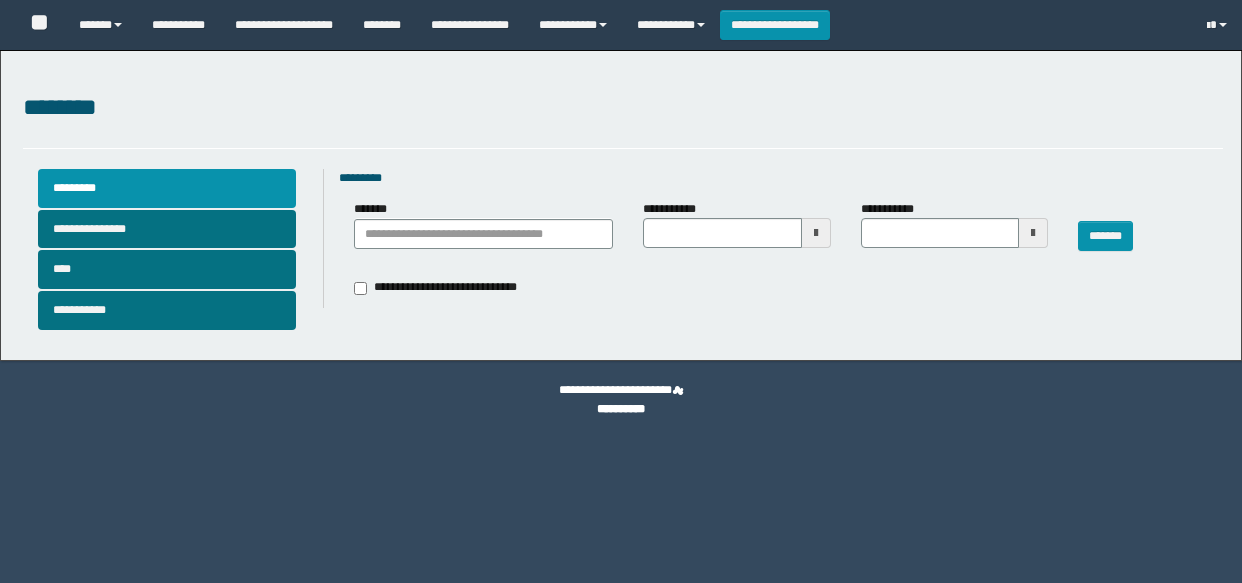 scroll, scrollTop: 0, scrollLeft: 0, axis: both 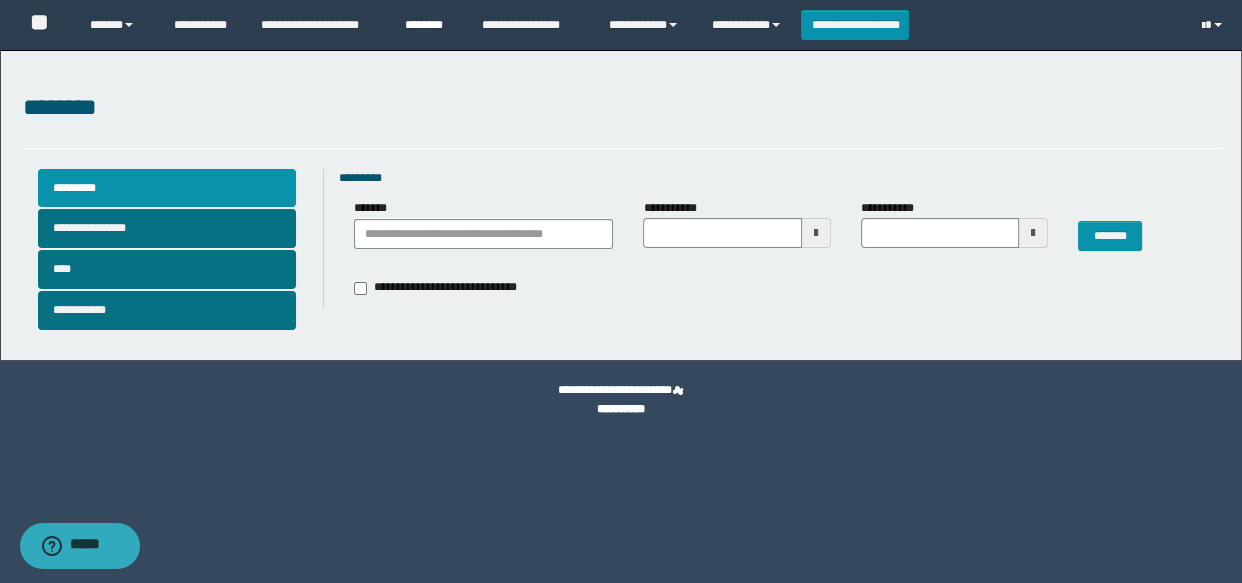 click on "********" at bounding box center [428, 25] 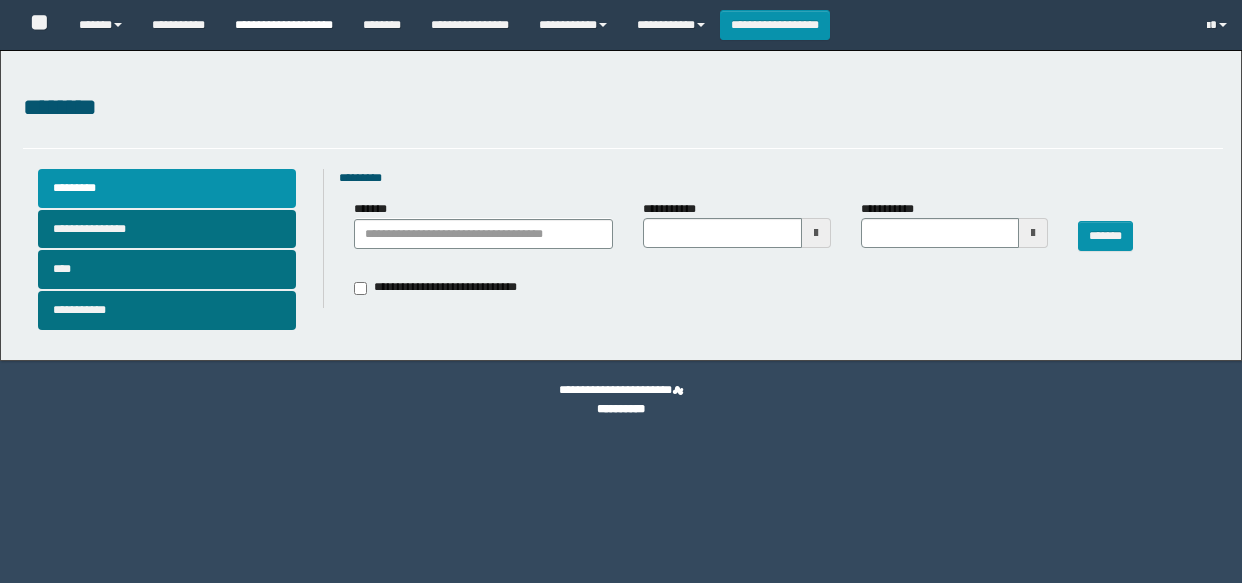 scroll, scrollTop: 0, scrollLeft: 0, axis: both 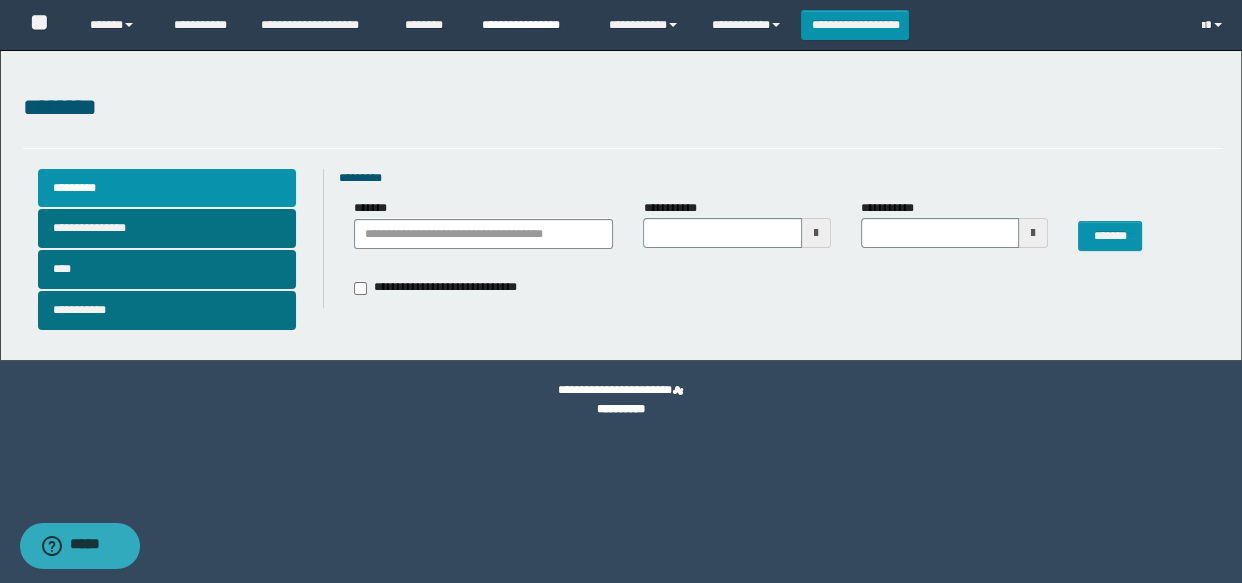 click on "**********" at bounding box center [530, 25] 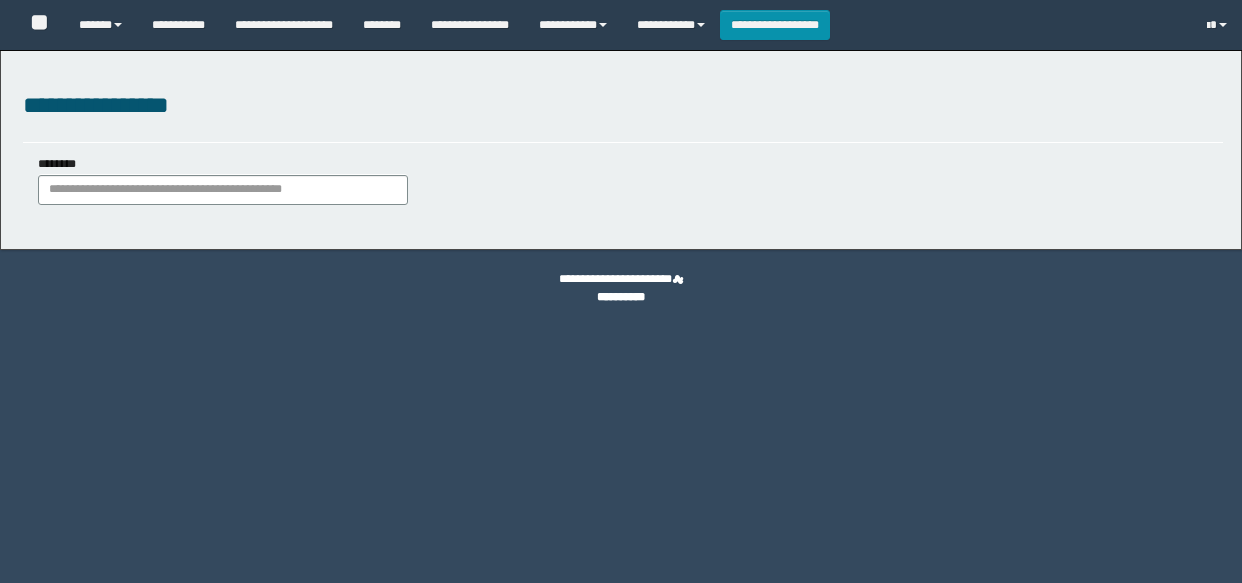 scroll, scrollTop: 0, scrollLeft: 0, axis: both 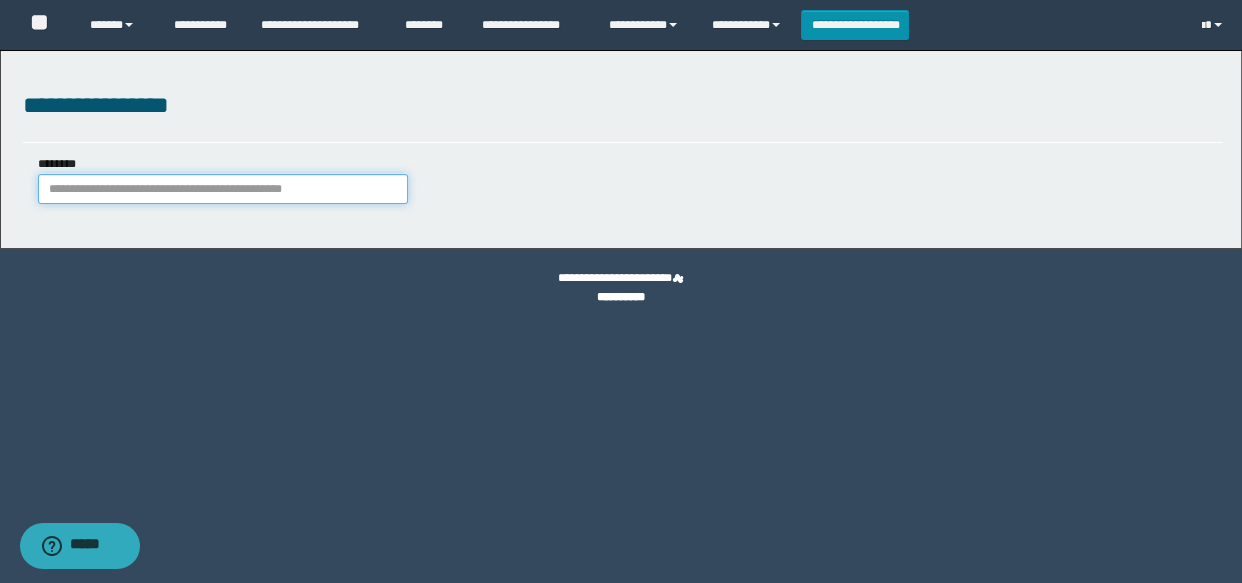 click on "********" at bounding box center [223, 189] 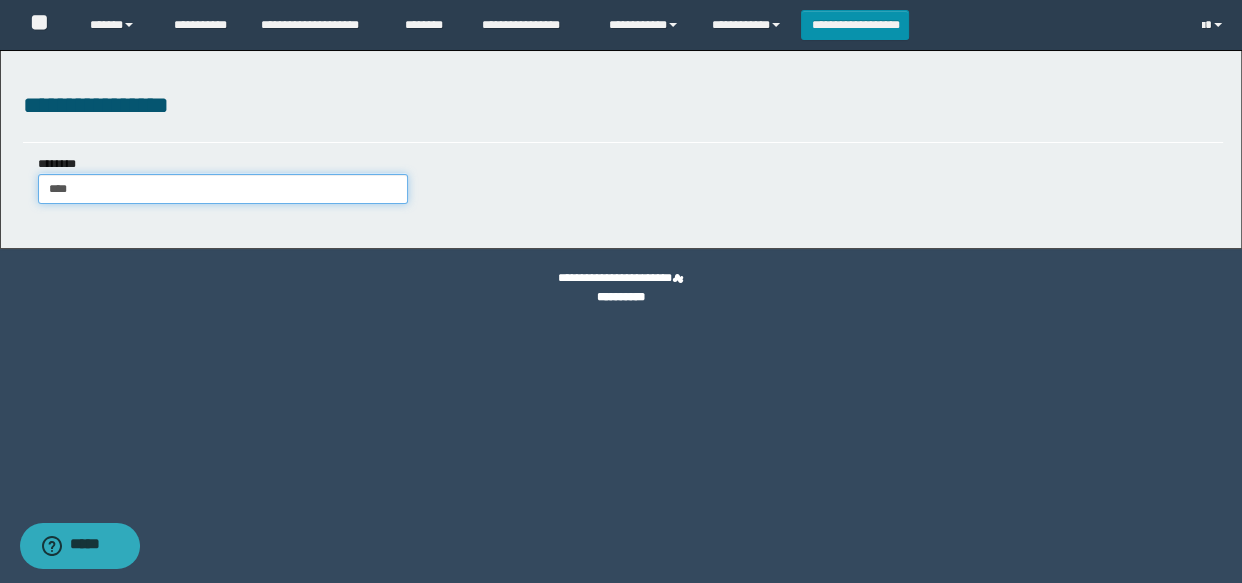 type on "*****" 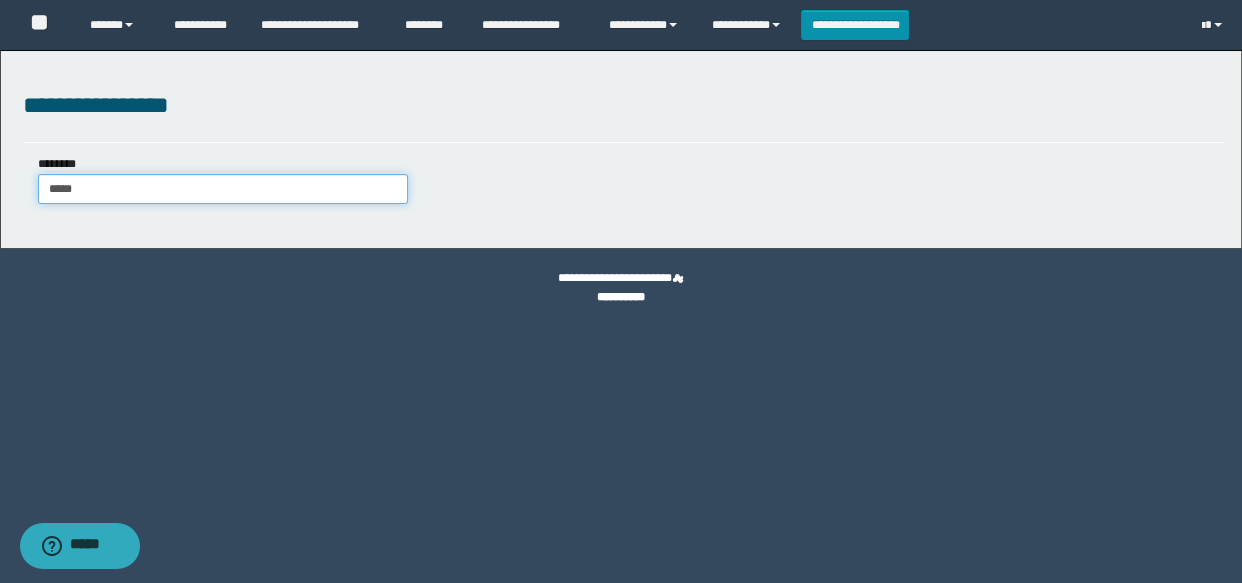 type on "*****" 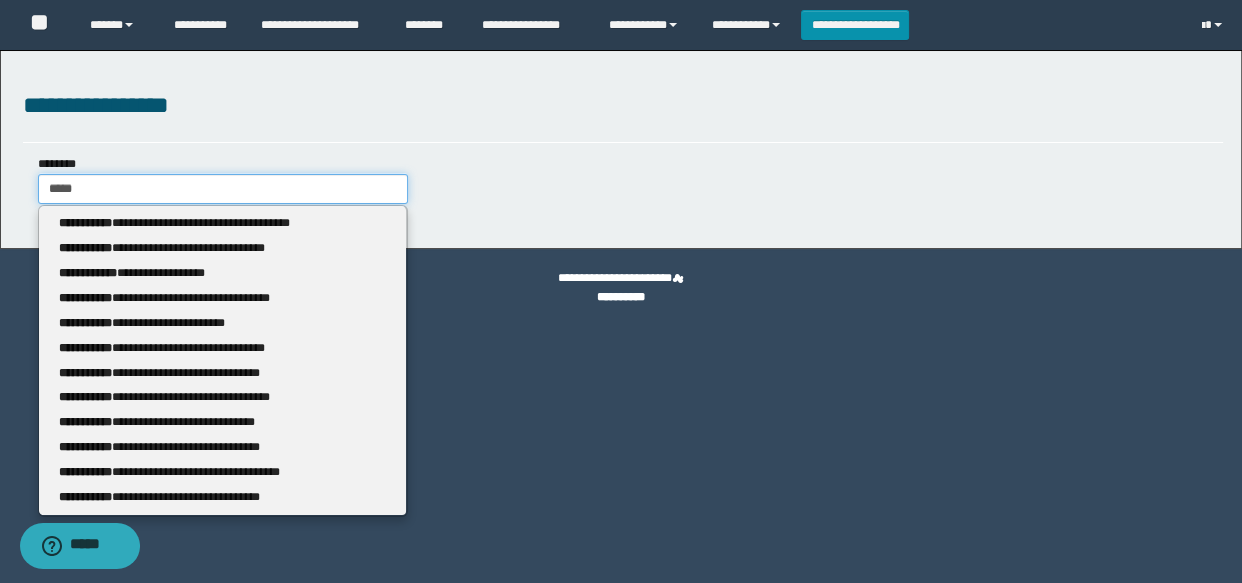 type 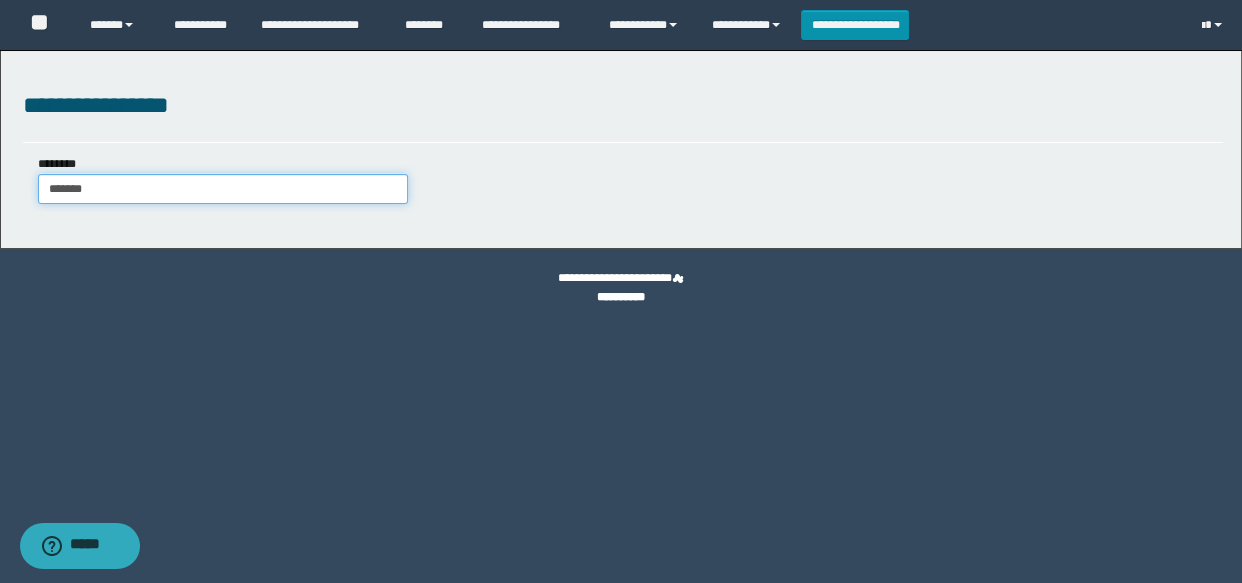 type on "********" 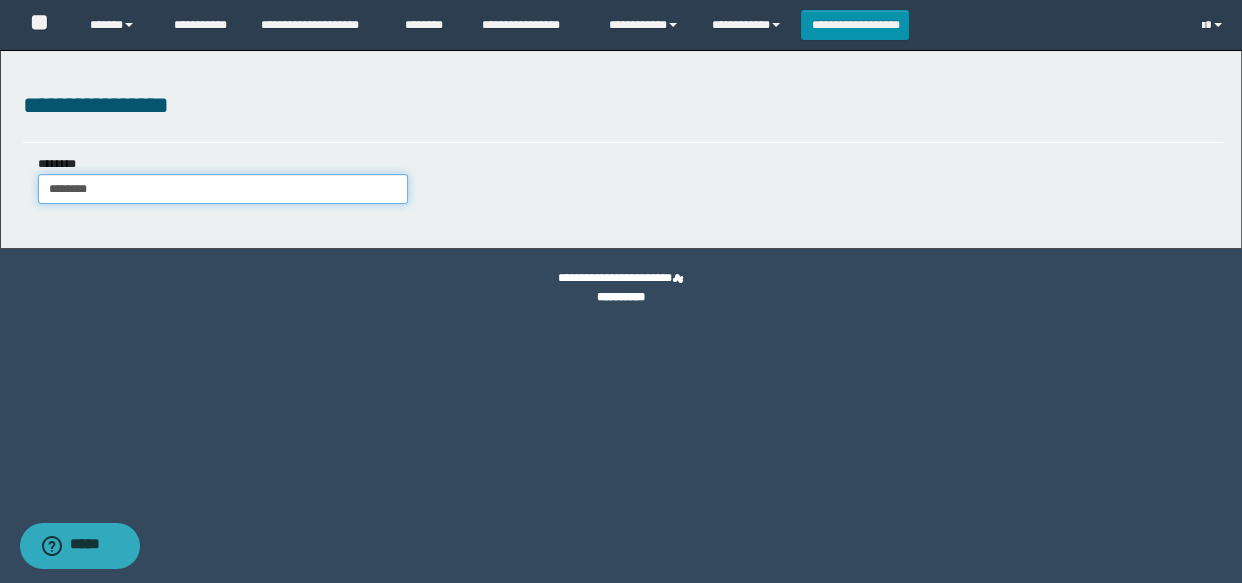 type on "********" 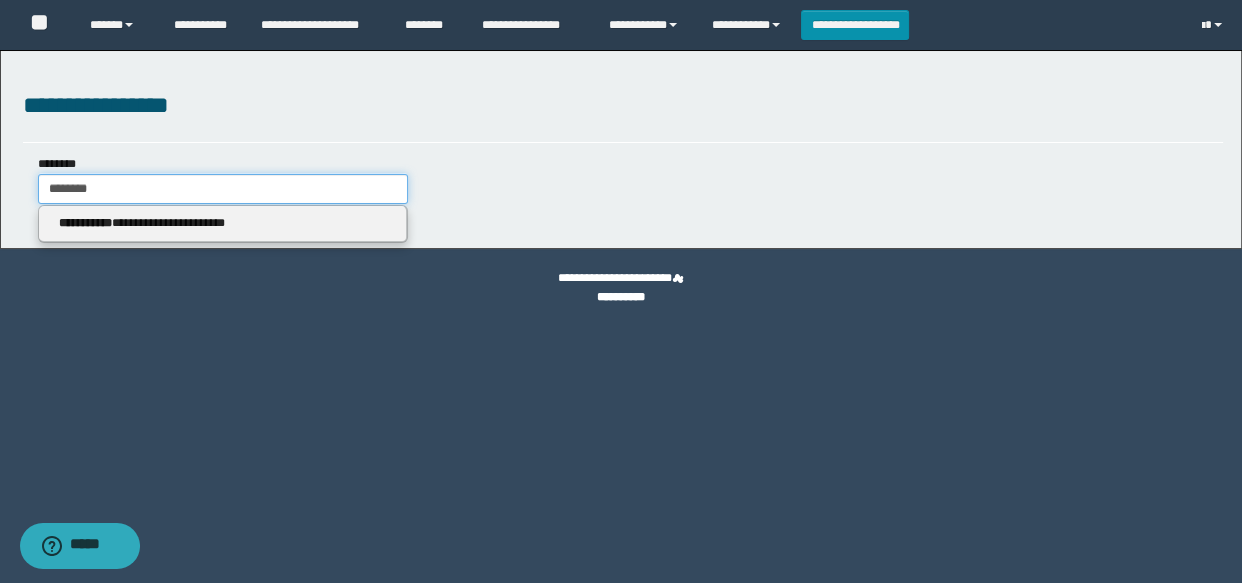 type on "********" 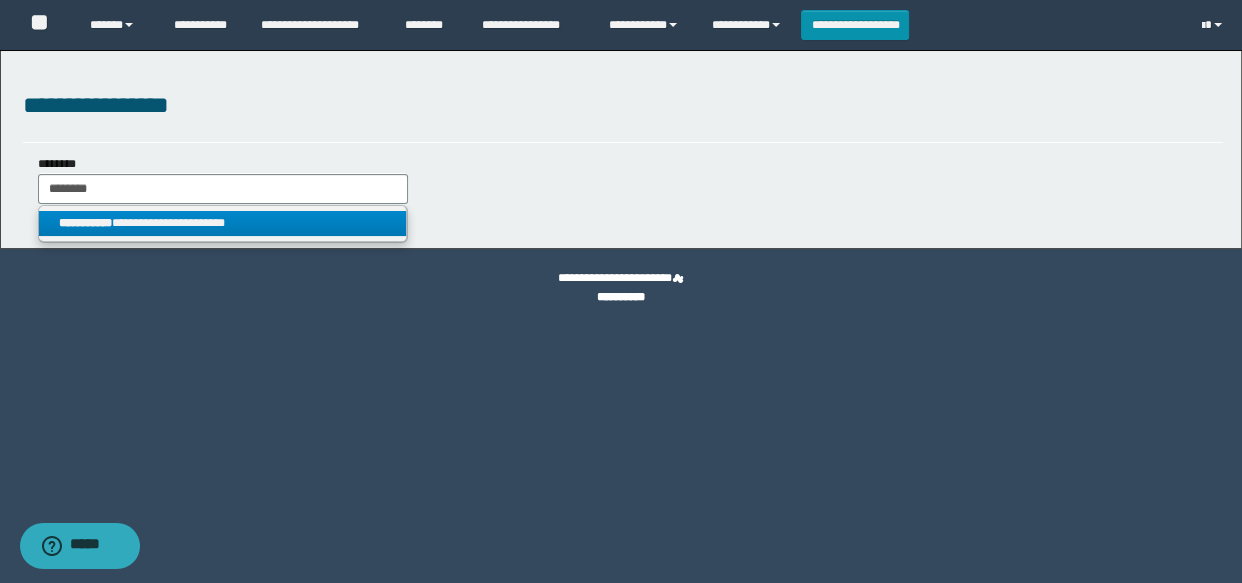 click on "**********" at bounding box center (222, 223) 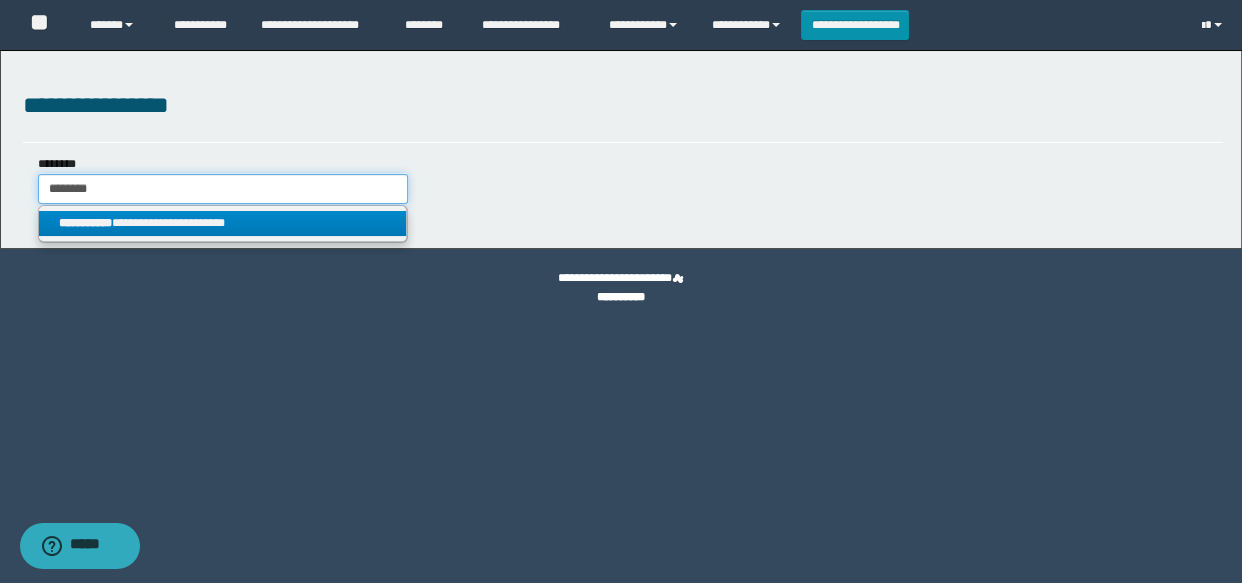 type 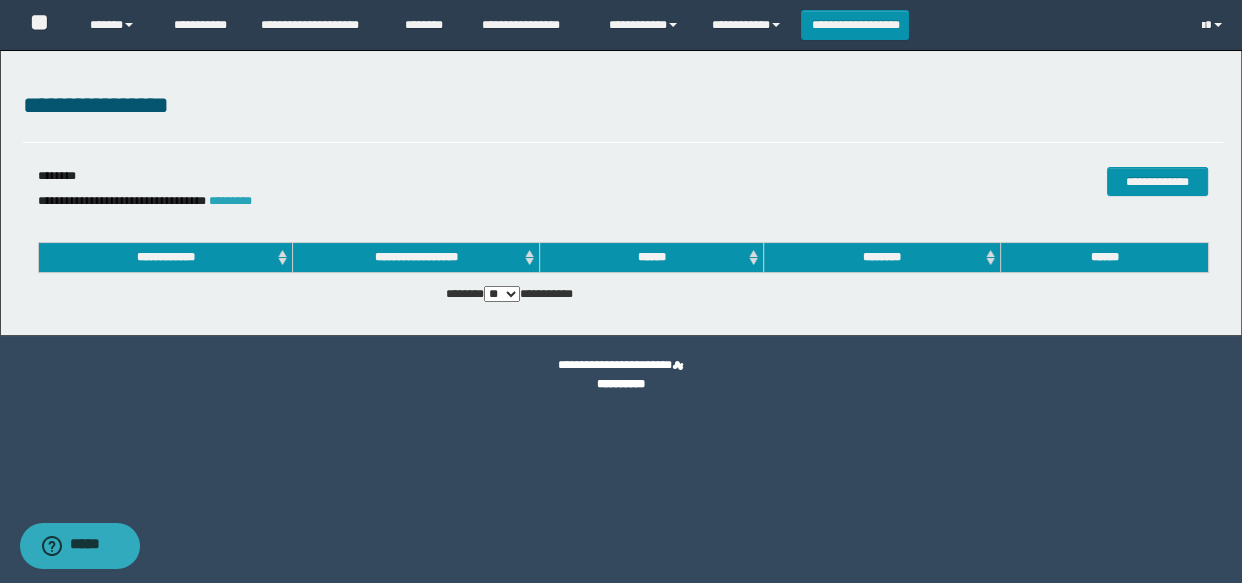 click on "*********" at bounding box center (230, 201) 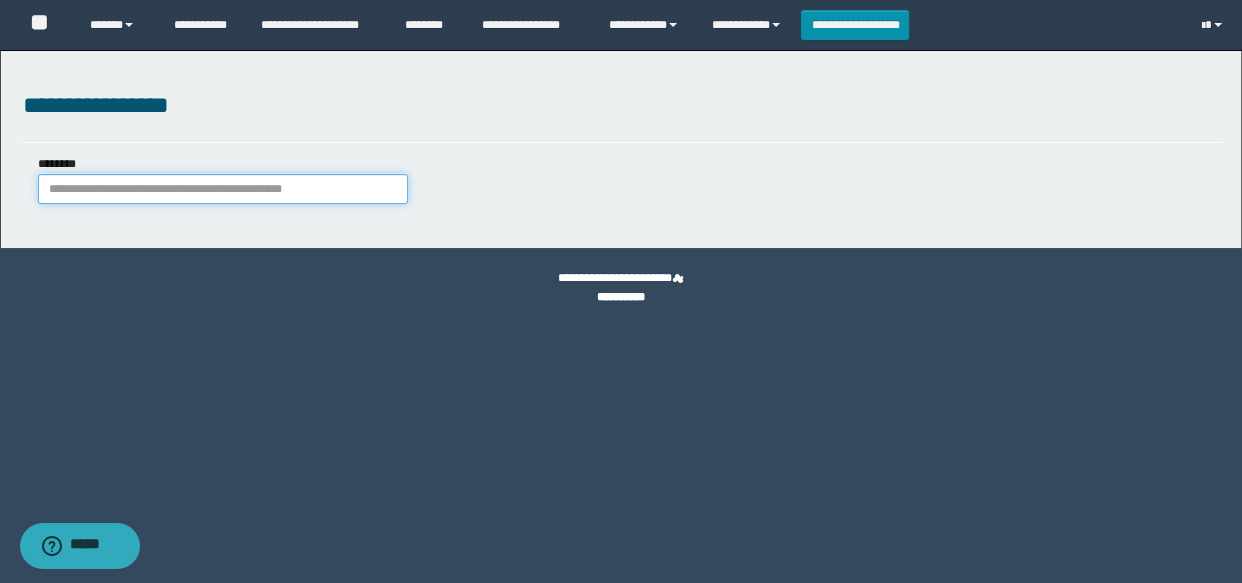 click on "********" at bounding box center (223, 189) 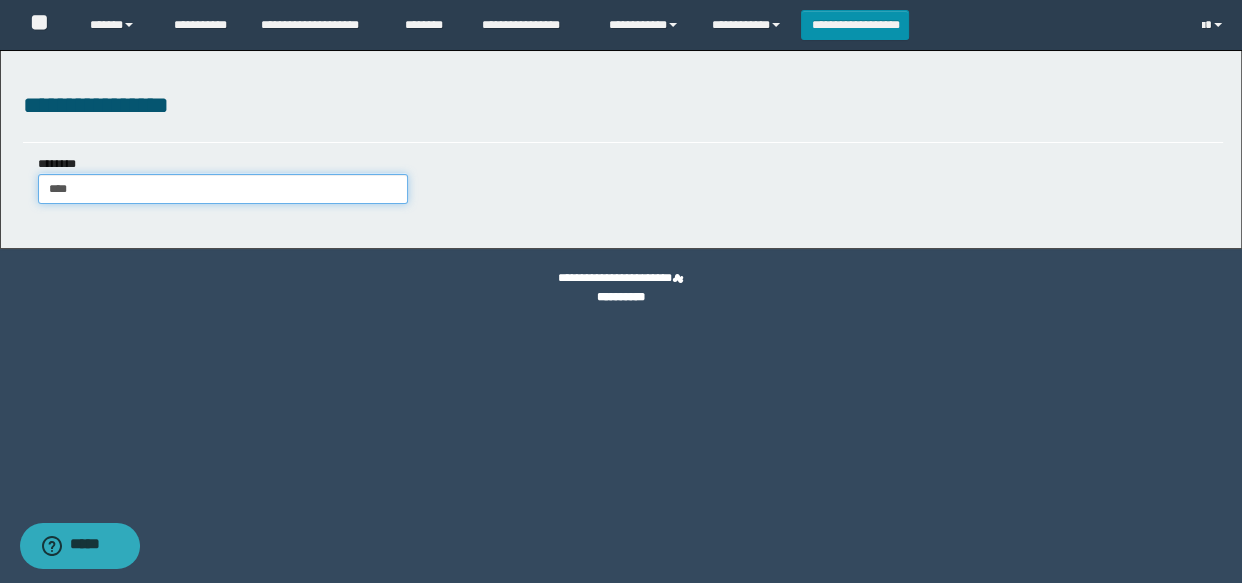 type on "*****" 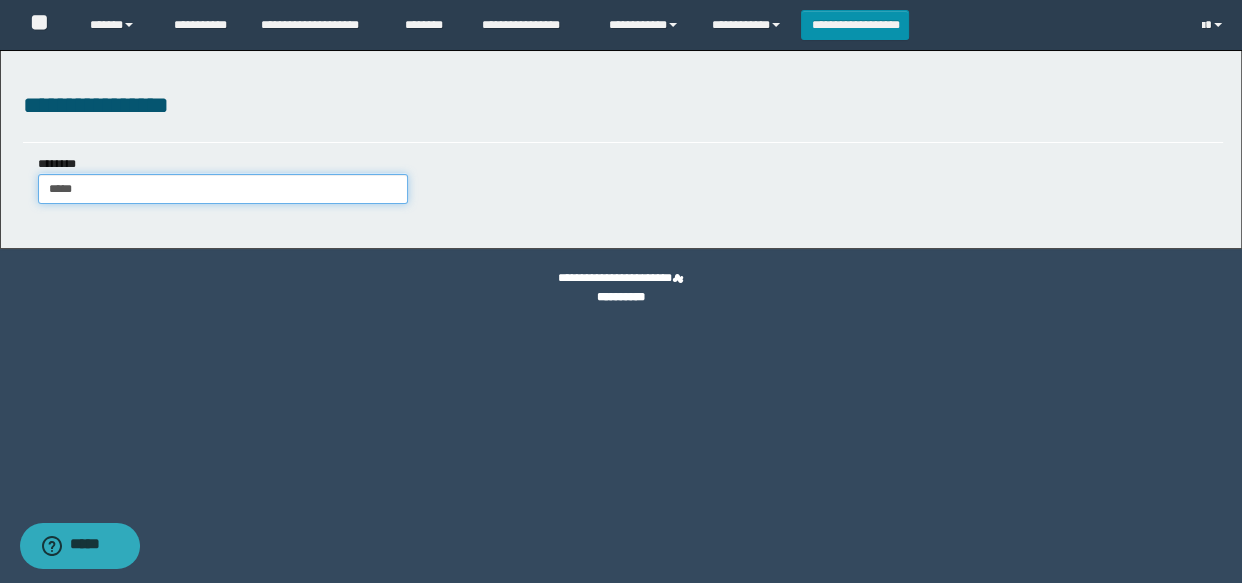 type on "*****" 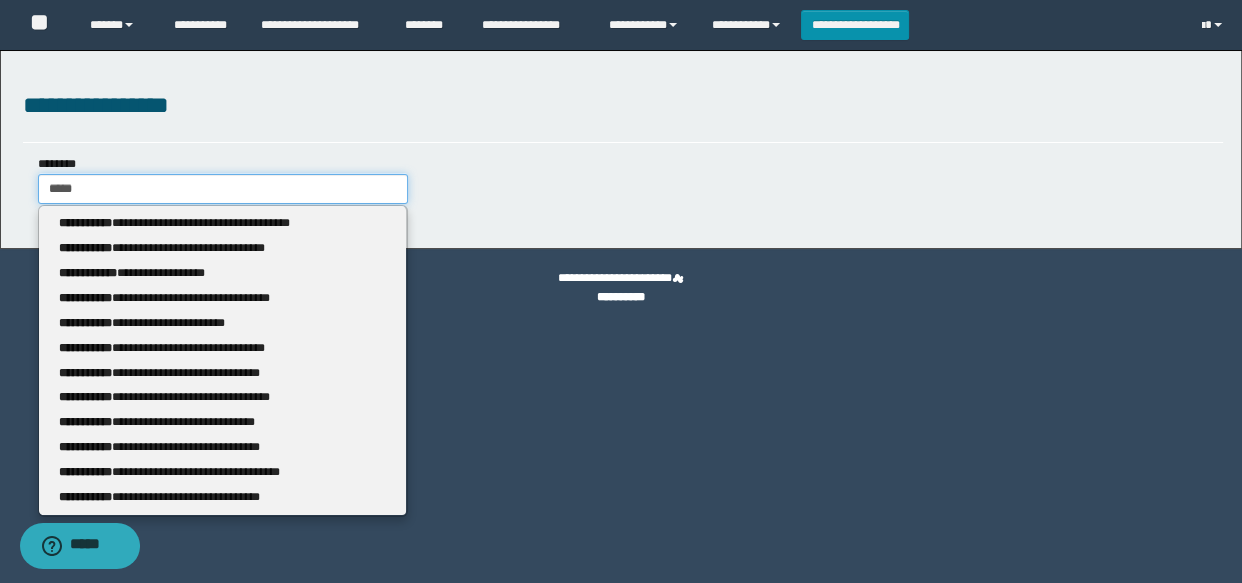 type 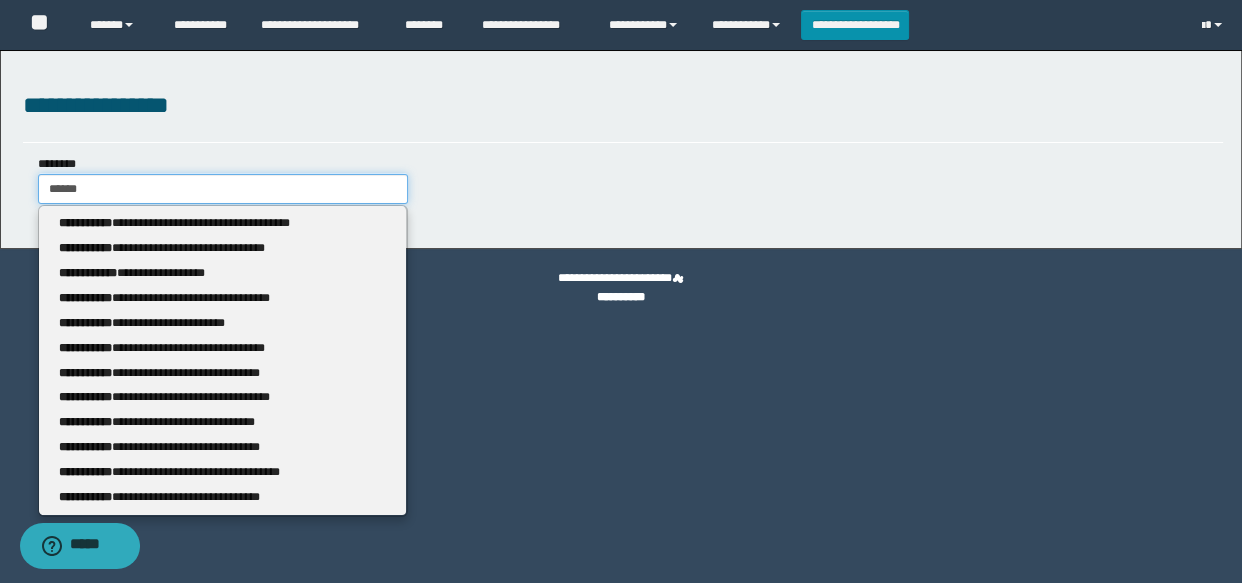 type on "******" 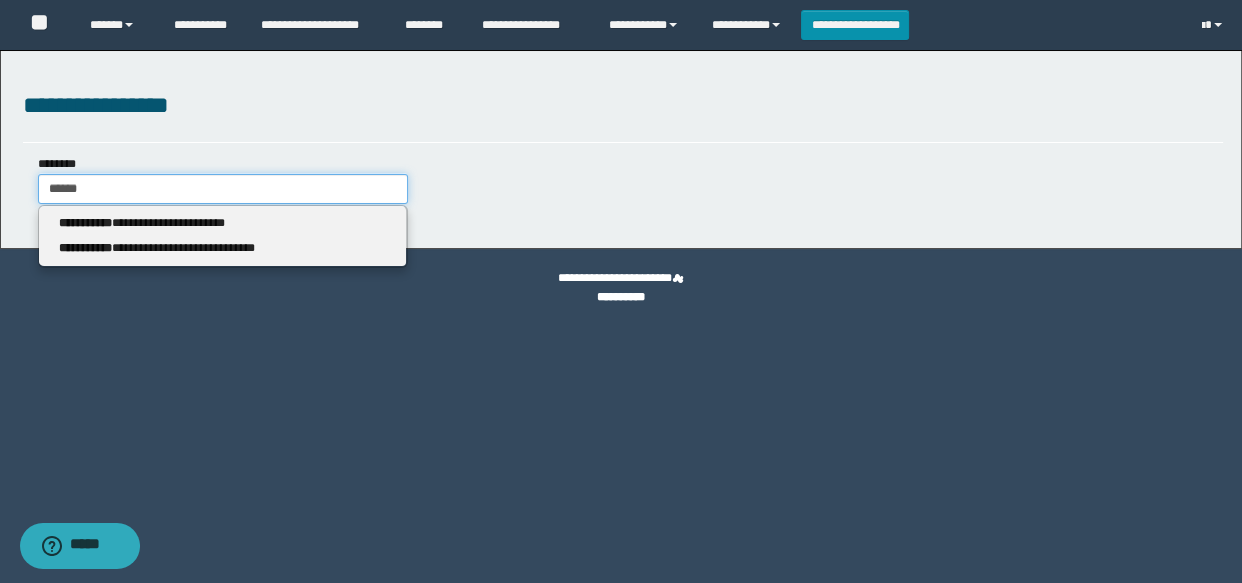 type 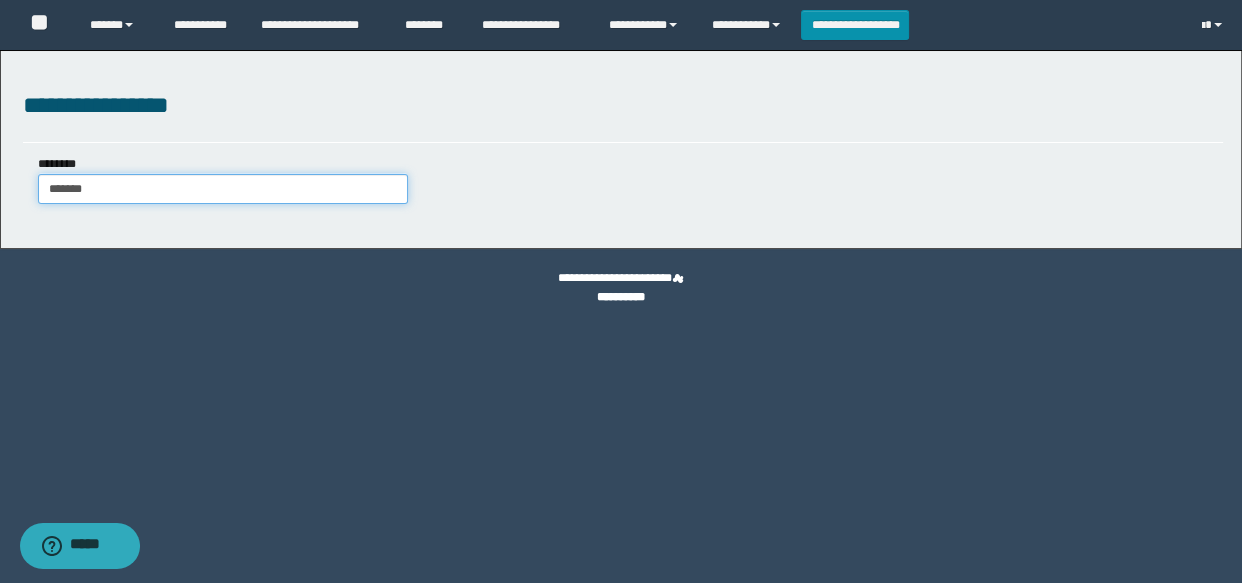 type on "********" 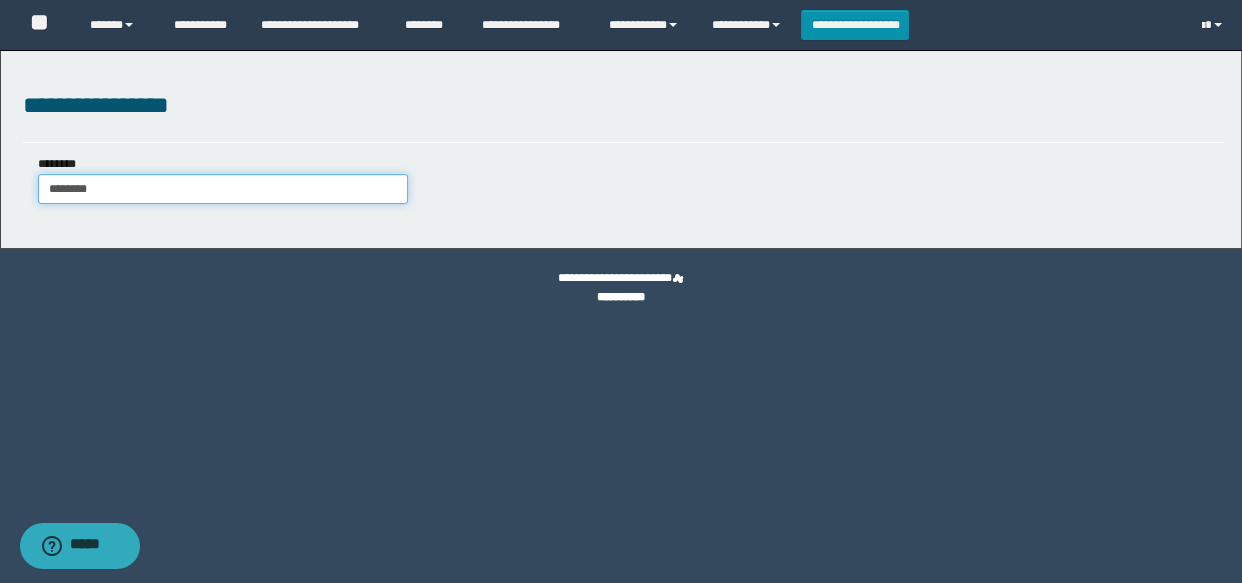 type on "********" 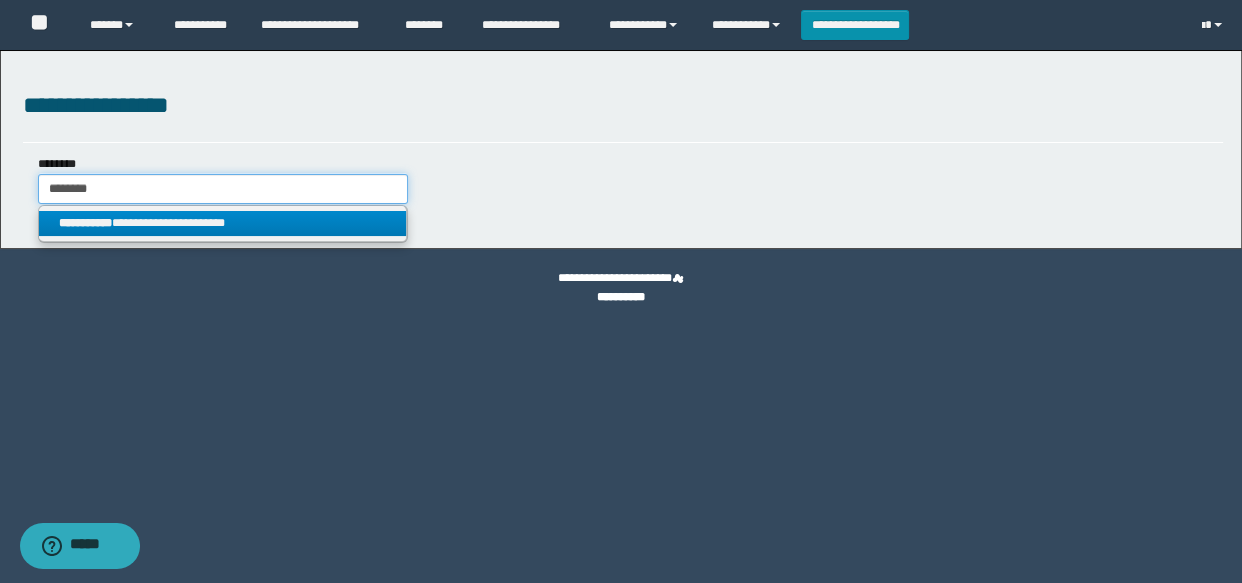 type on "********" 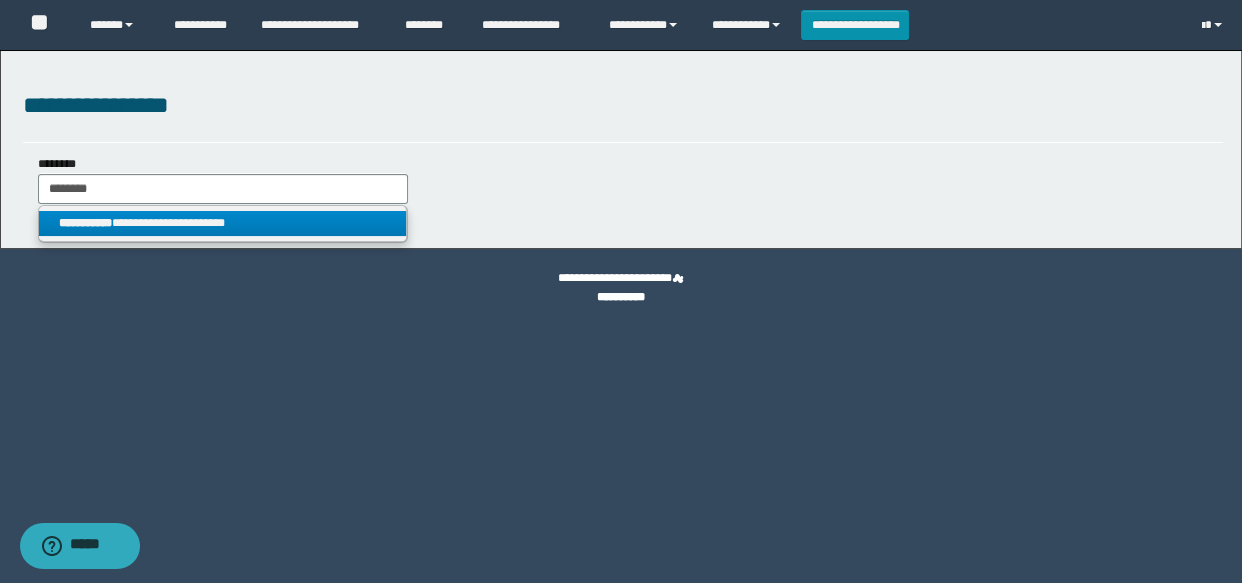 click on "**********" at bounding box center (222, 223) 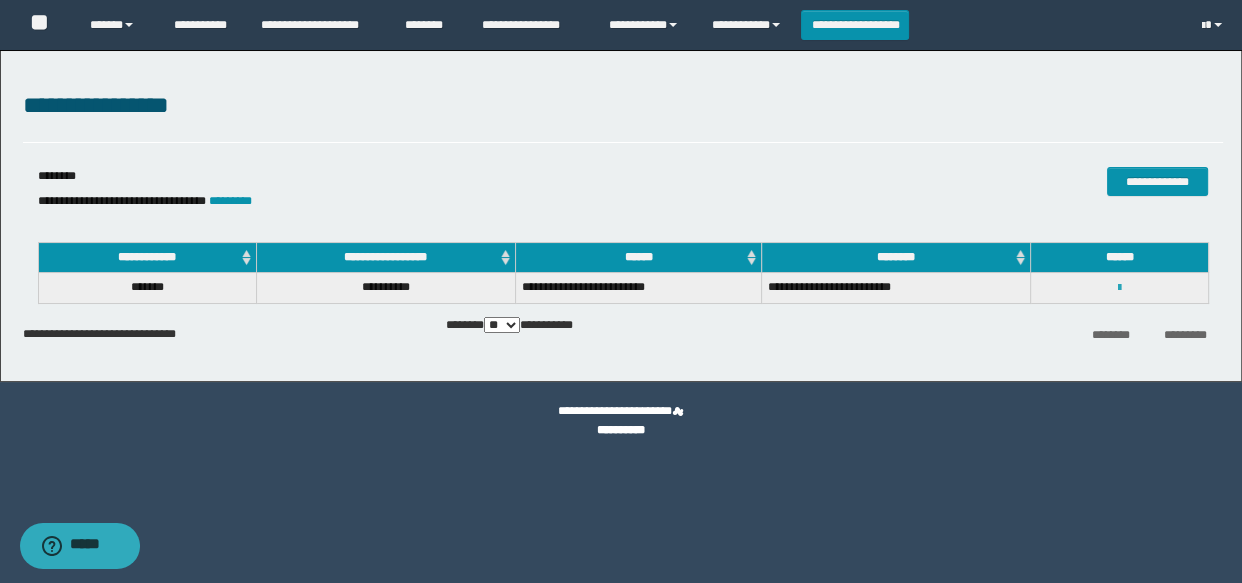 click at bounding box center (1119, 288) 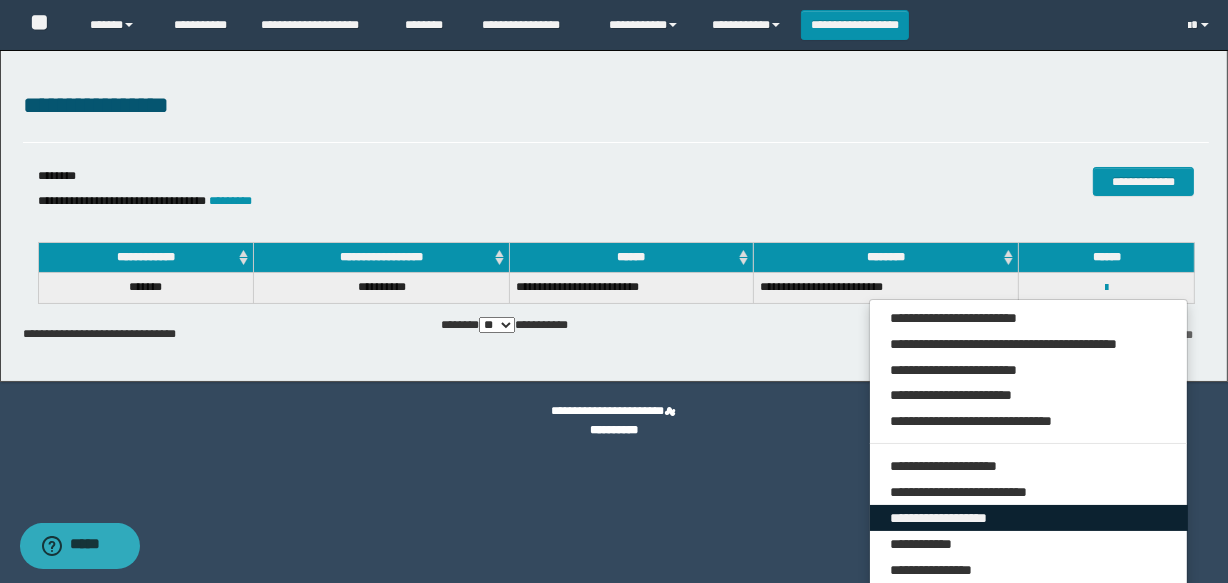 click on "**********" at bounding box center [1029, 518] 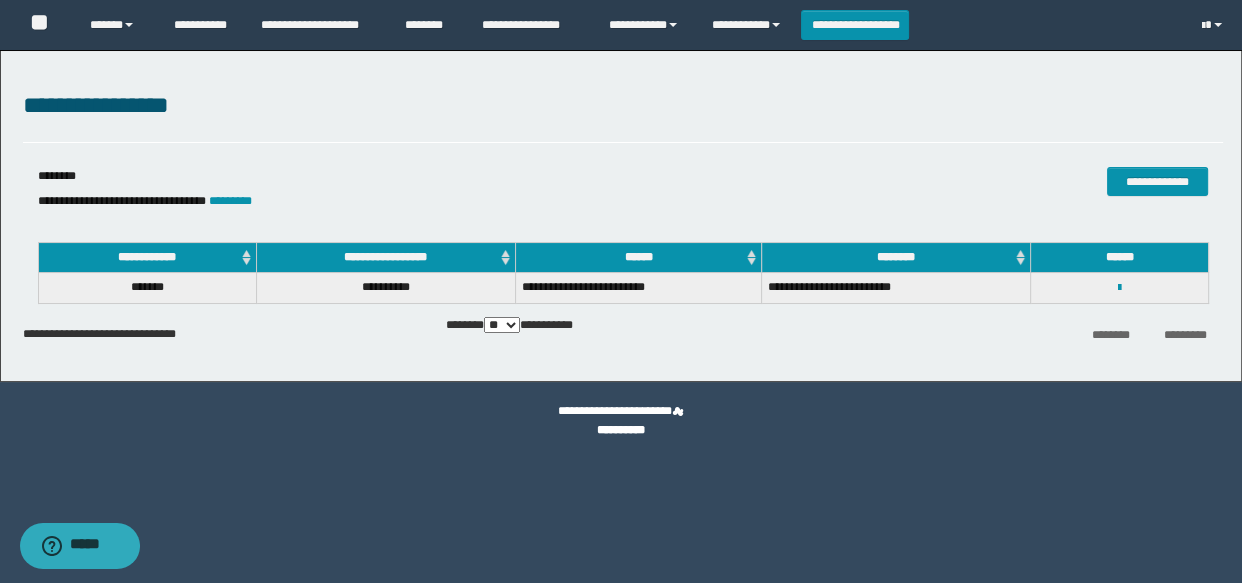select on "*" 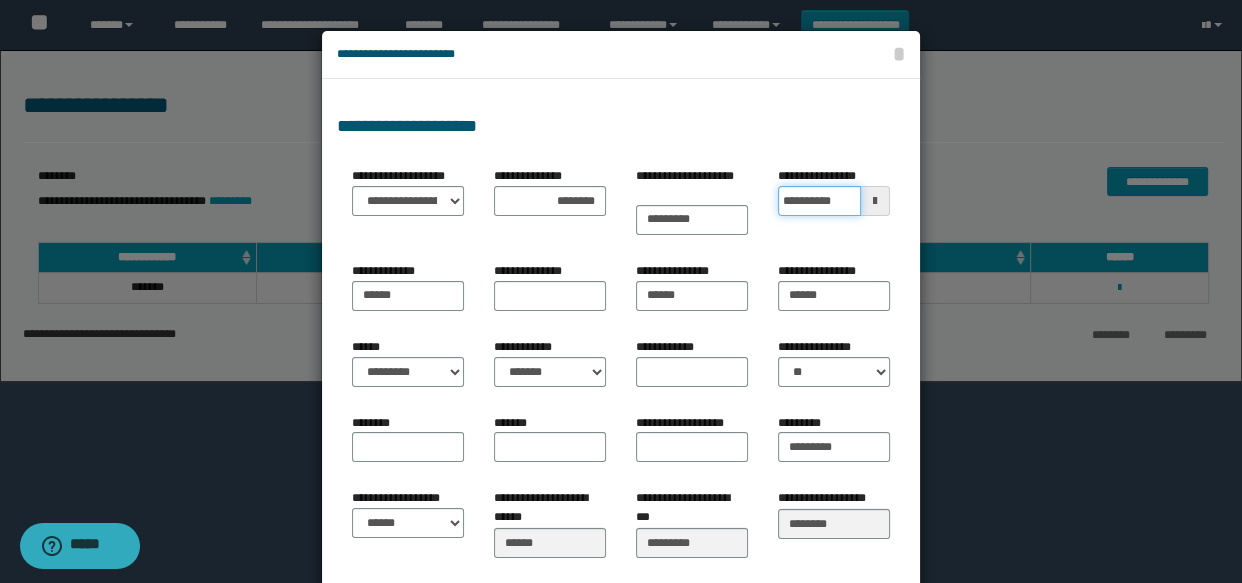 drag, startPoint x: 794, startPoint y: 198, endPoint x: 813, endPoint y: 198, distance: 19 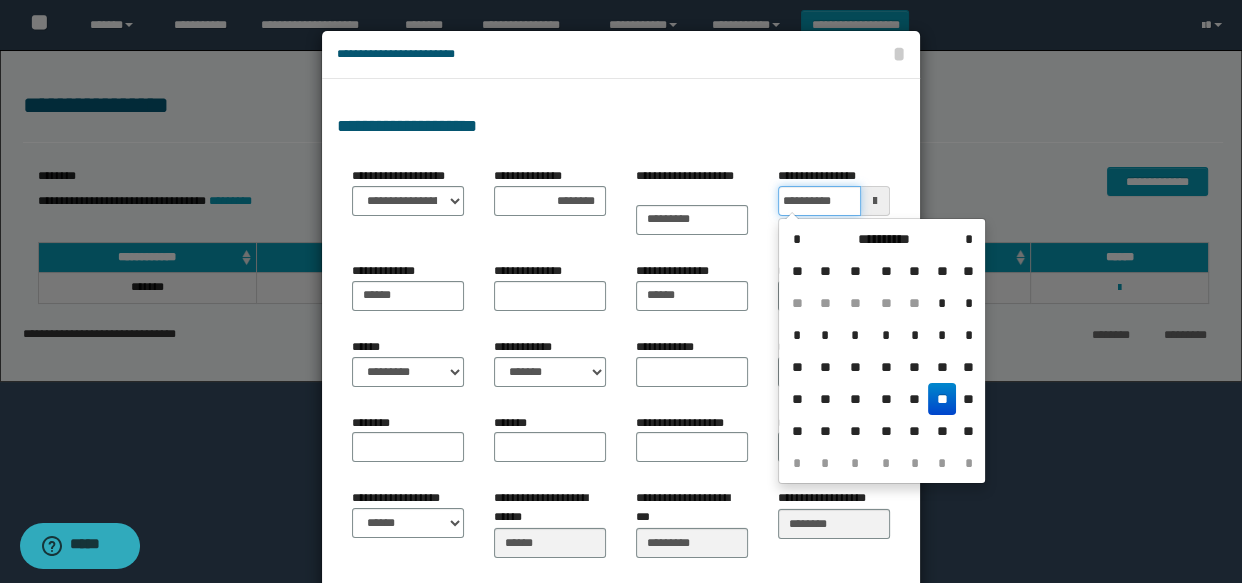 click on "**********" at bounding box center (819, 201) 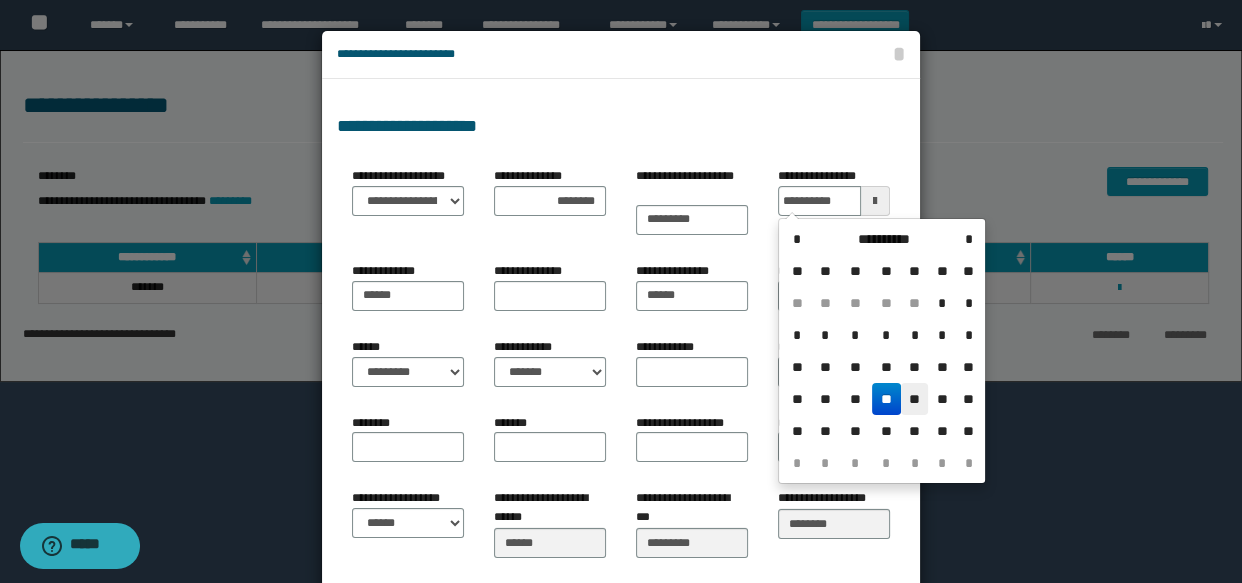 click on "**" at bounding box center (915, 399) 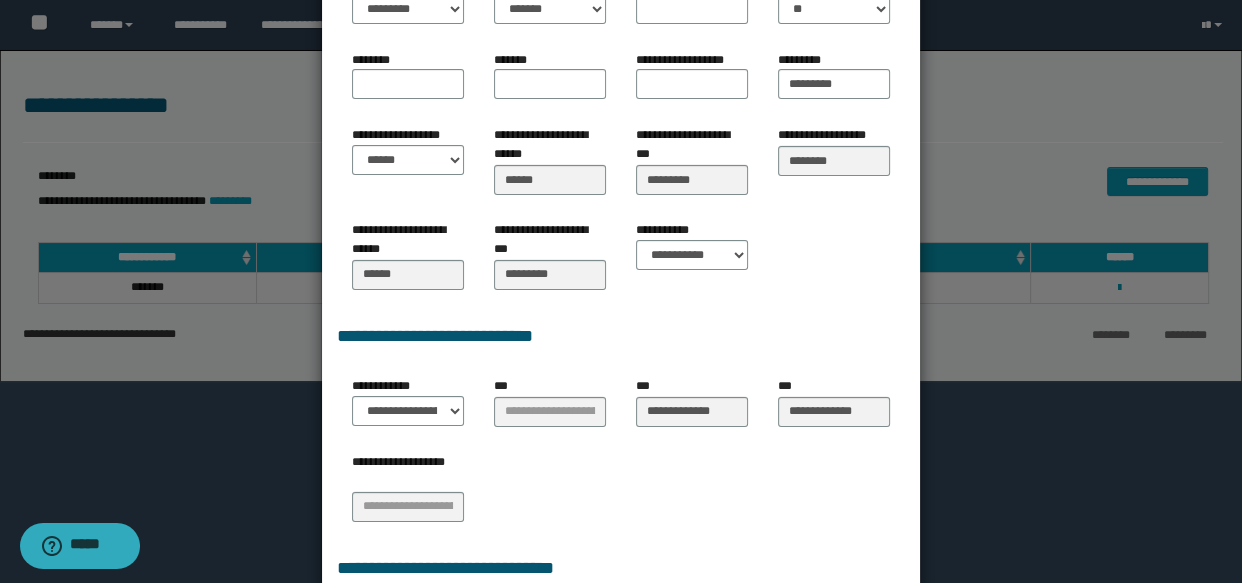 scroll, scrollTop: 590, scrollLeft: 0, axis: vertical 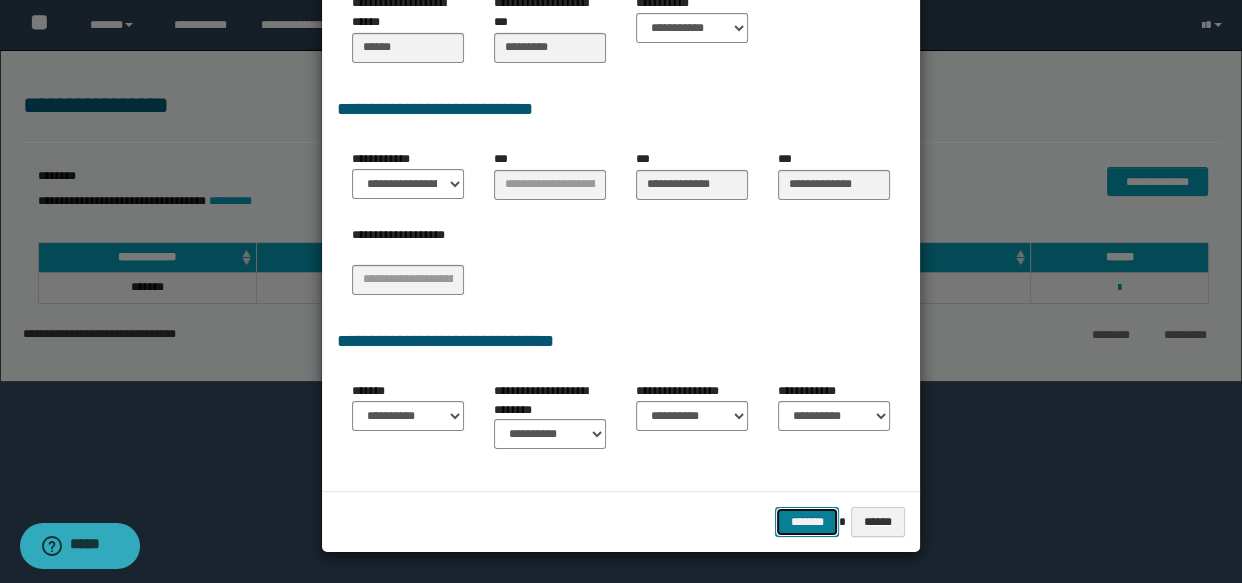 click on "*******" at bounding box center (807, 522) 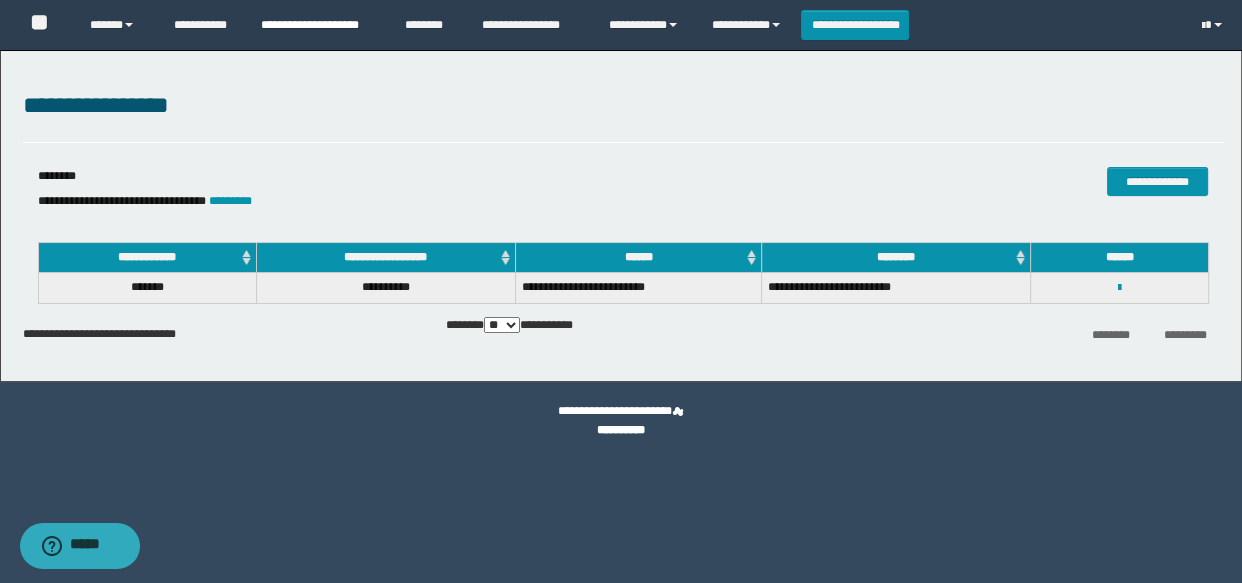 click on "**********" at bounding box center (318, 25) 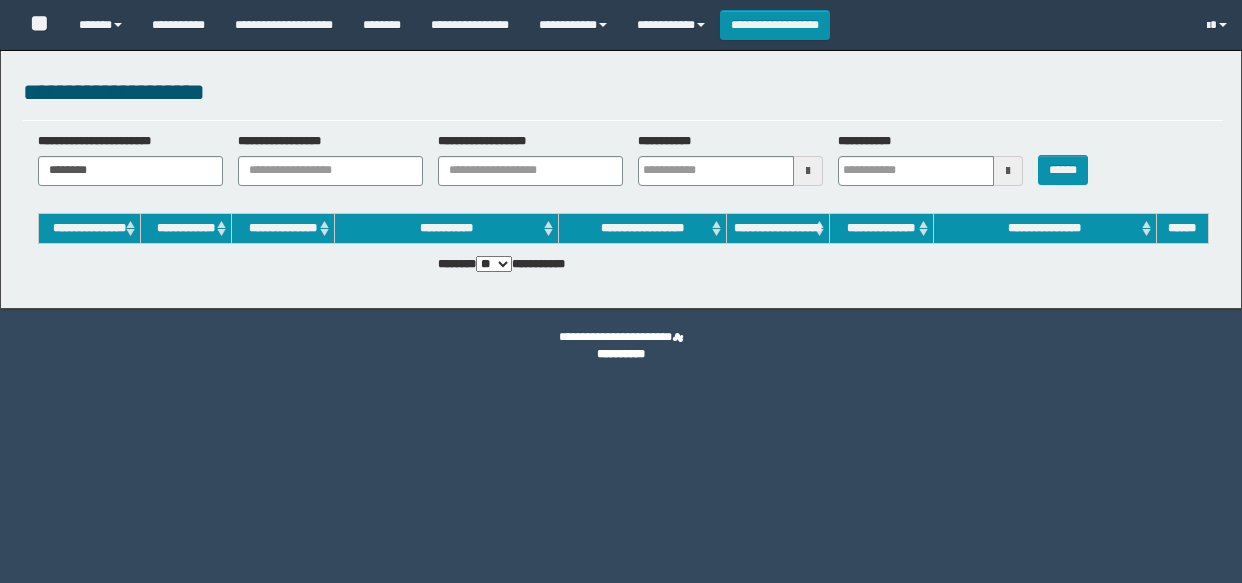scroll, scrollTop: 0, scrollLeft: 0, axis: both 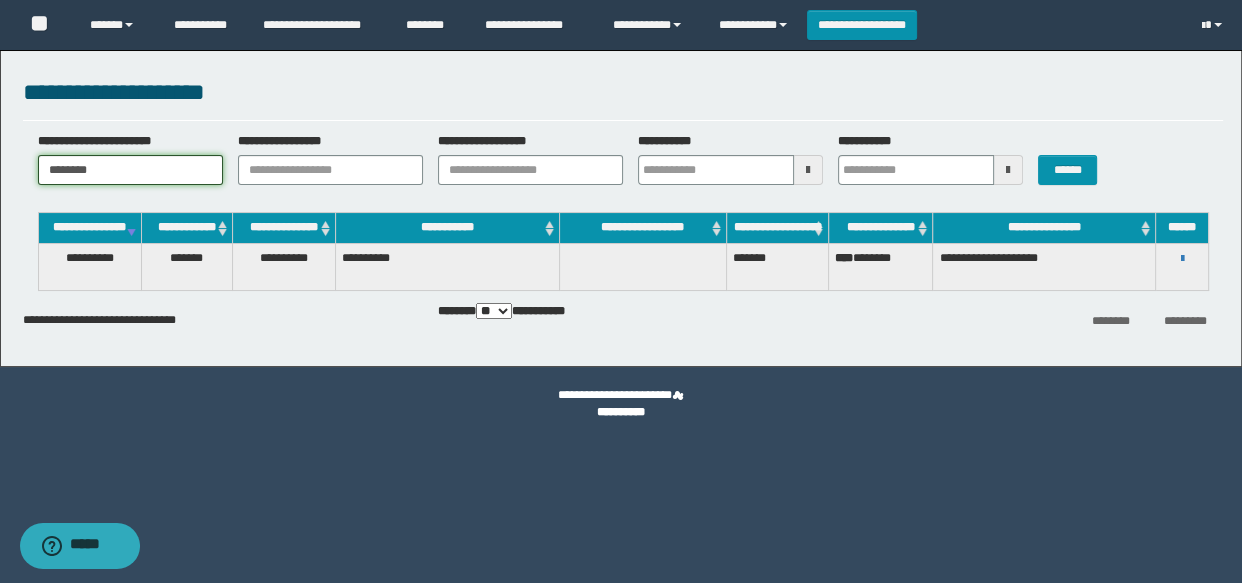 click on "********" at bounding box center (130, 170) 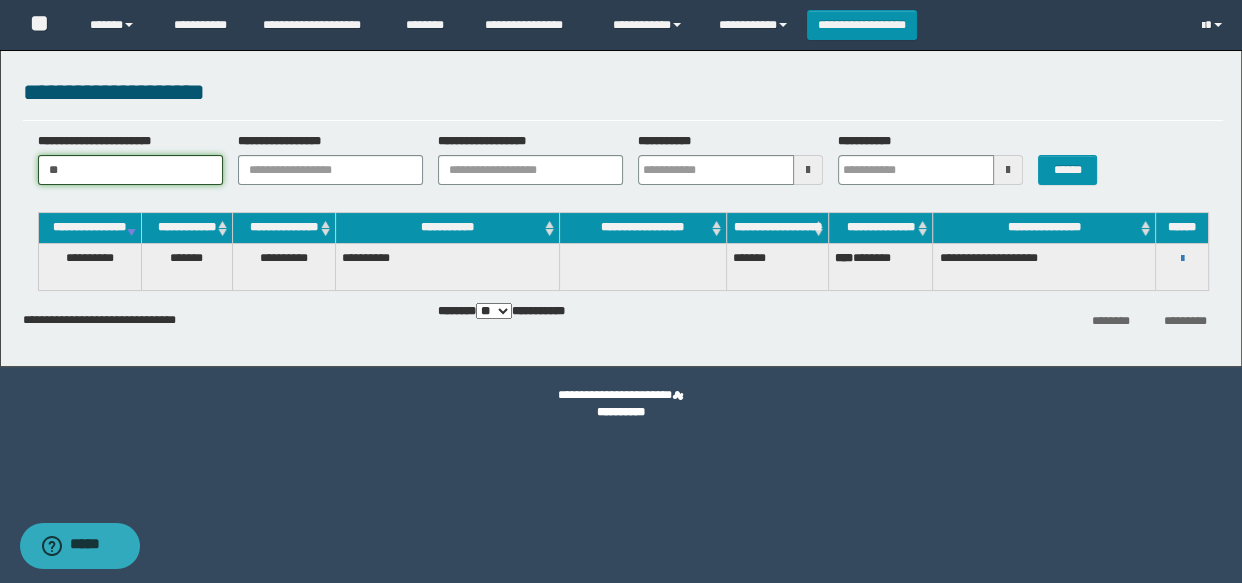 type on "*" 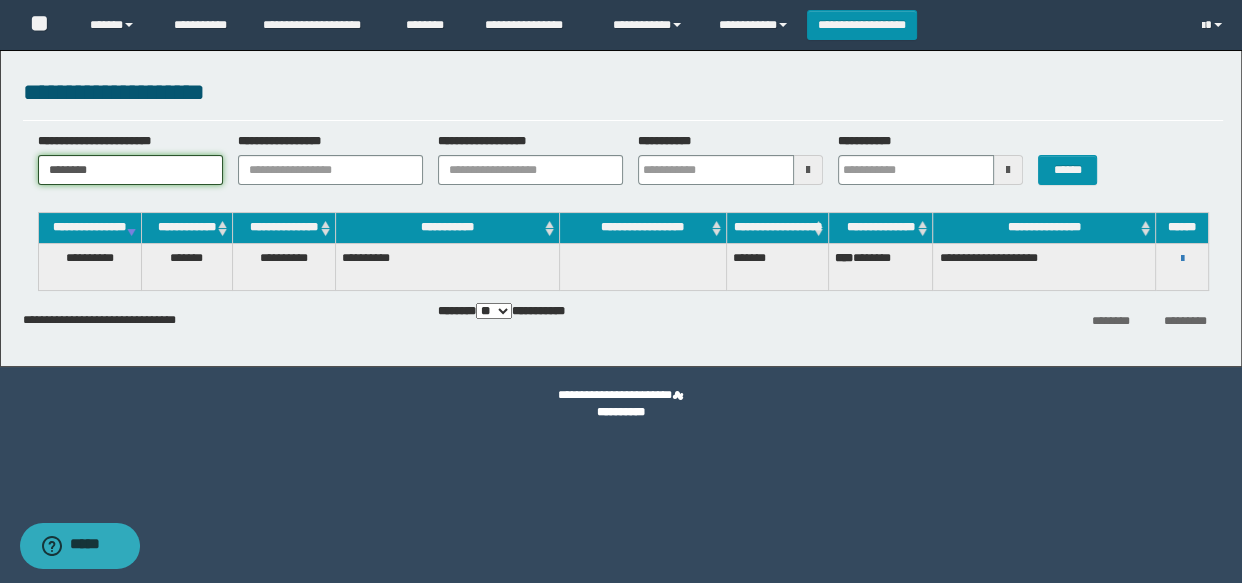 type on "********" 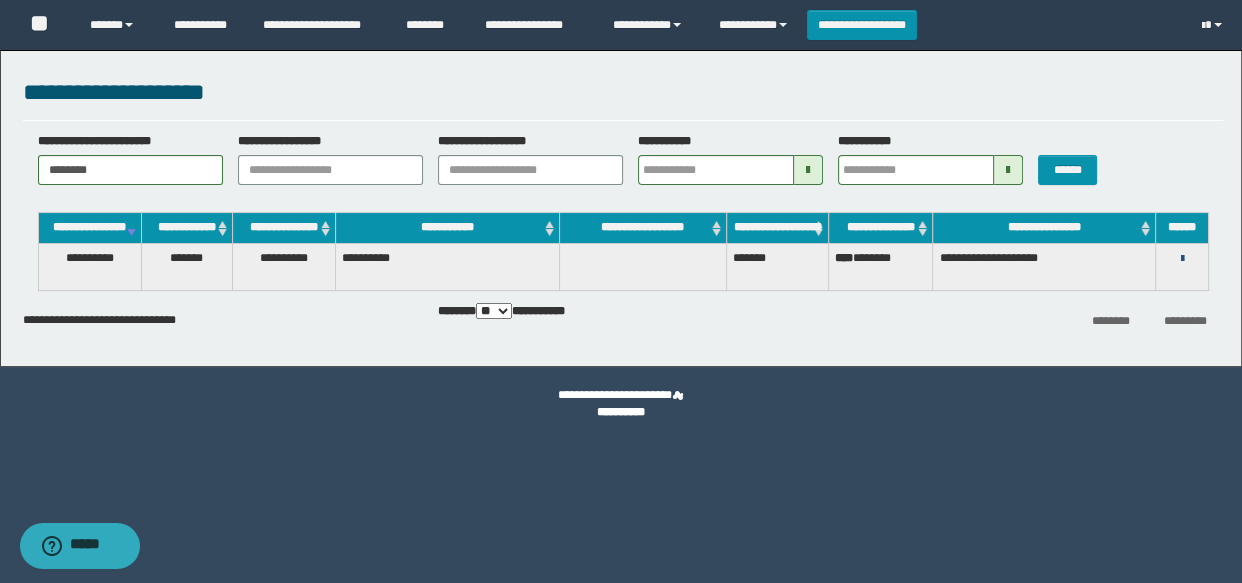 click at bounding box center (1181, 259) 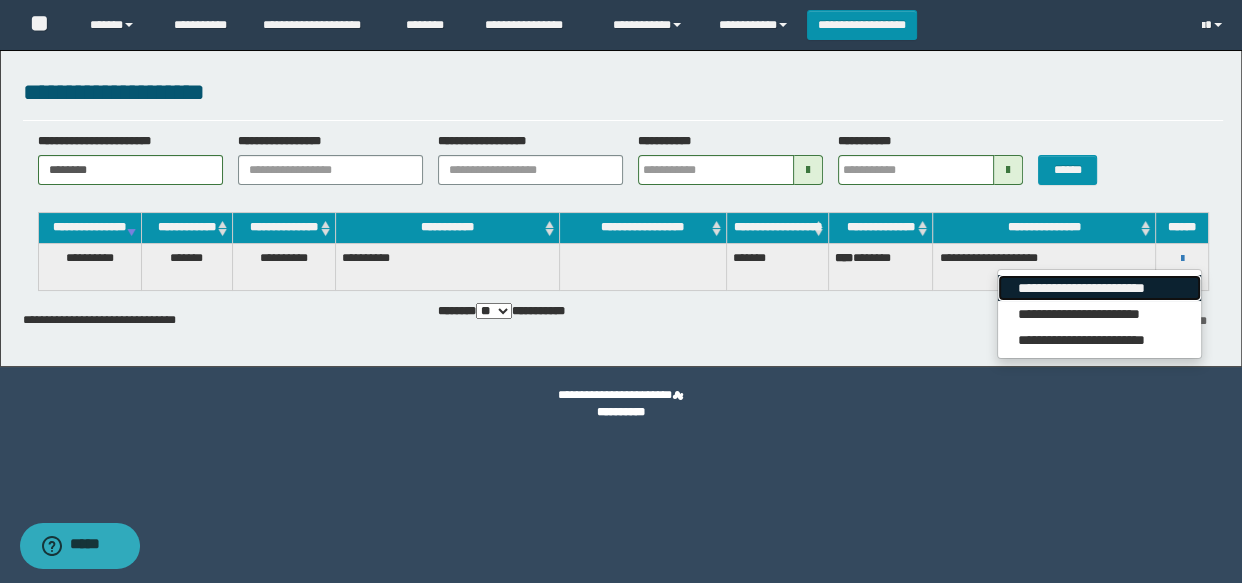 click on "**********" at bounding box center [1099, 288] 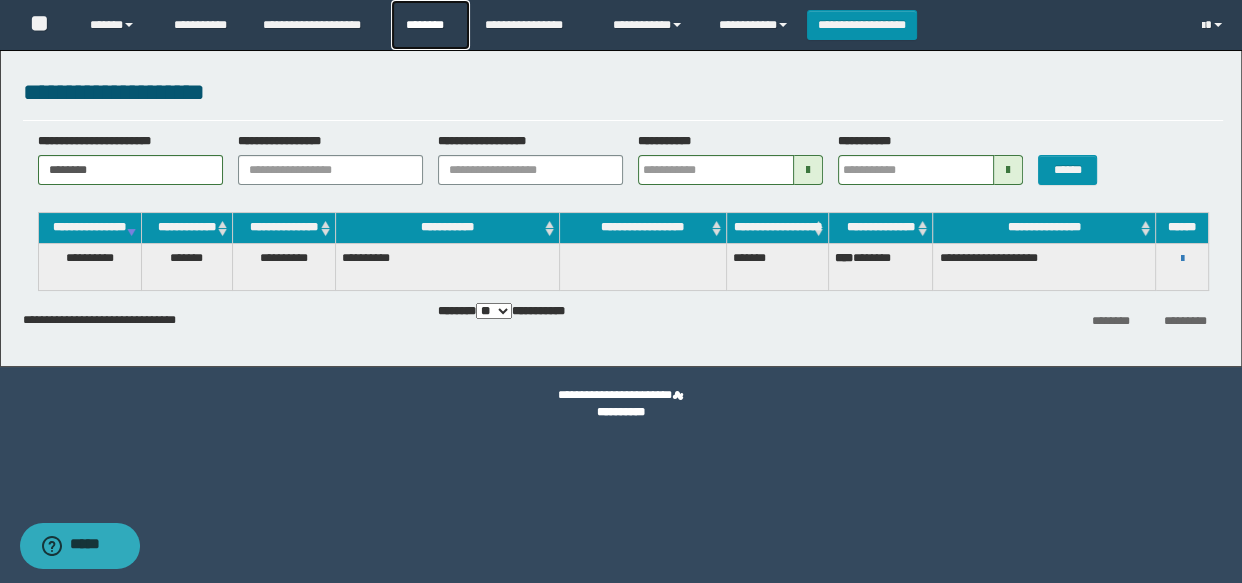 click on "********" at bounding box center [430, 25] 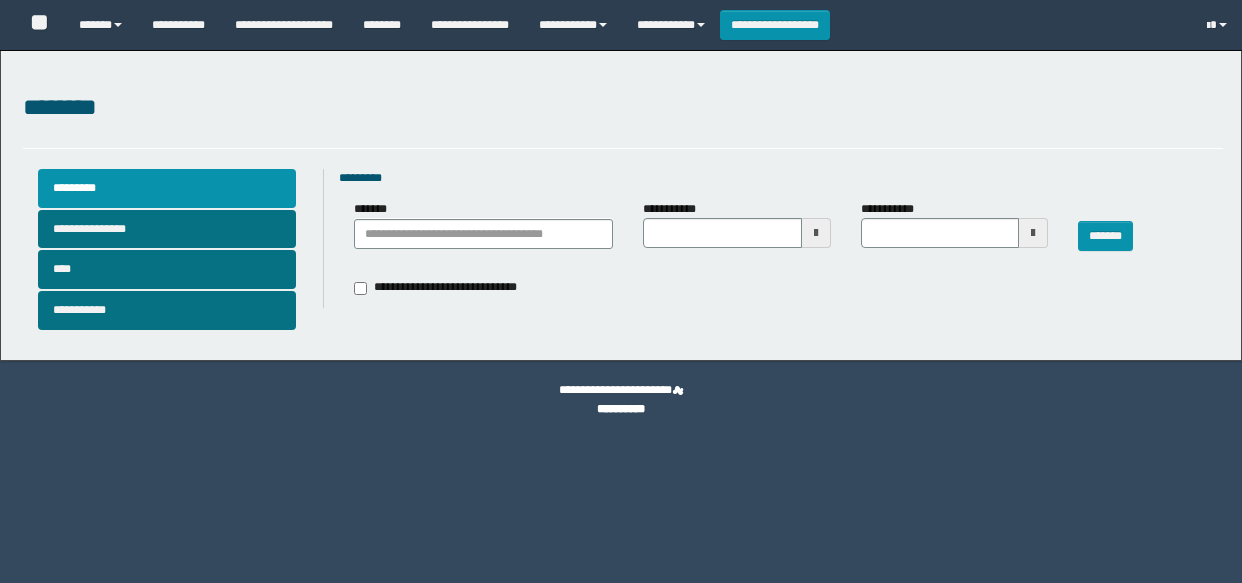 scroll, scrollTop: 0, scrollLeft: 0, axis: both 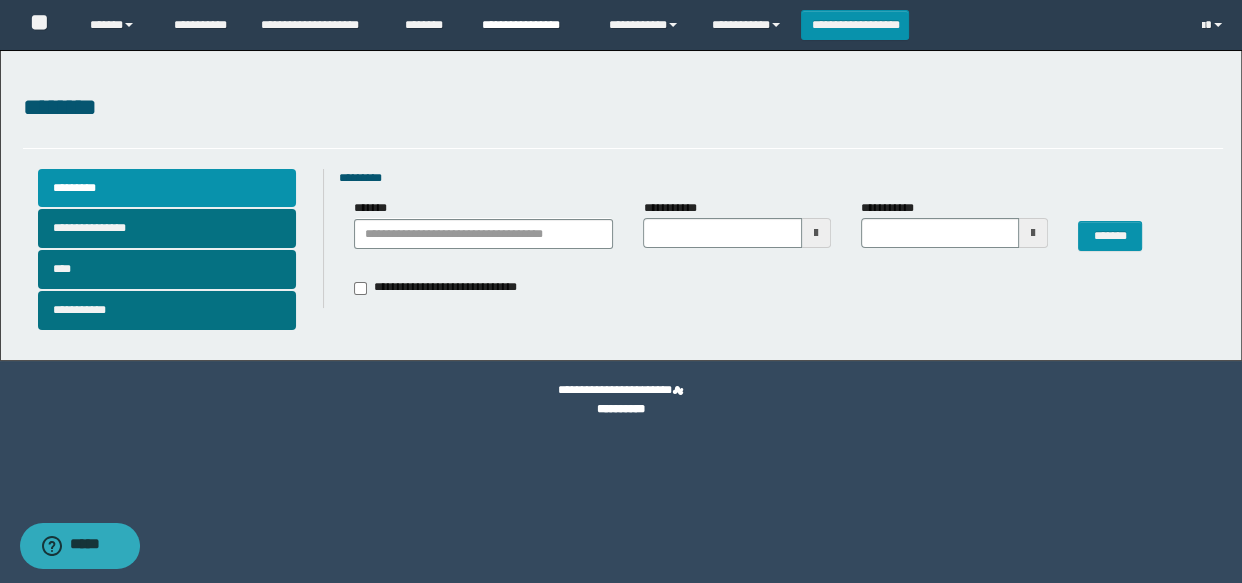 click on "**********" at bounding box center [530, 25] 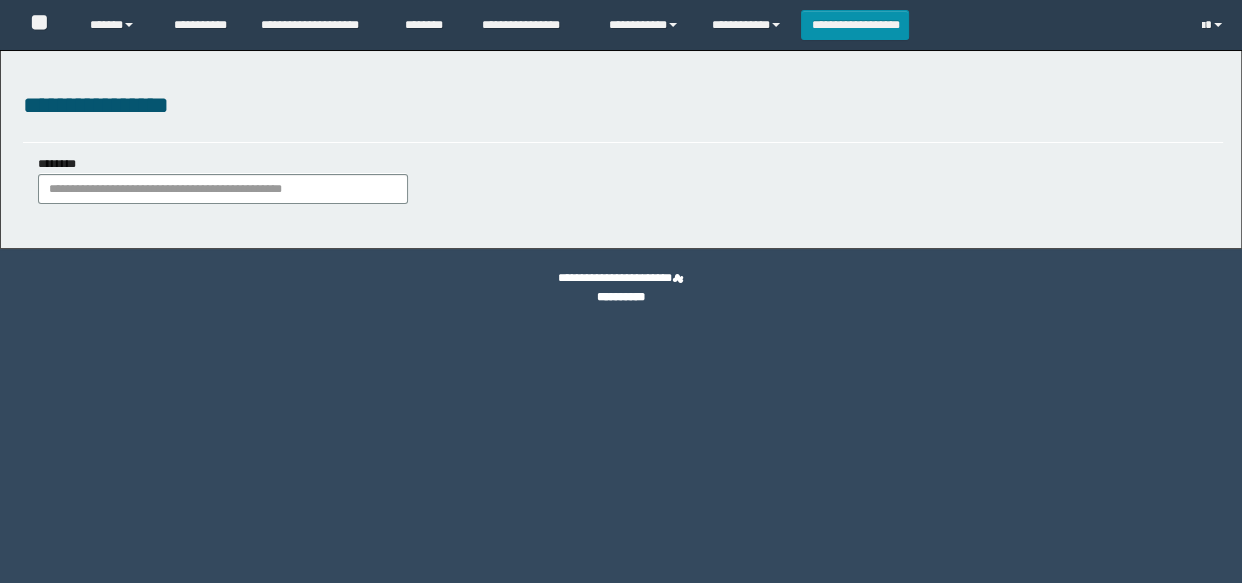 scroll, scrollTop: 0, scrollLeft: 0, axis: both 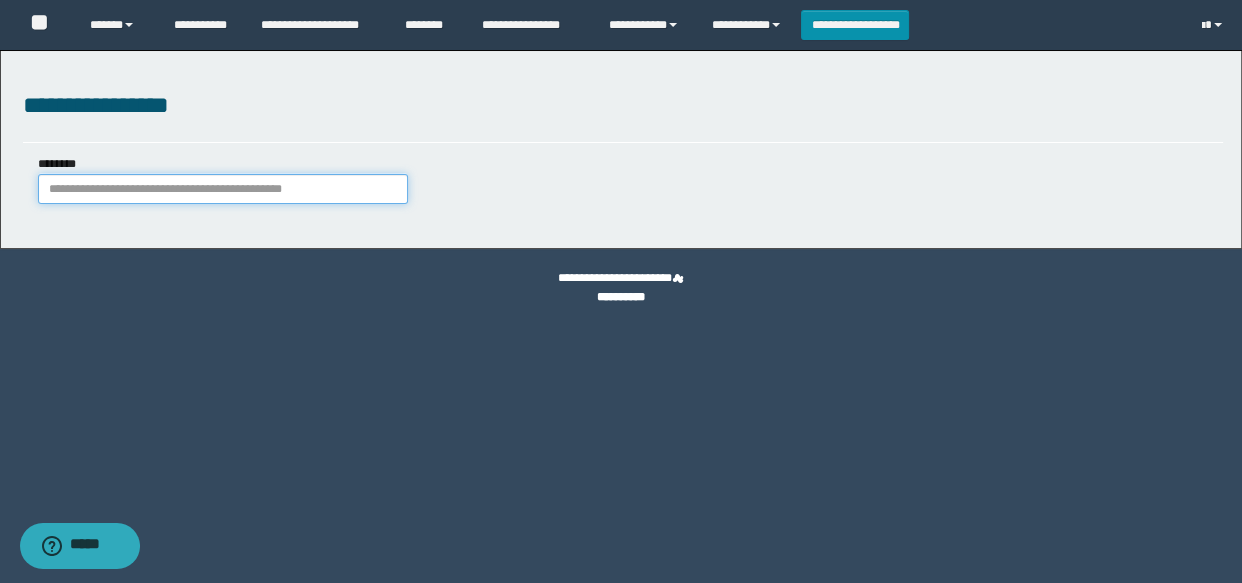 click on "********" at bounding box center [223, 189] 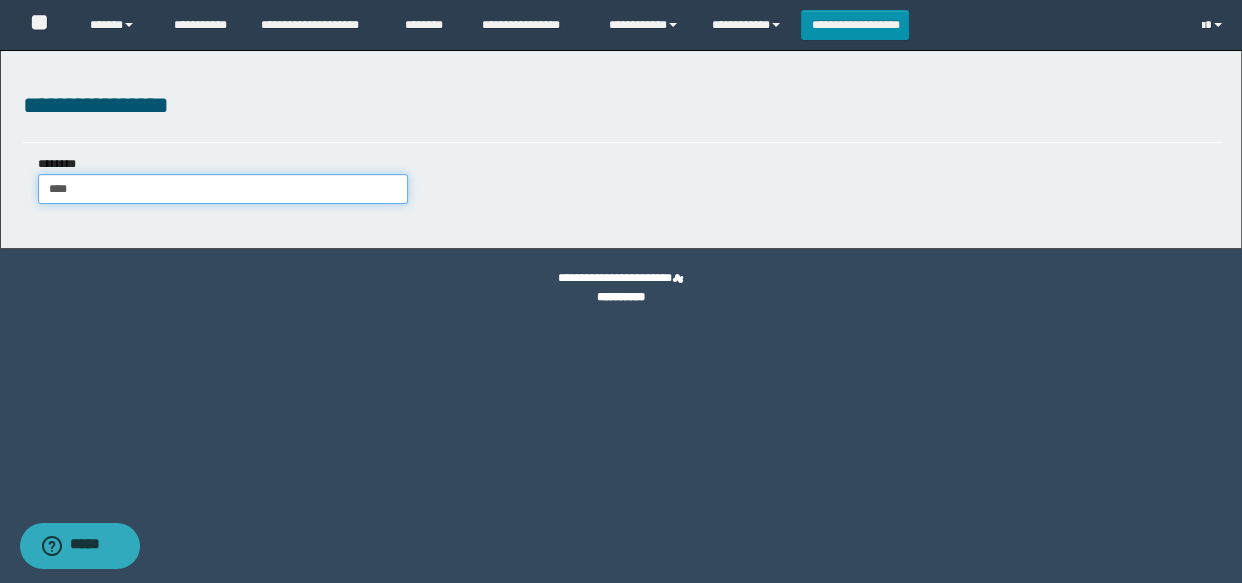 type on "*****" 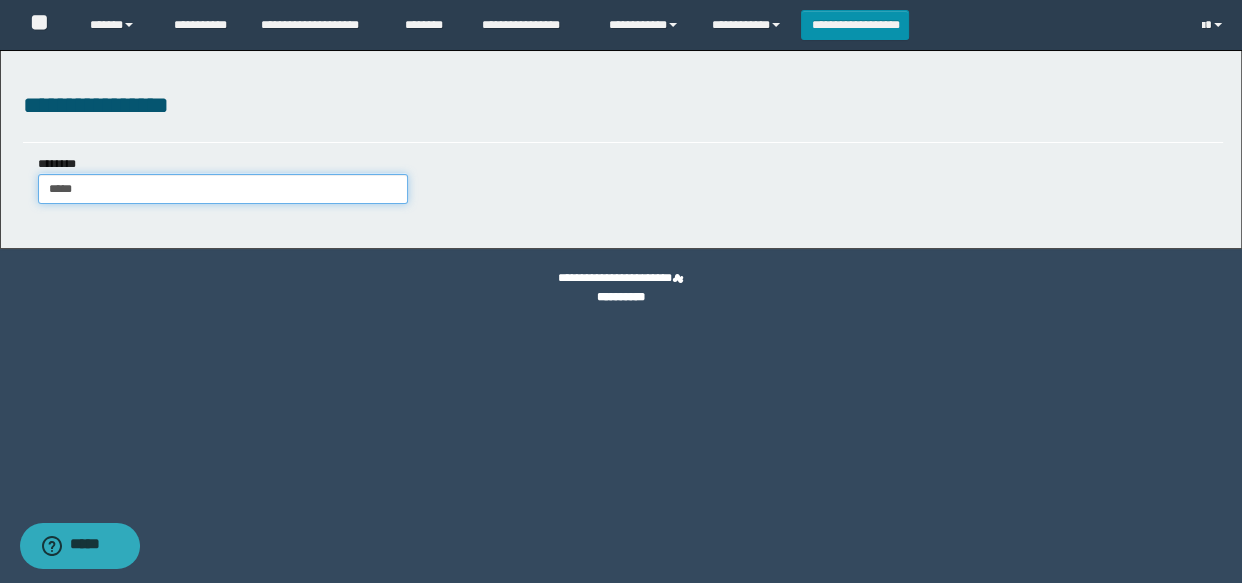 type on "*****" 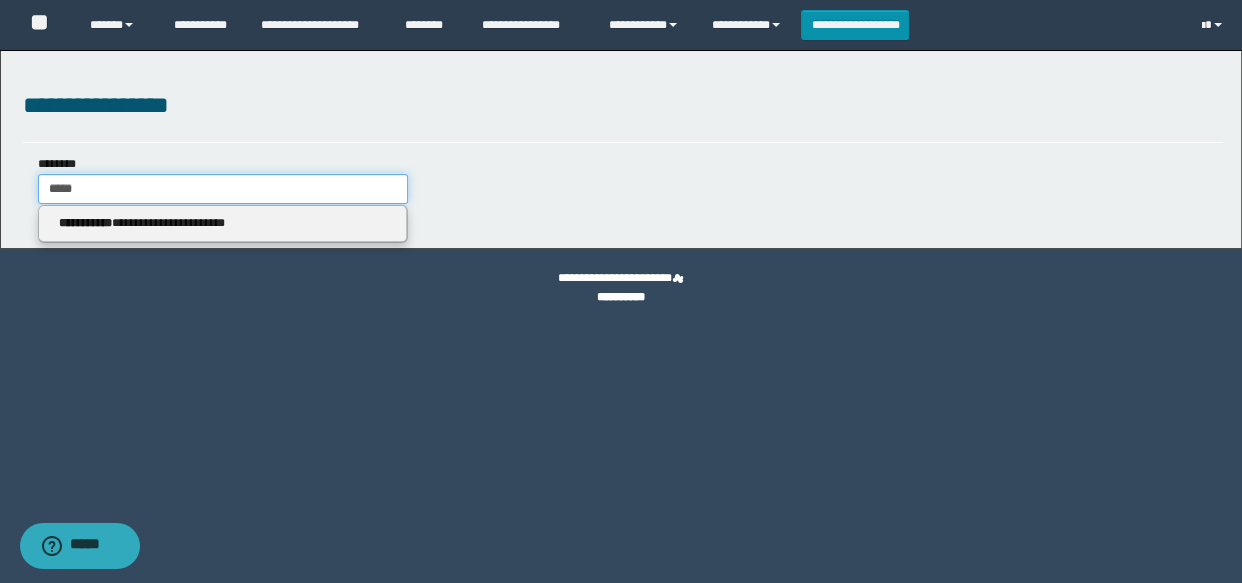 type 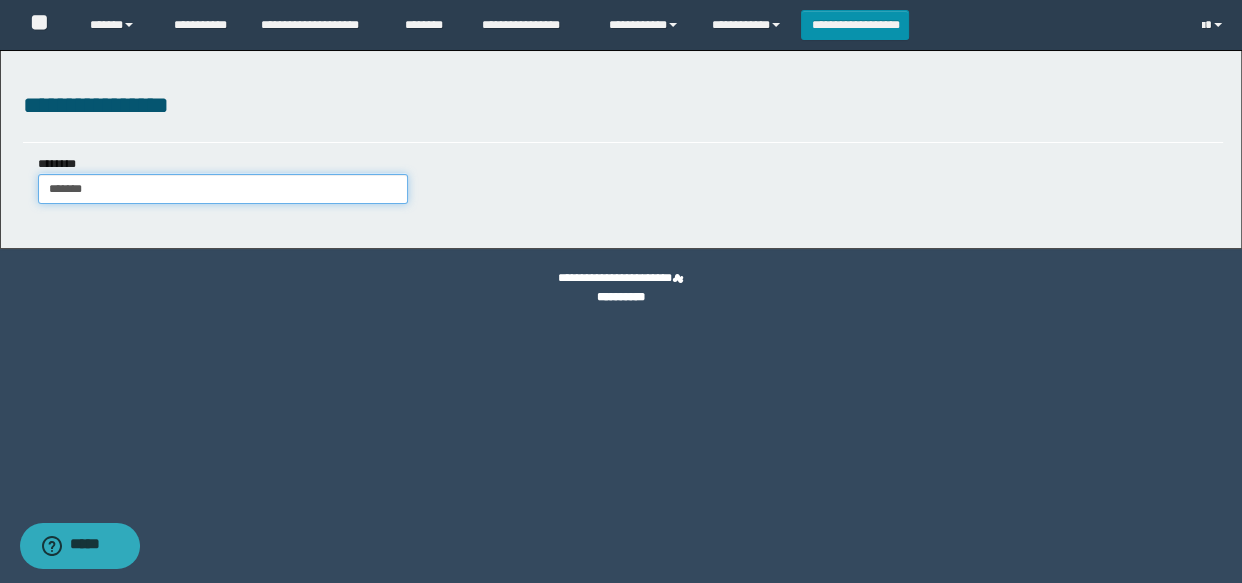 type on "********" 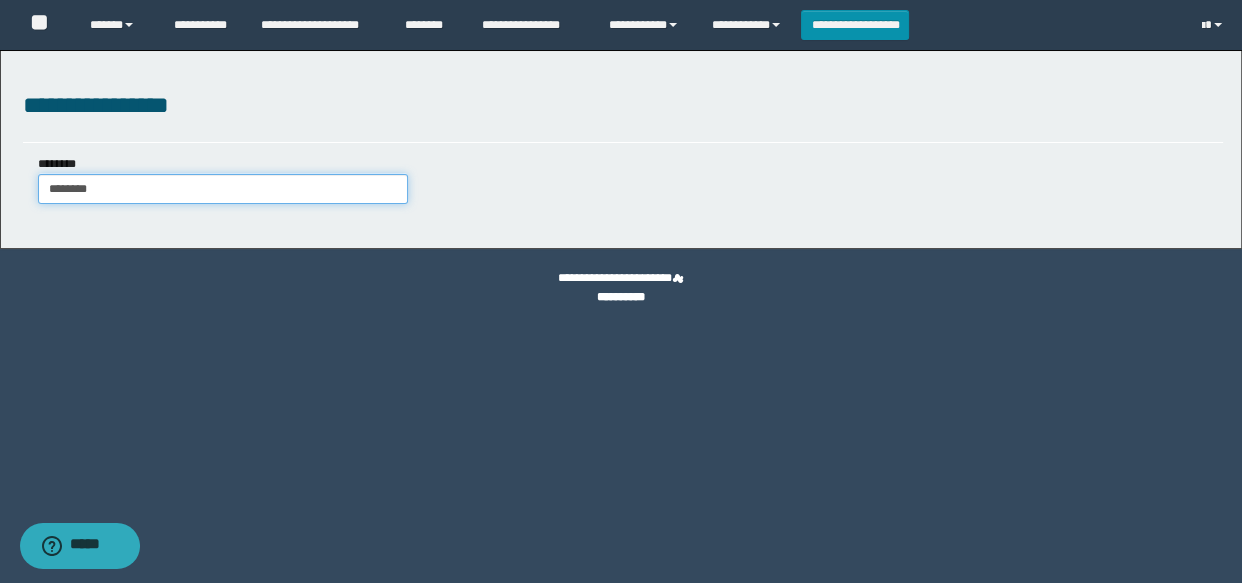 type on "********" 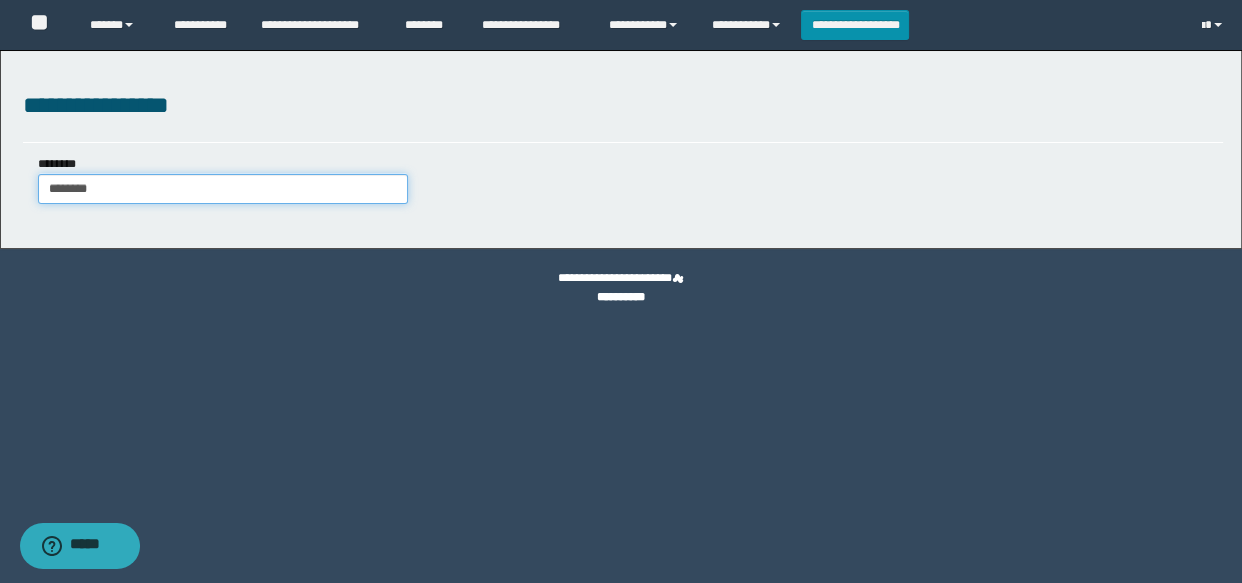 type on "********" 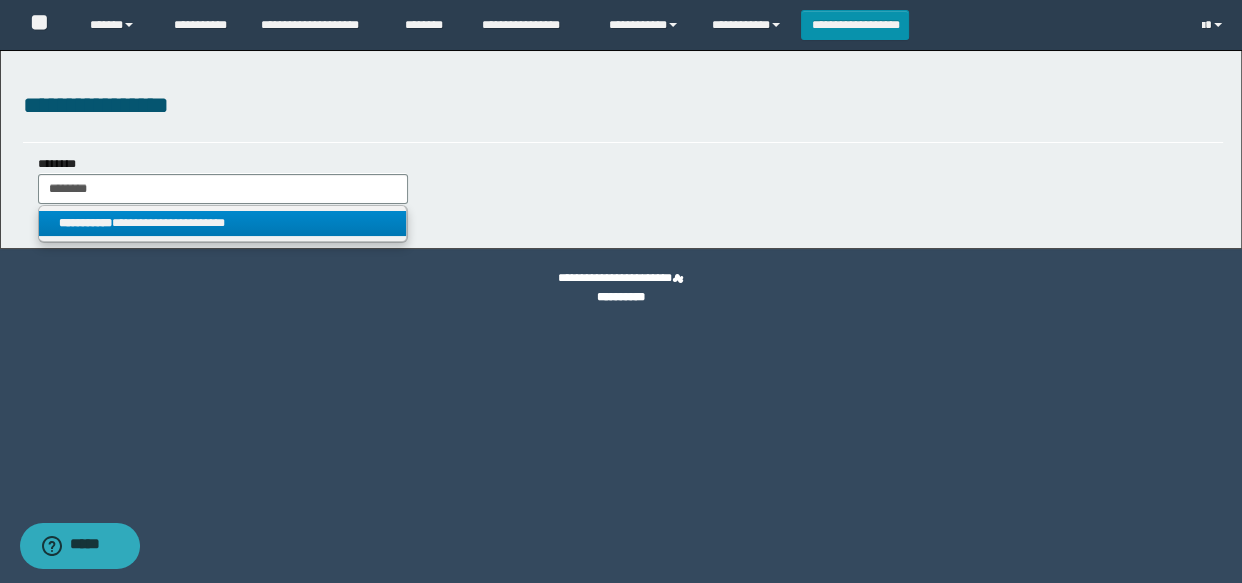 click on "**********" at bounding box center [222, 223] 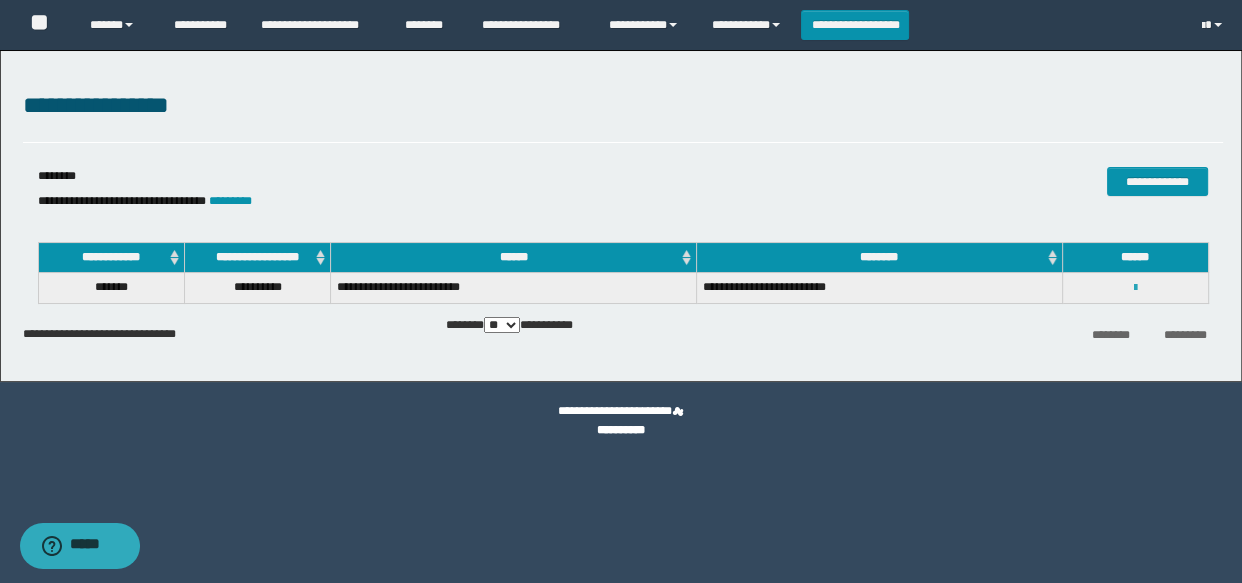 click at bounding box center [1135, 288] 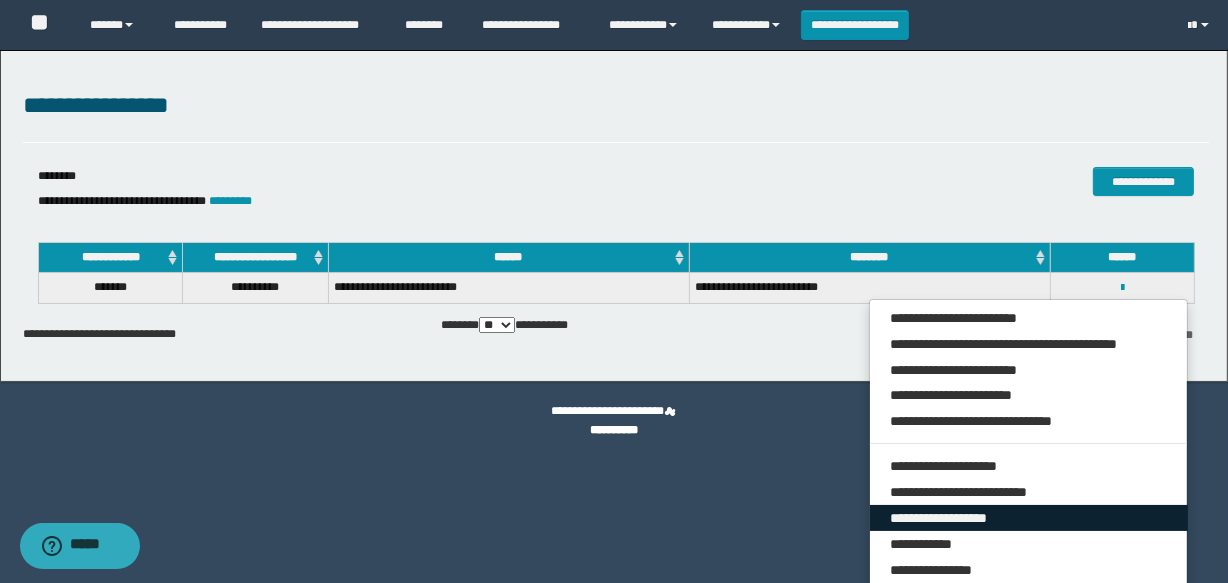 click on "**********" at bounding box center (1029, 518) 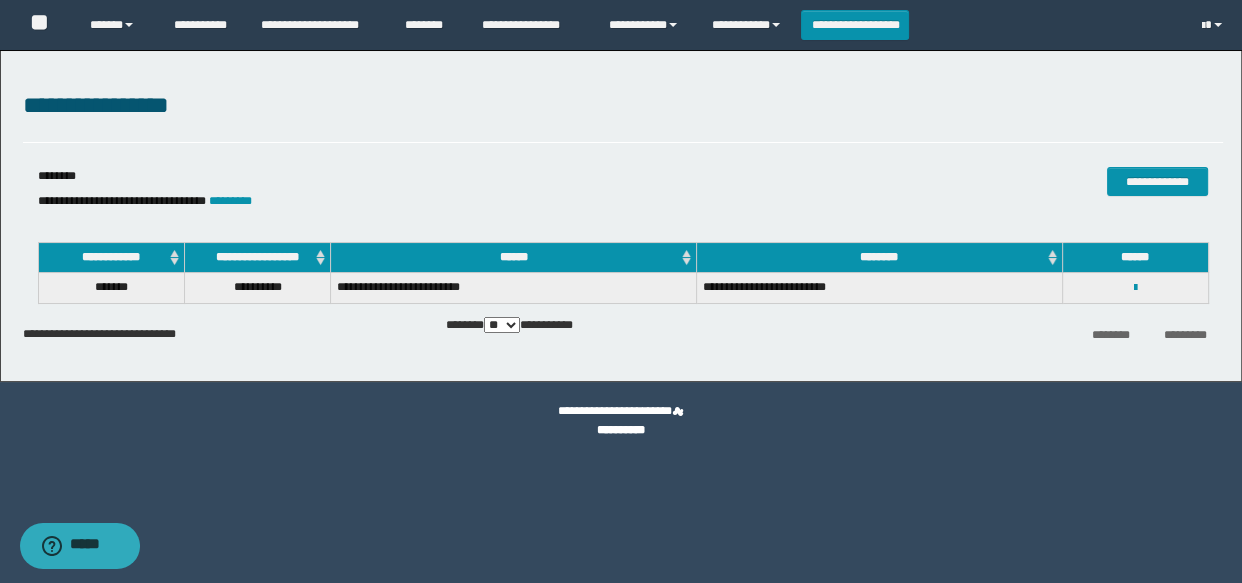 select on "*" 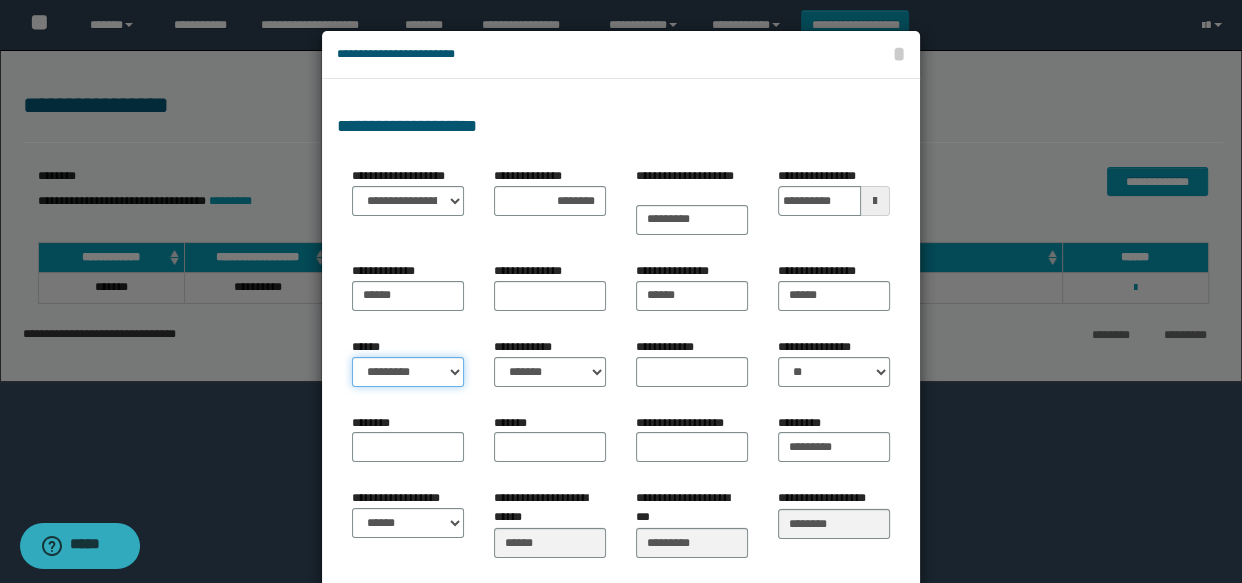 click on "**********" at bounding box center [408, 372] 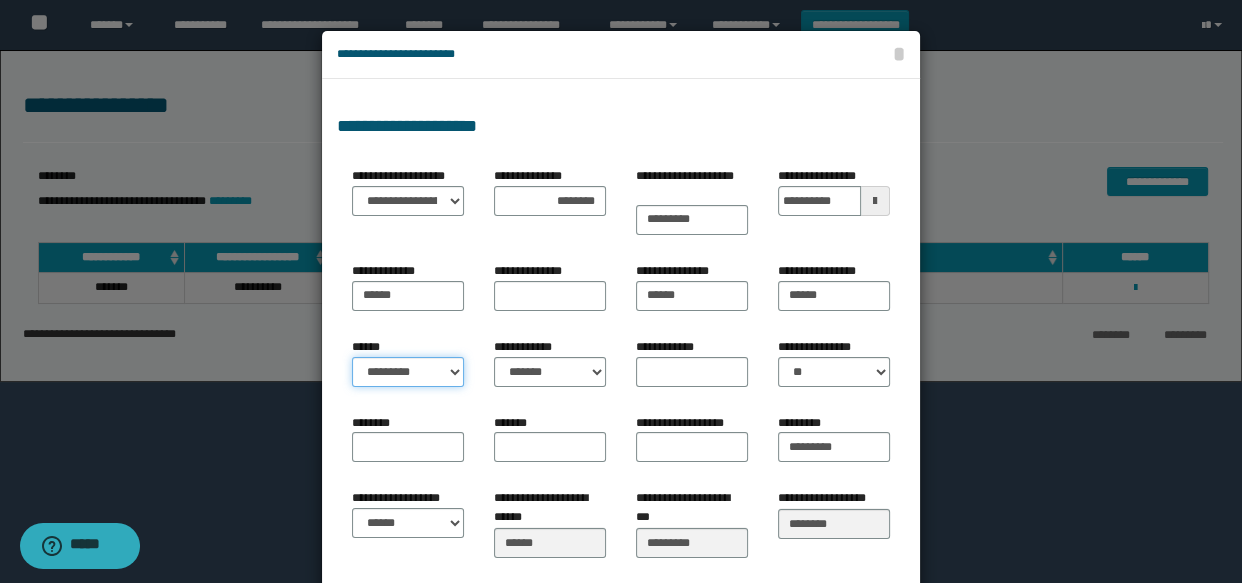 select on "*" 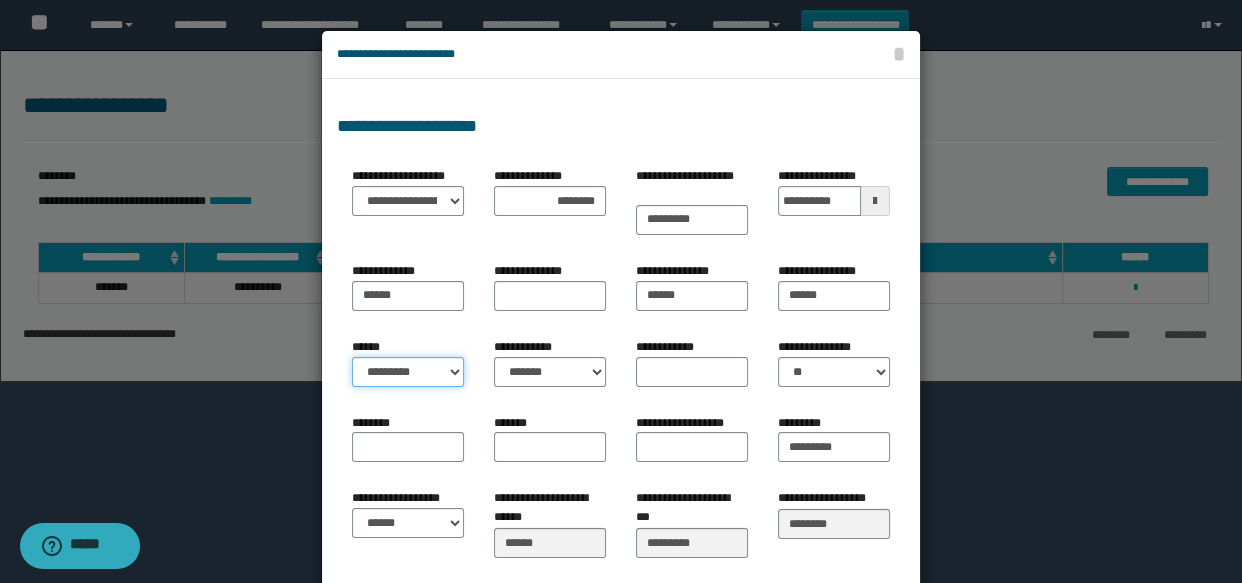 click on "**********" at bounding box center (408, 372) 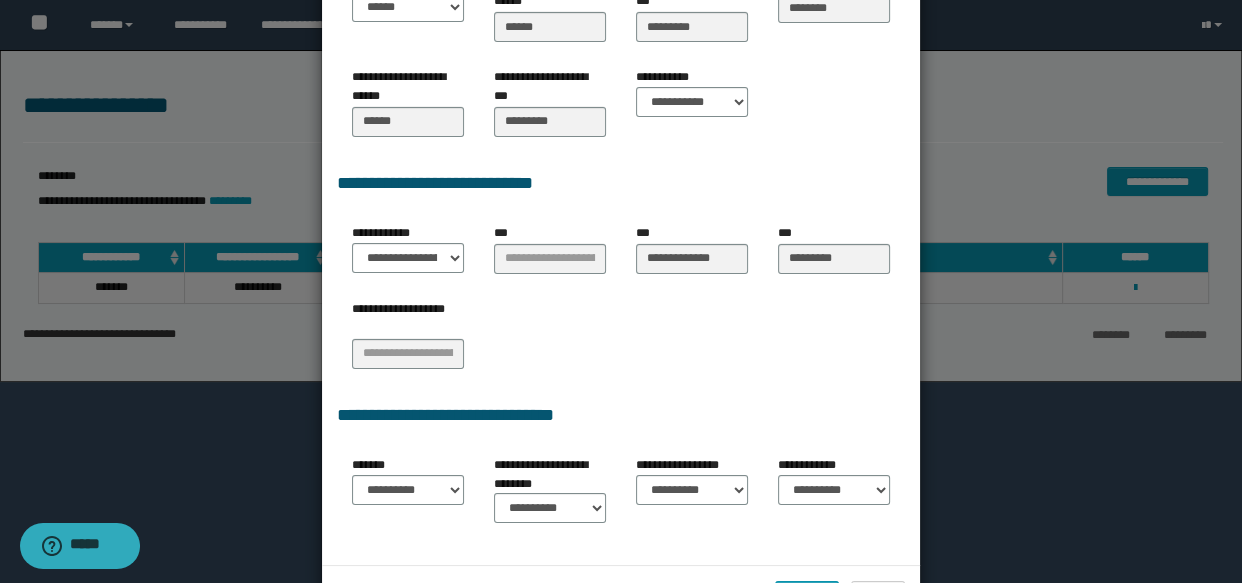 scroll, scrollTop: 590, scrollLeft: 0, axis: vertical 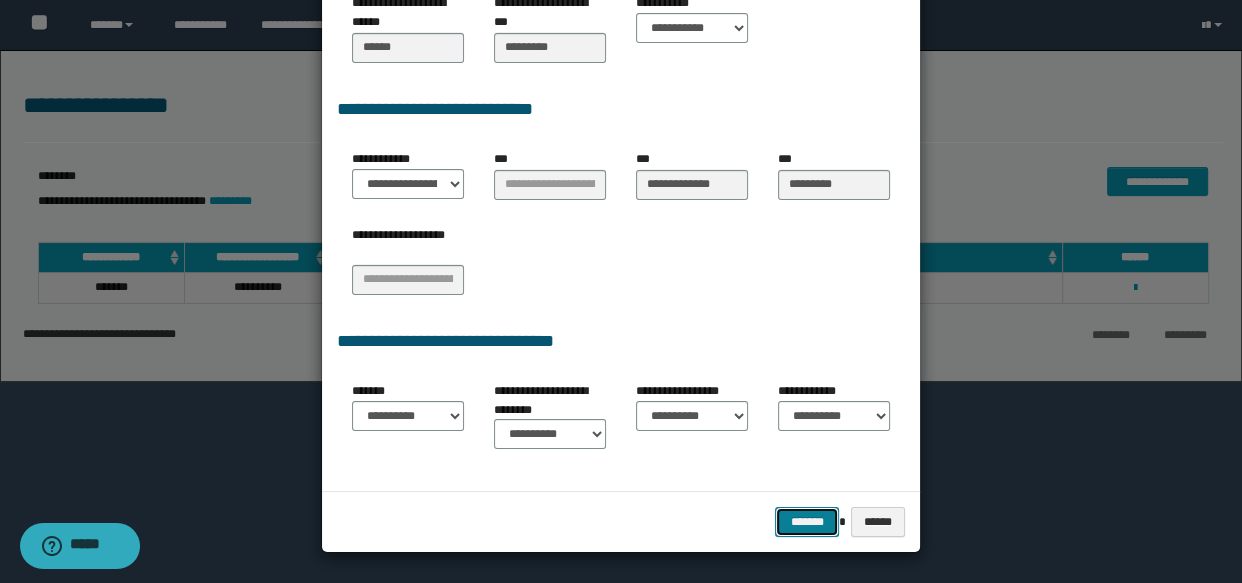 click on "*******" at bounding box center (807, 522) 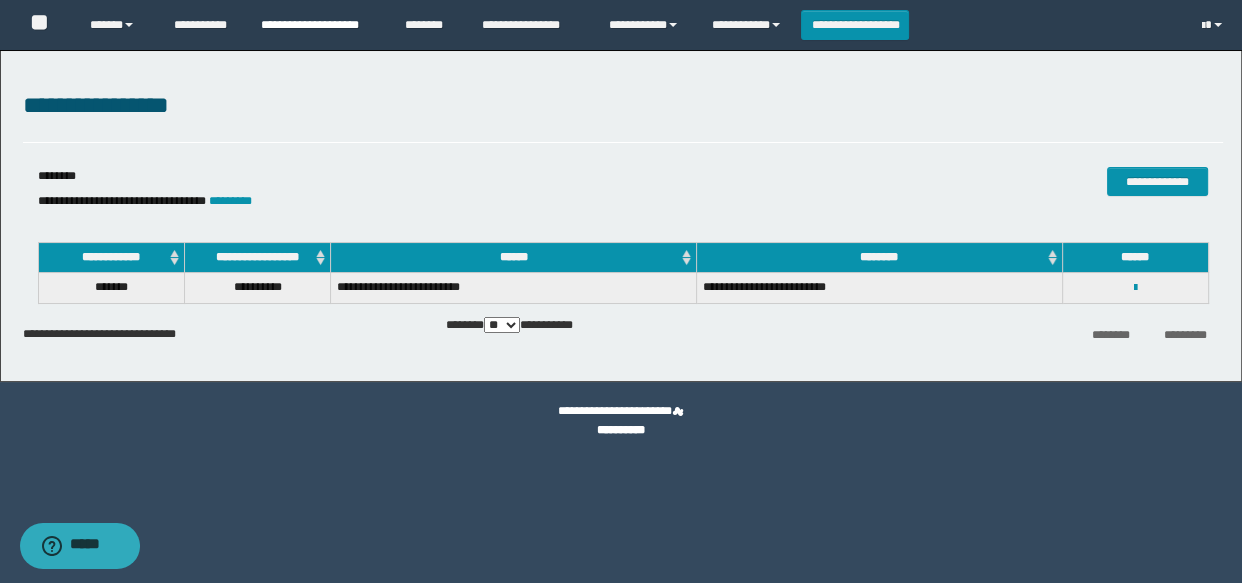 click on "**********" at bounding box center [318, 25] 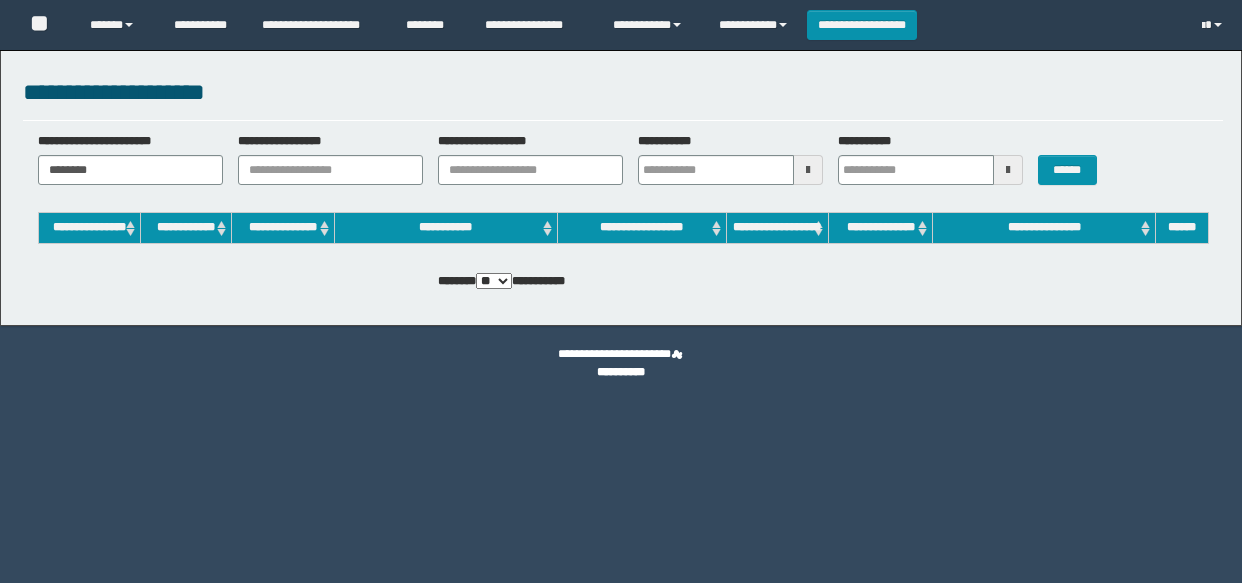 scroll, scrollTop: 0, scrollLeft: 0, axis: both 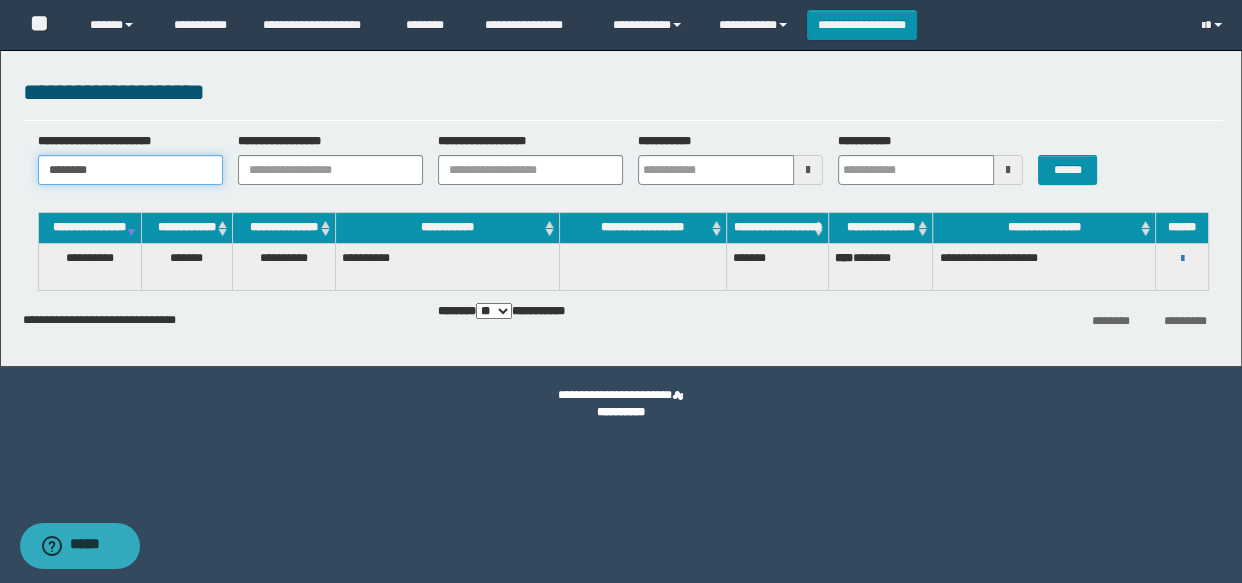 click on "********" at bounding box center [130, 170] 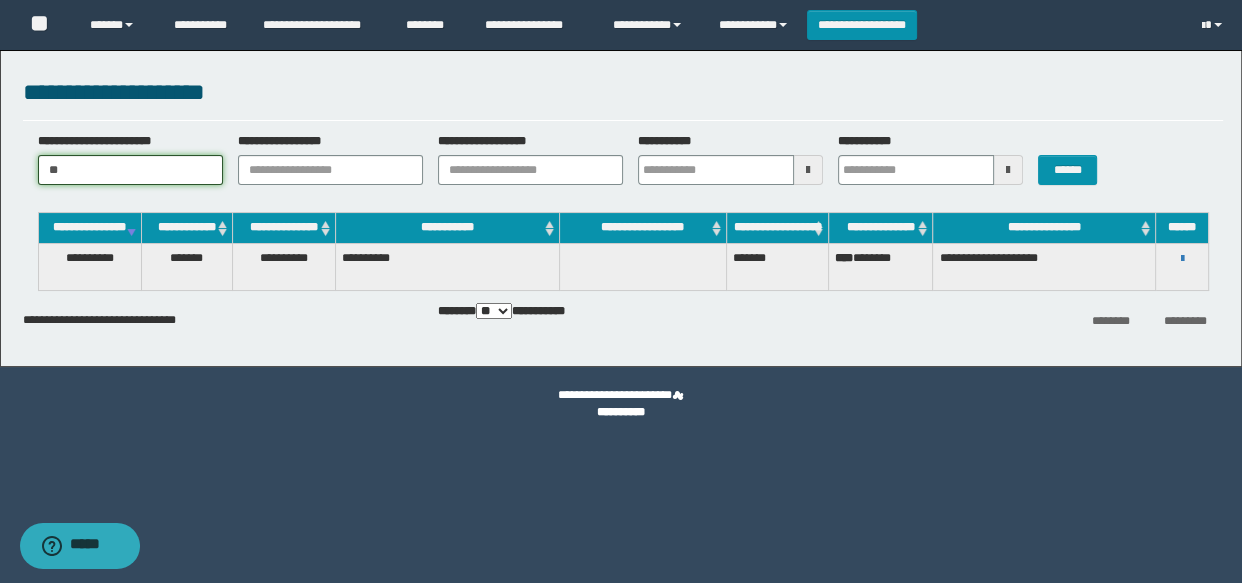 type on "*" 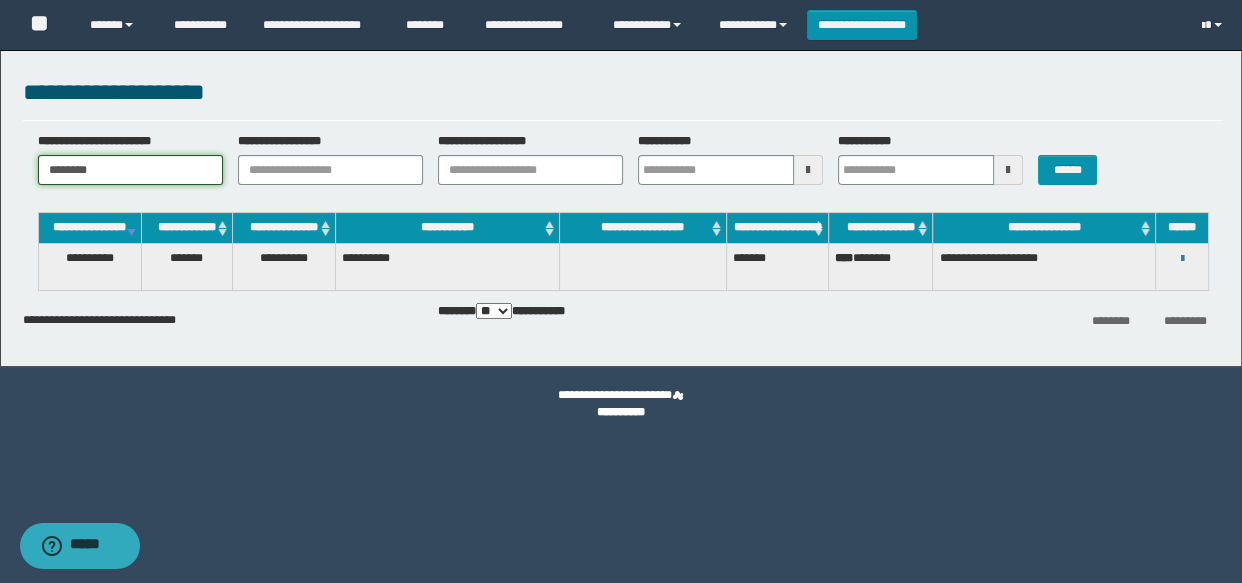type on "********" 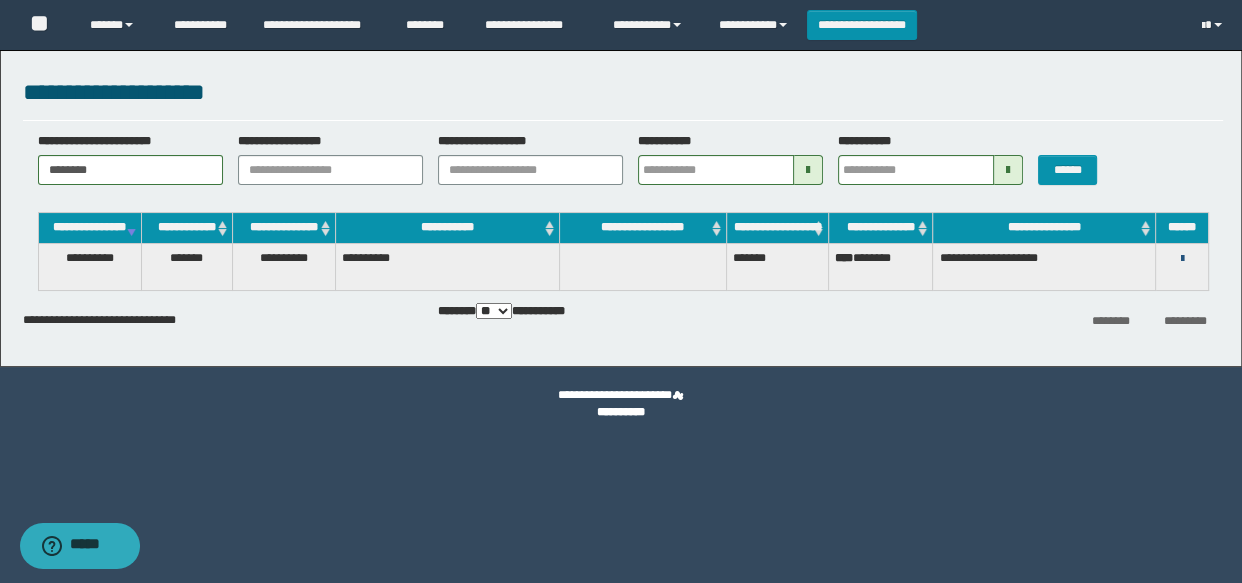 click at bounding box center (1181, 259) 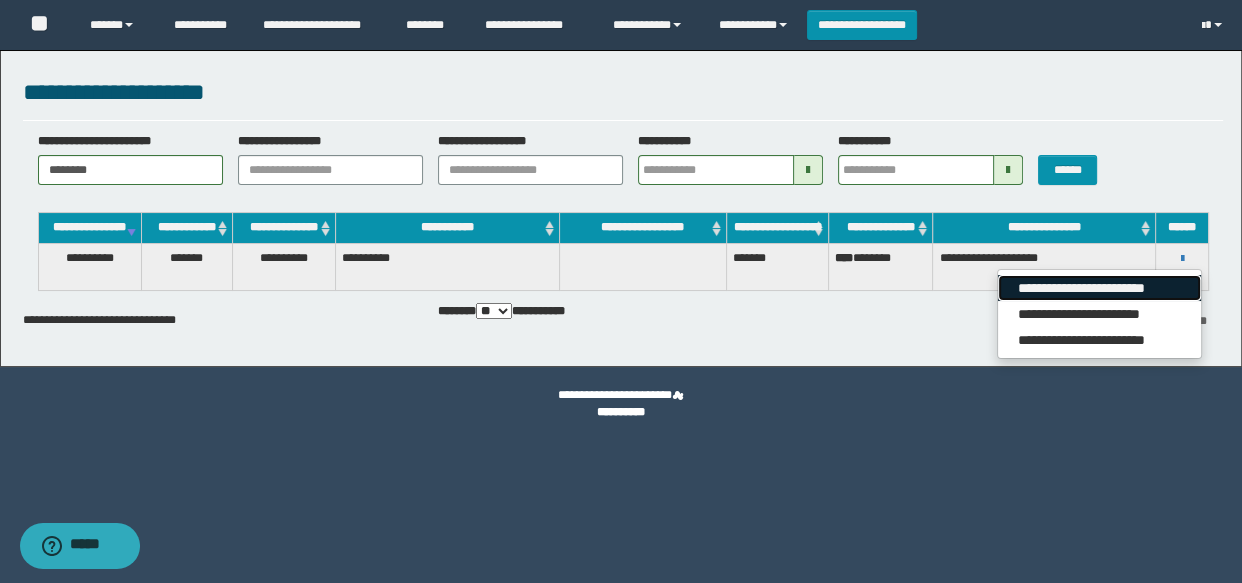 click on "**********" at bounding box center [1099, 288] 